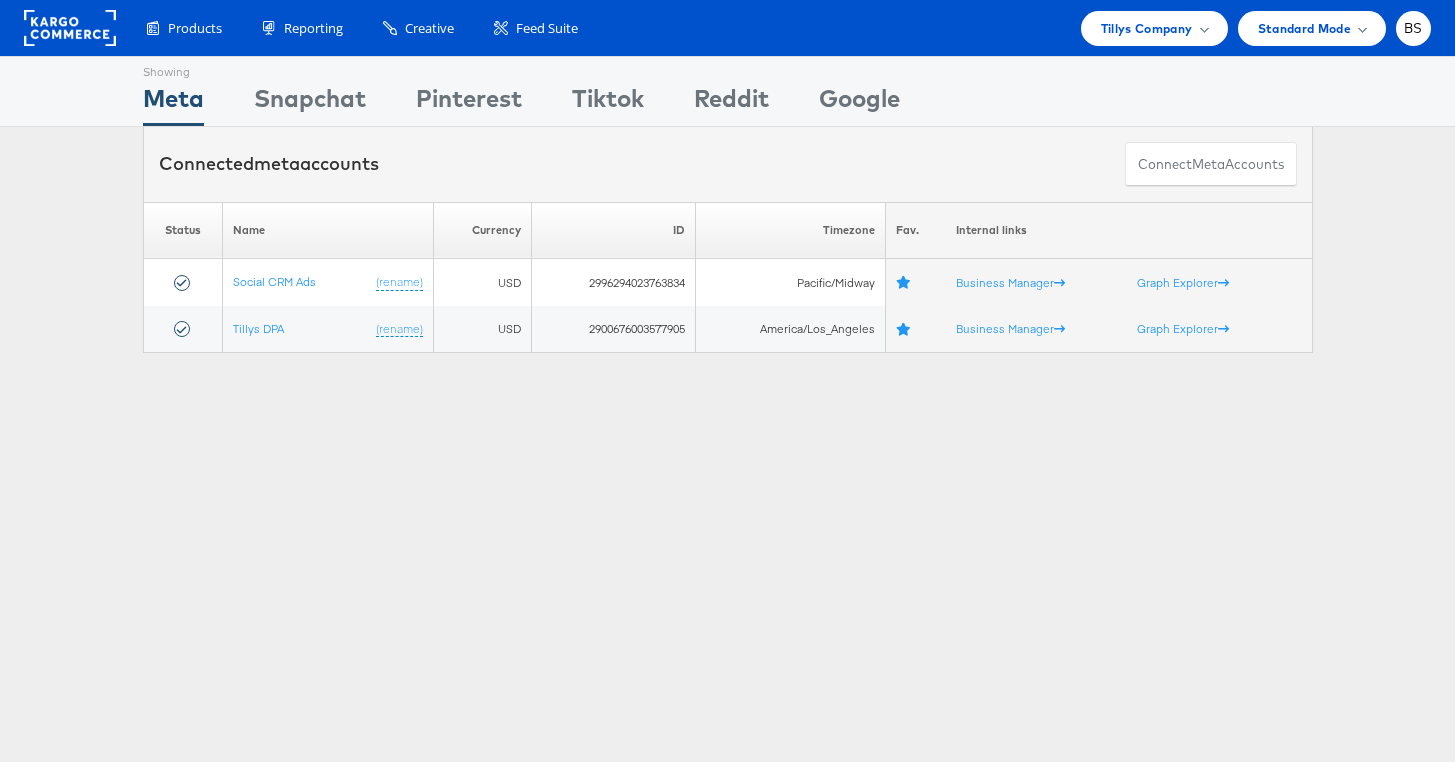 scroll, scrollTop: 0, scrollLeft: 0, axis: both 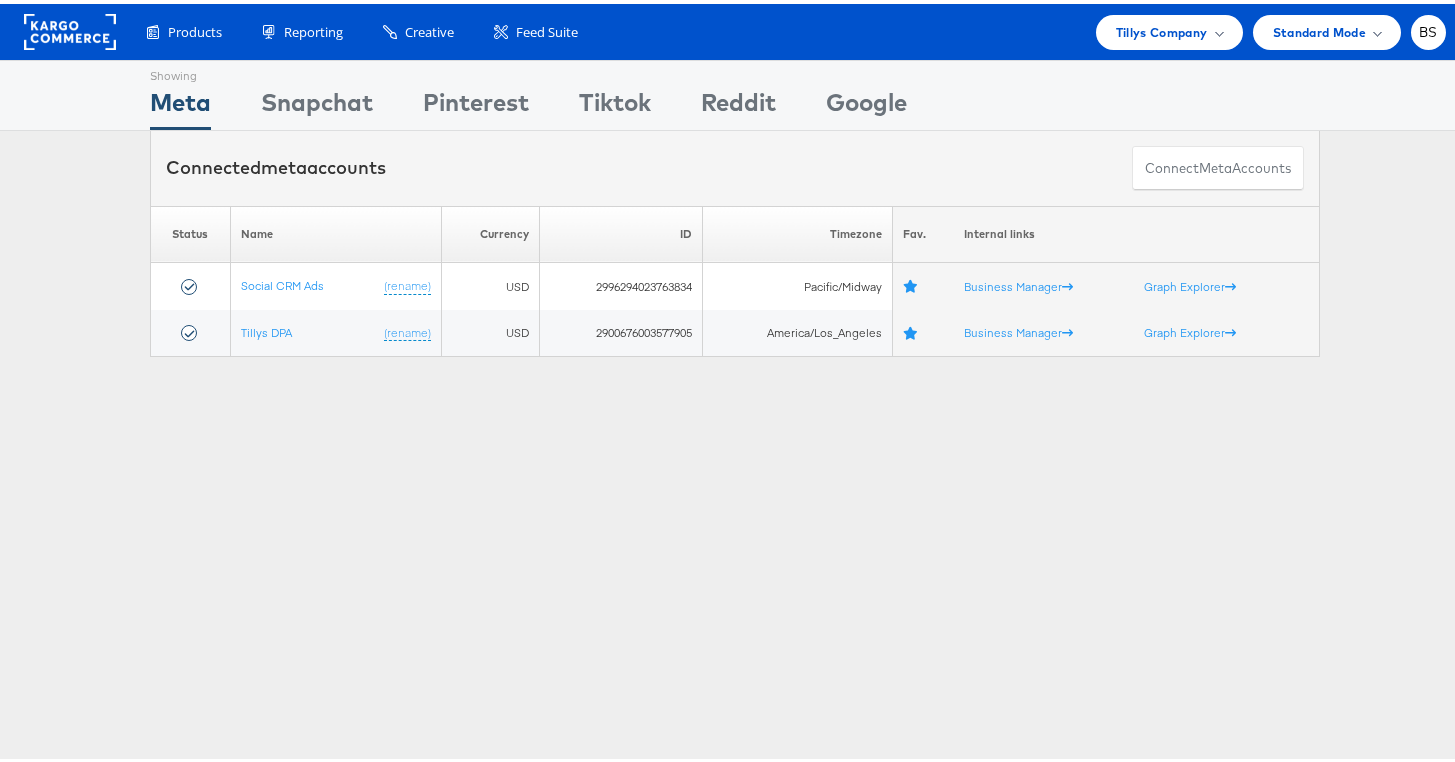 click on "Products
Product Catalogs
Enhance Your Product Catalog, Map Them to Publishers, and Incorporate Overlay Designs.
Product Sets
Create filtered sets to control which products appear in your ads.
Performance Product Sets
Automate the Creation of Product Sets from Google Analytics Performance Data.
Cross-Channel Product Sets Dashboard
Manage your Cross-Channel Product Sets." at bounding box center [735, 28] 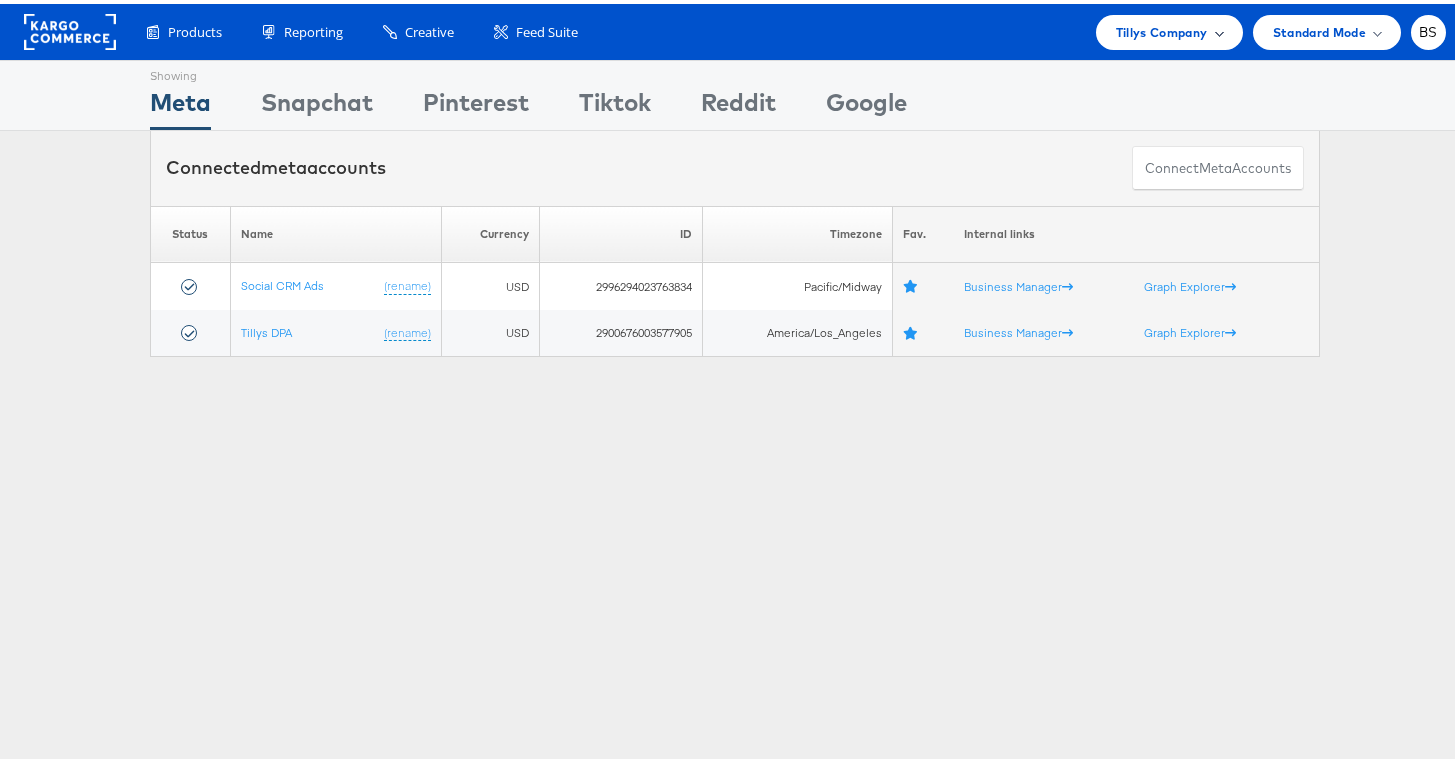 click on "Tillys Company" at bounding box center [1162, 28] 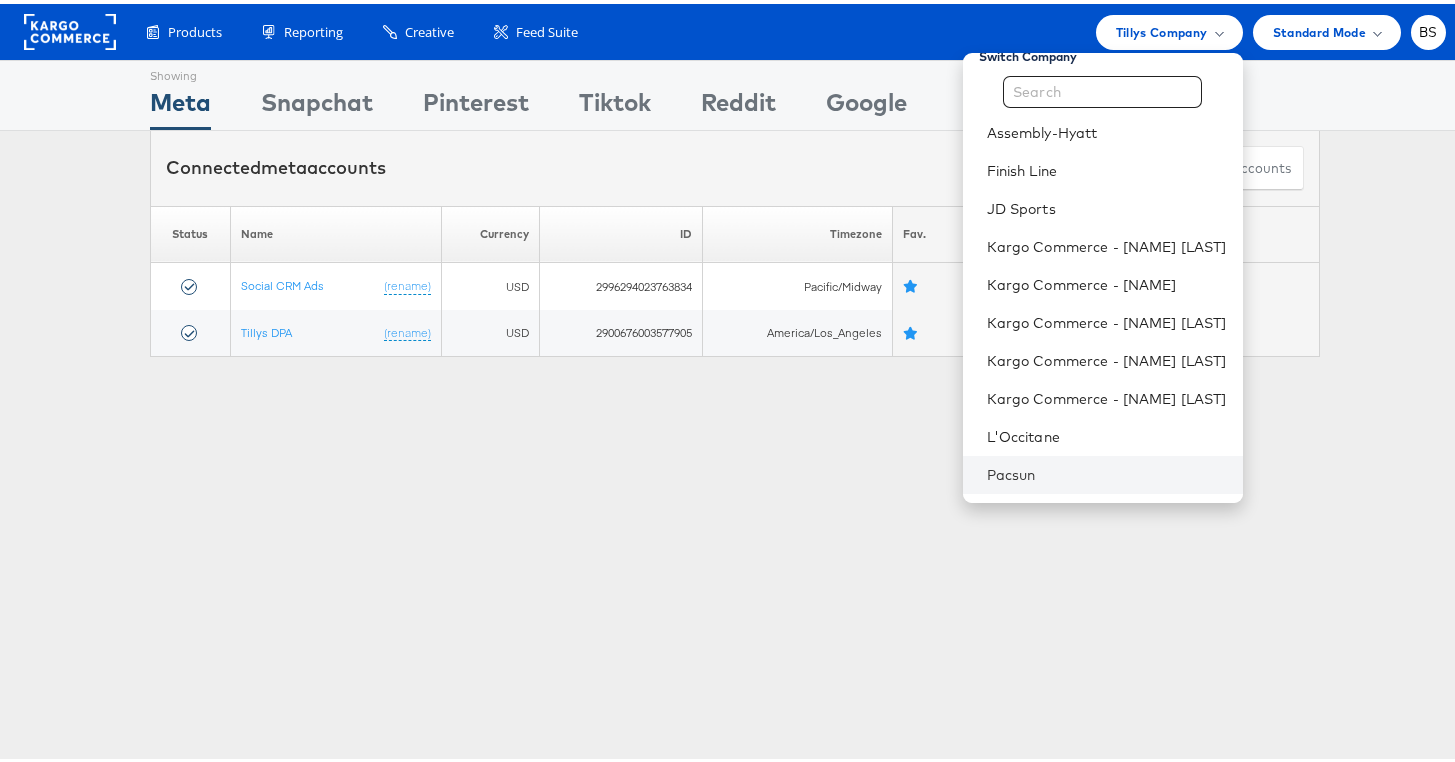 scroll, scrollTop: 205, scrollLeft: 0, axis: vertical 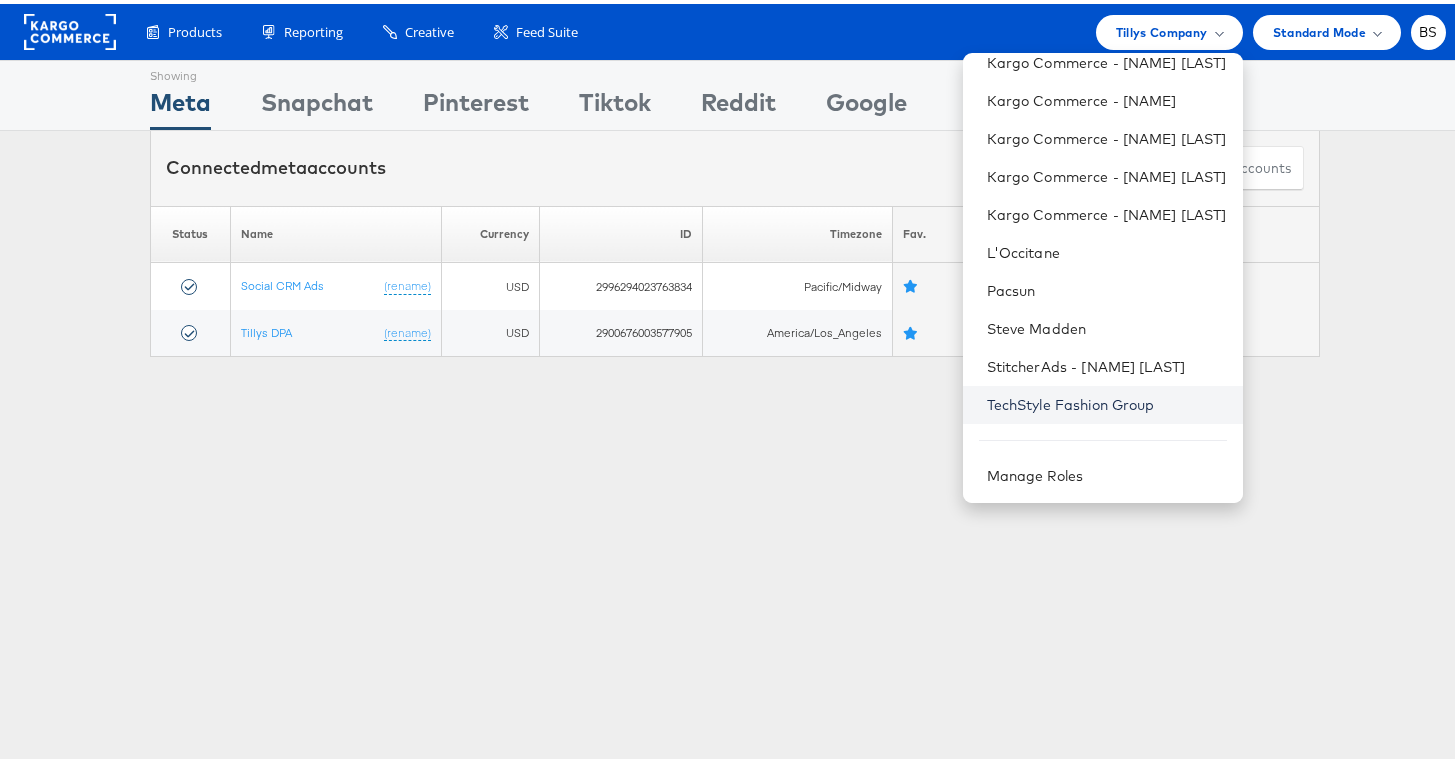 click on "TechStyle Fashion Group" at bounding box center (1107, 401) 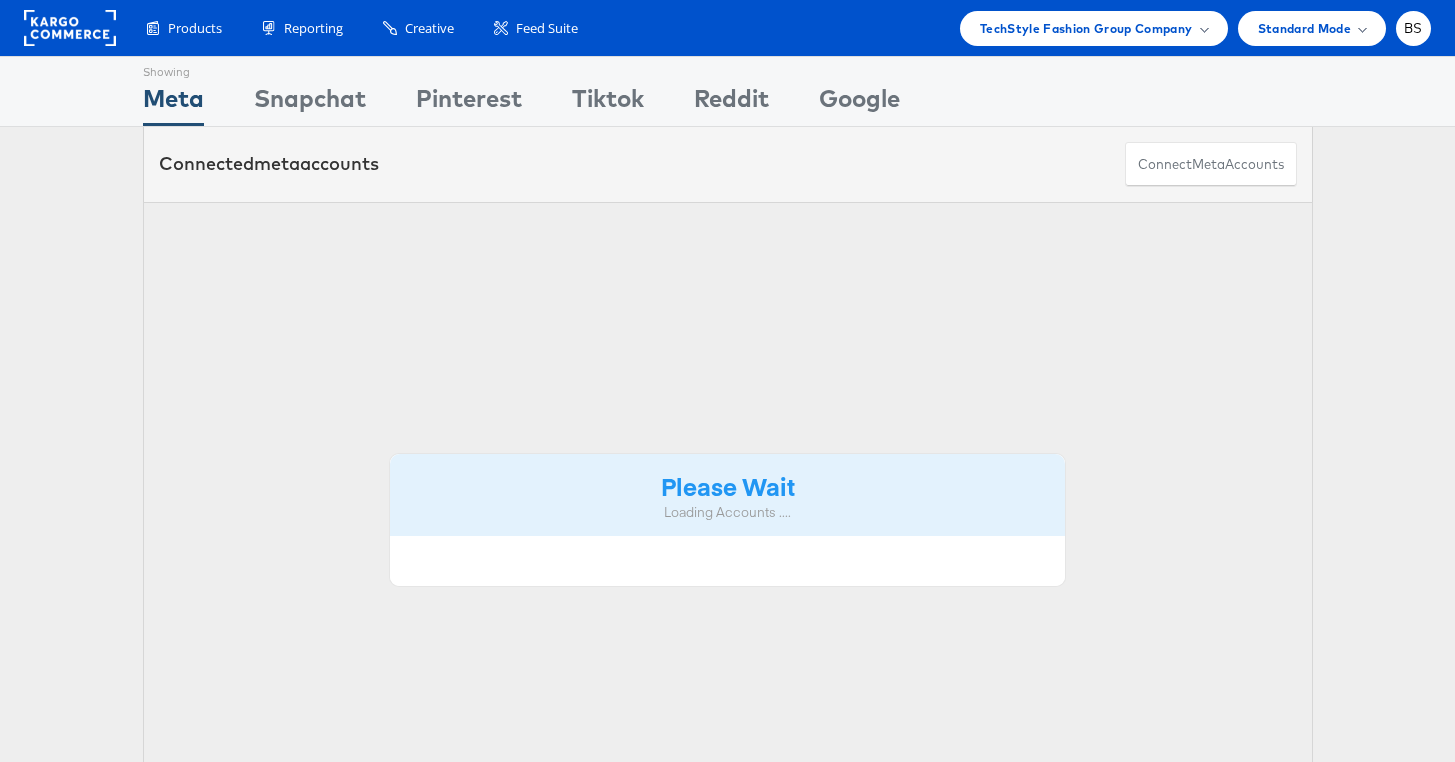 scroll, scrollTop: 0, scrollLeft: 0, axis: both 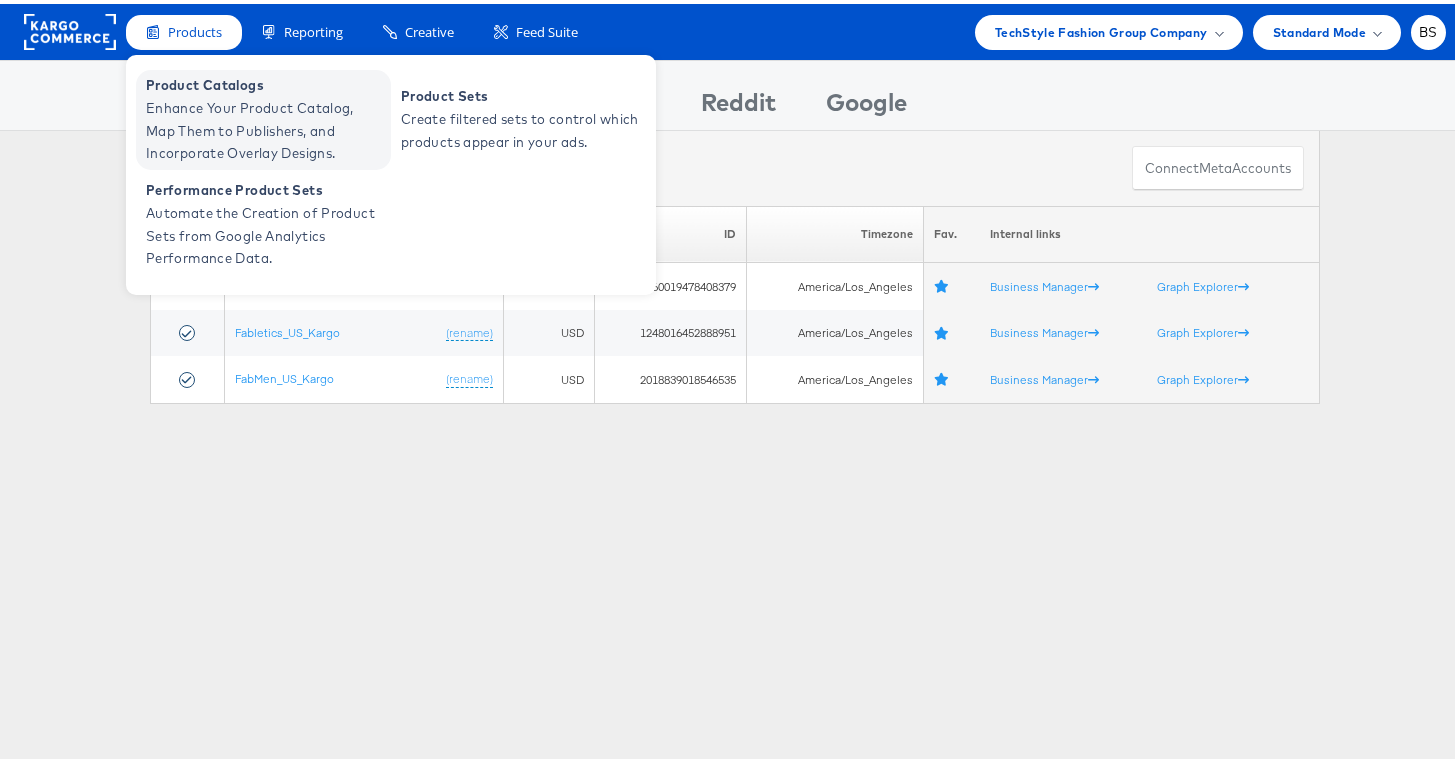 click on "Enhance Your Product Catalog, Map Them to Publishers, and Incorporate Overlay Designs." at bounding box center (266, 127) 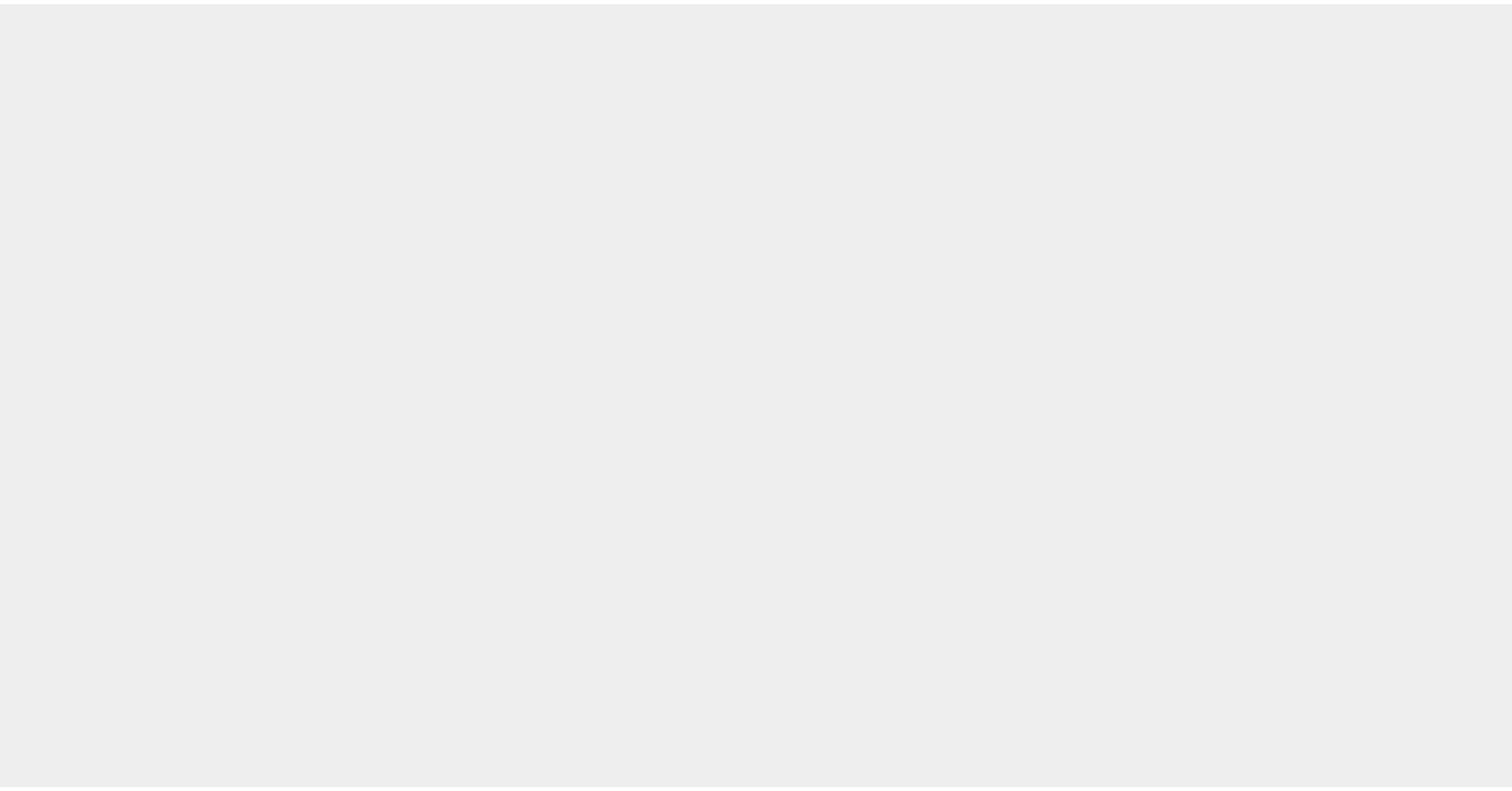 scroll, scrollTop: 0, scrollLeft: 0, axis: both 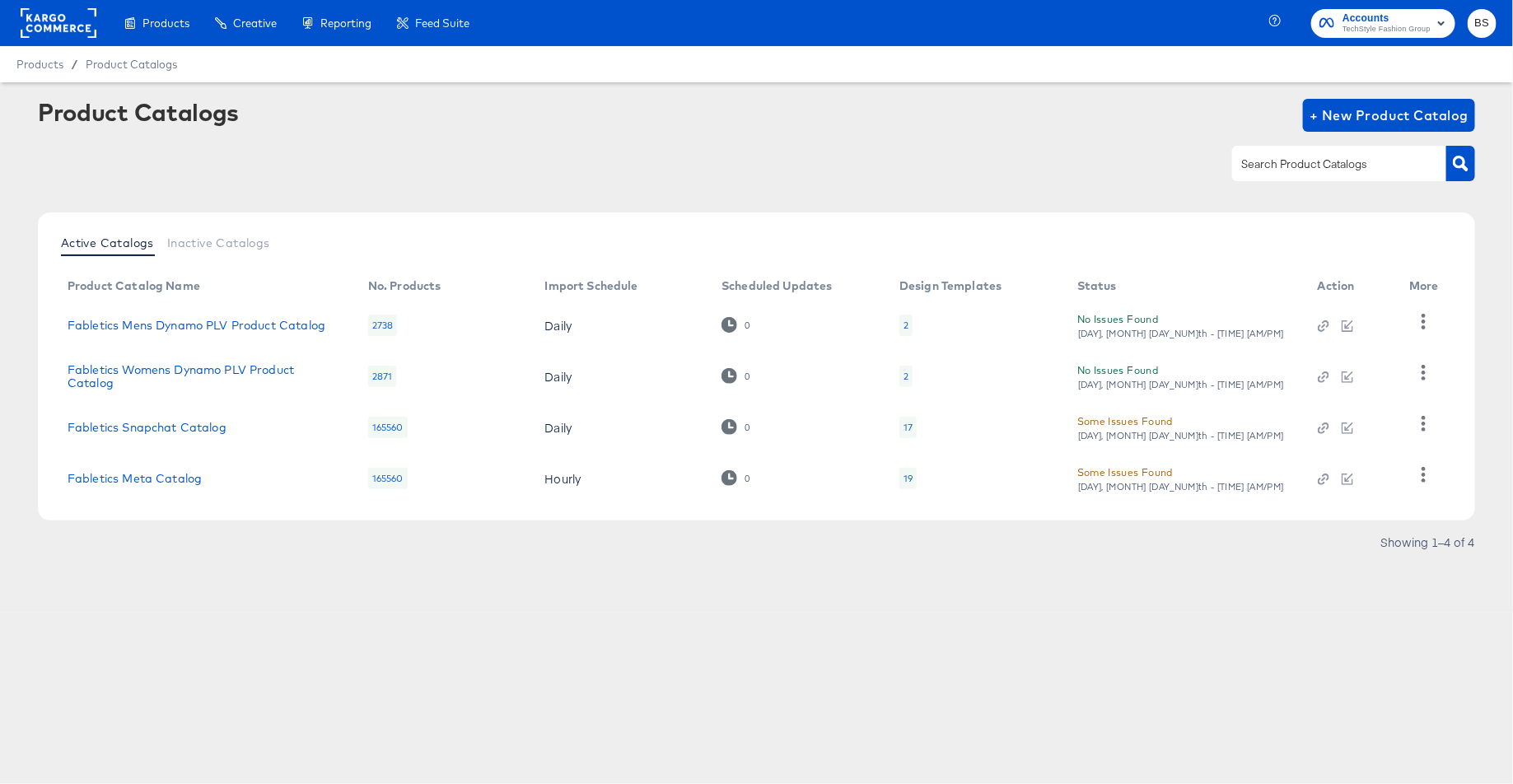 click on "Fabletics Meta Catalog" at bounding box center [204, 478] 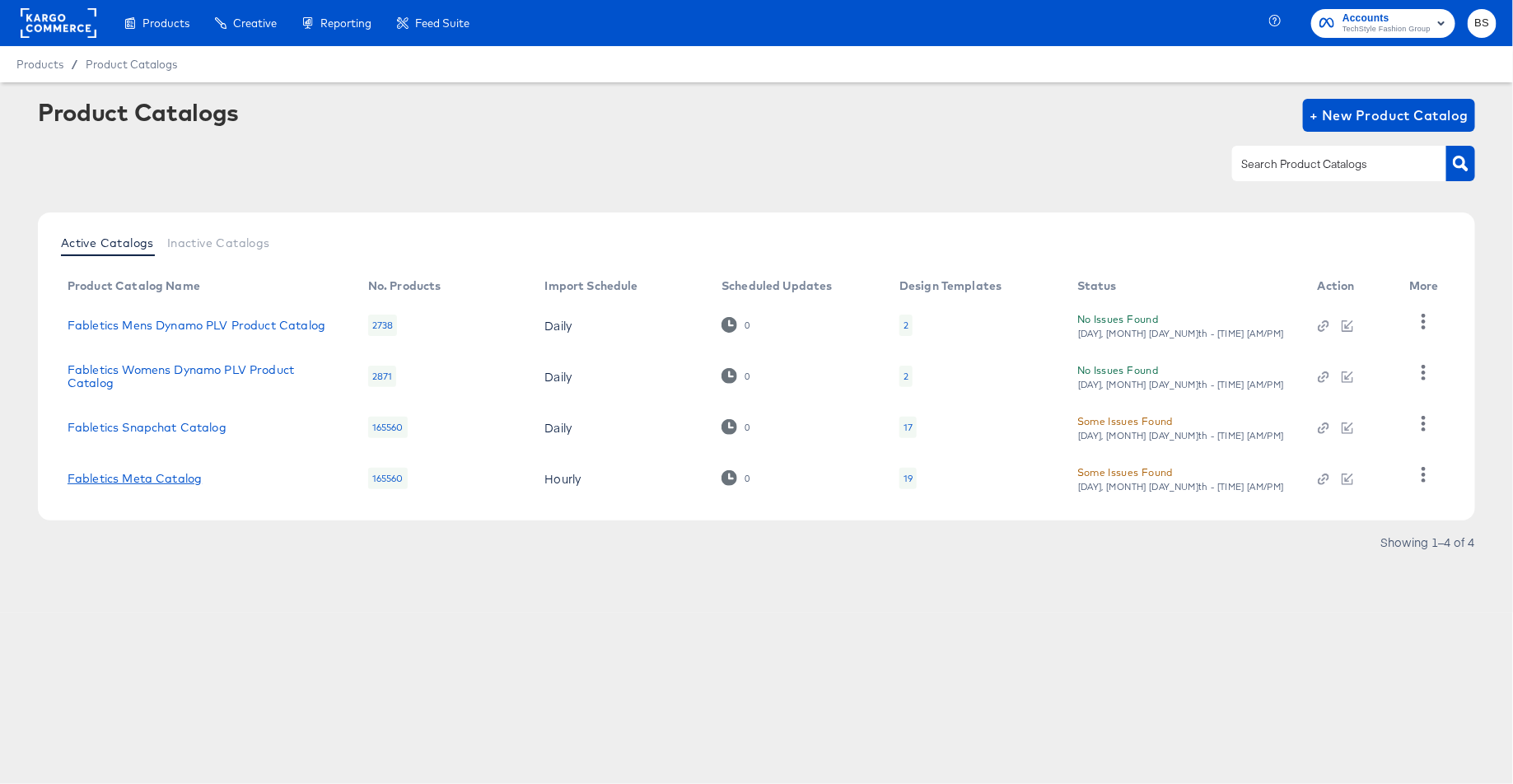 click on "Fabletics Meta Catalog" at bounding box center [134, 478] 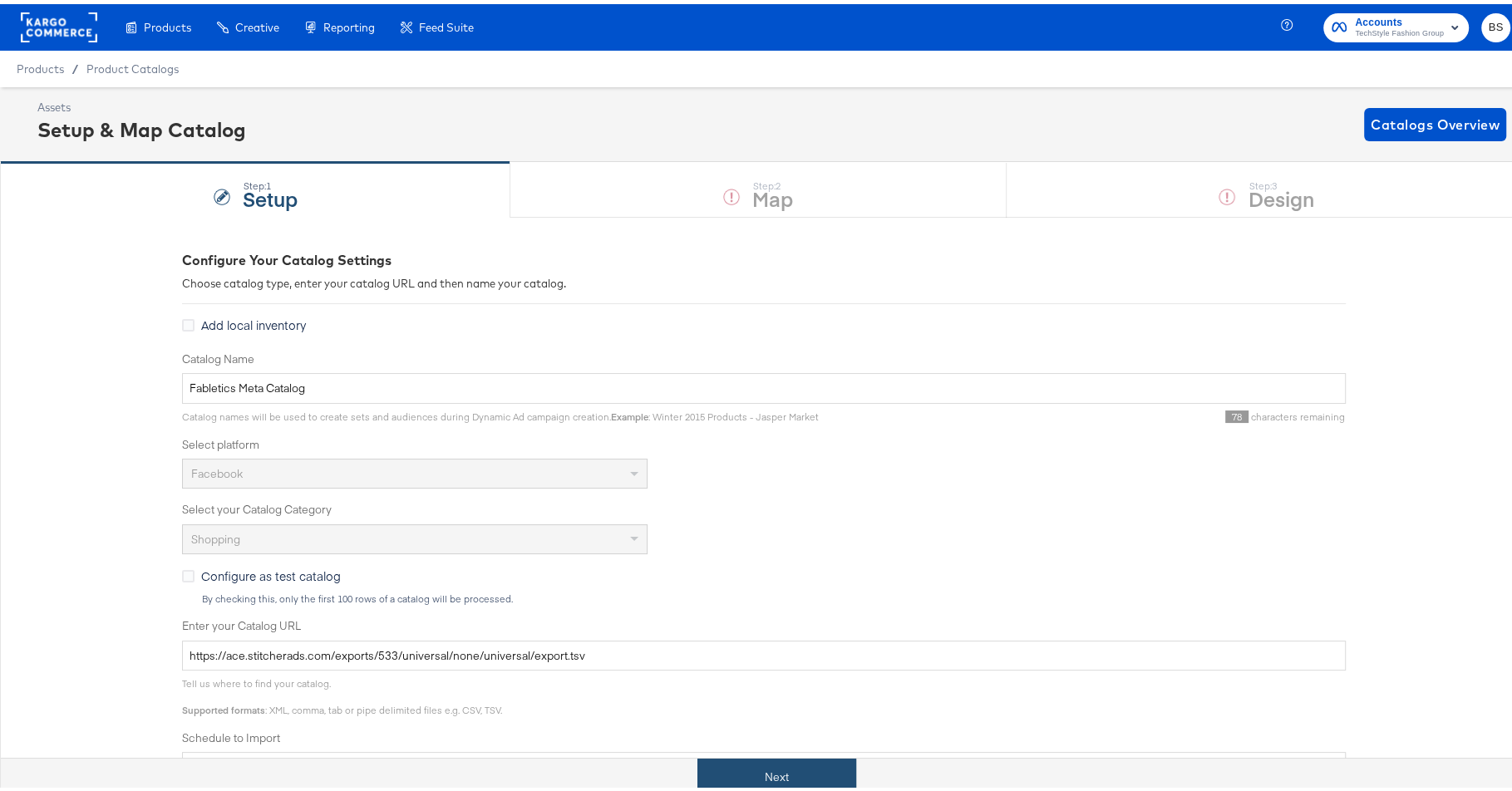 click on "Next" at bounding box center [776, 773] 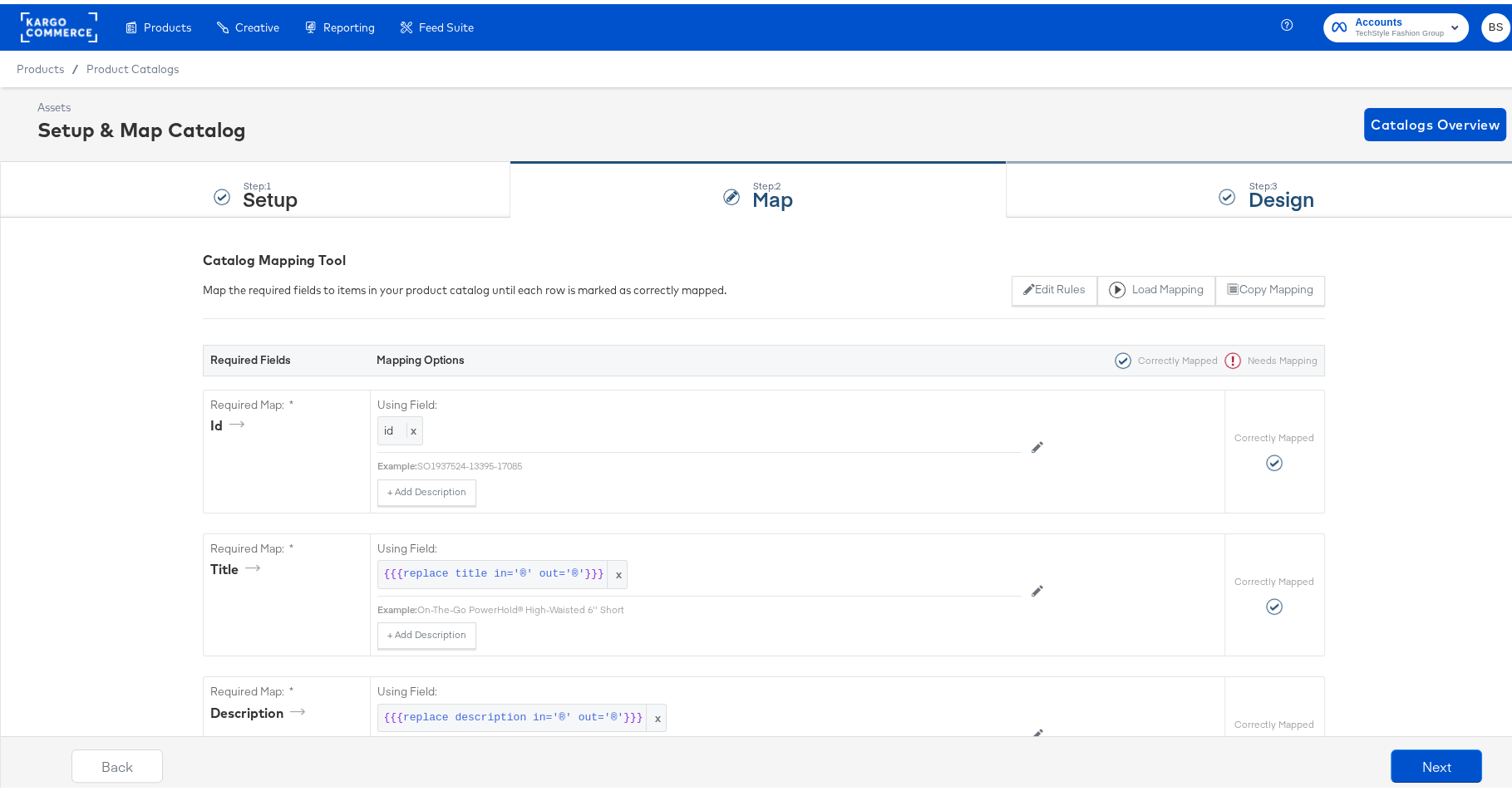 click on "Step:  3   Design" at bounding box center [1267, 186] 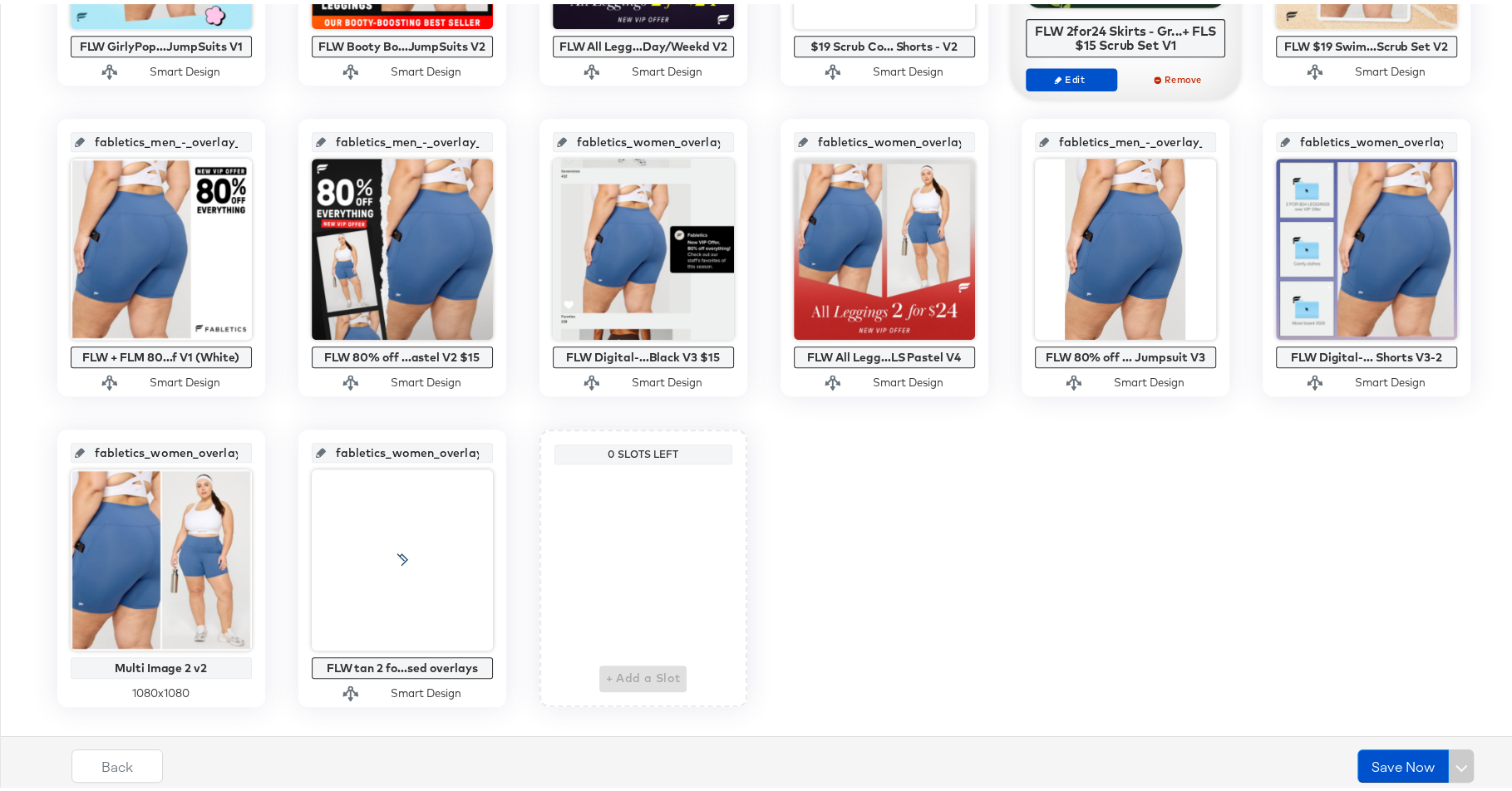 scroll, scrollTop: 912, scrollLeft: 0, axis: vertical 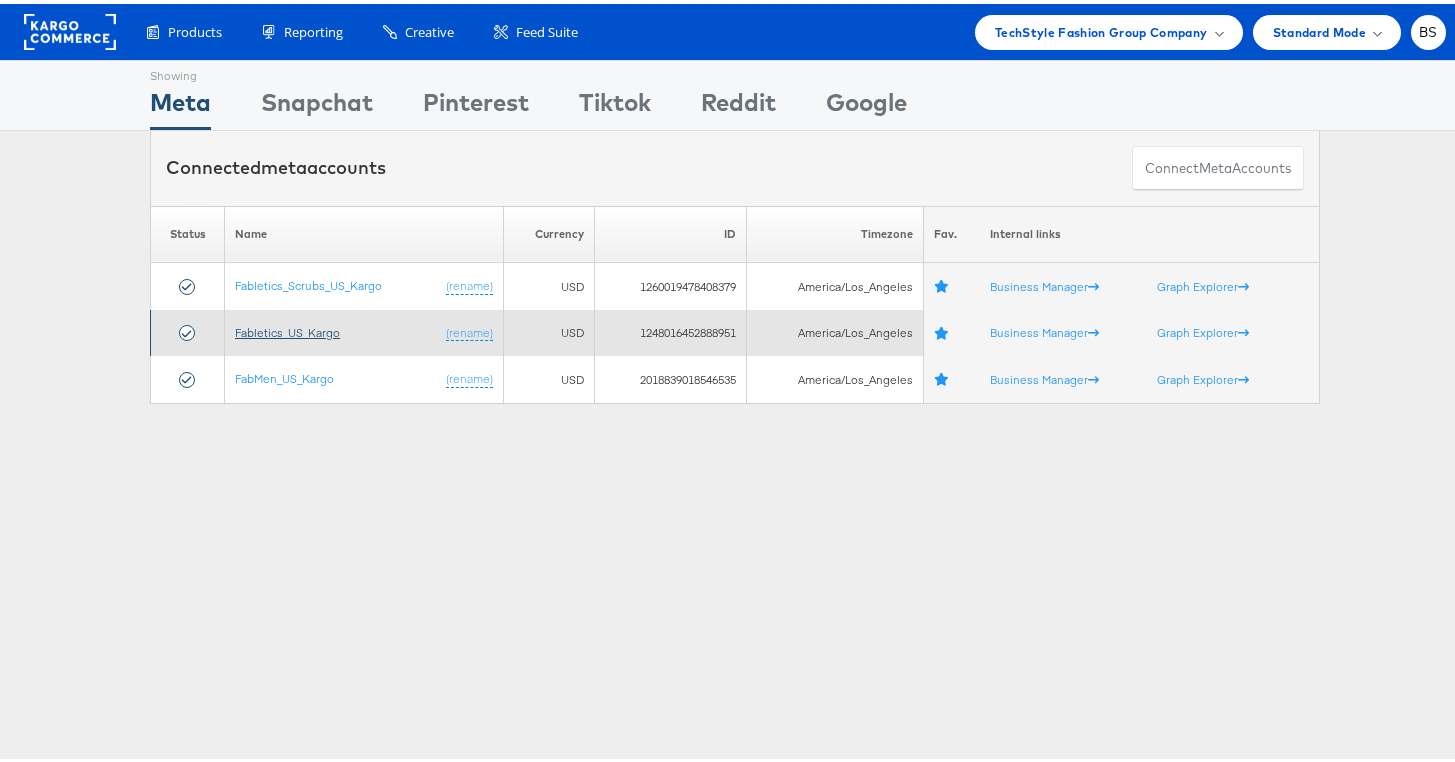 click on "Fabletics_US_Kargo" at bounding box center [287, 328] 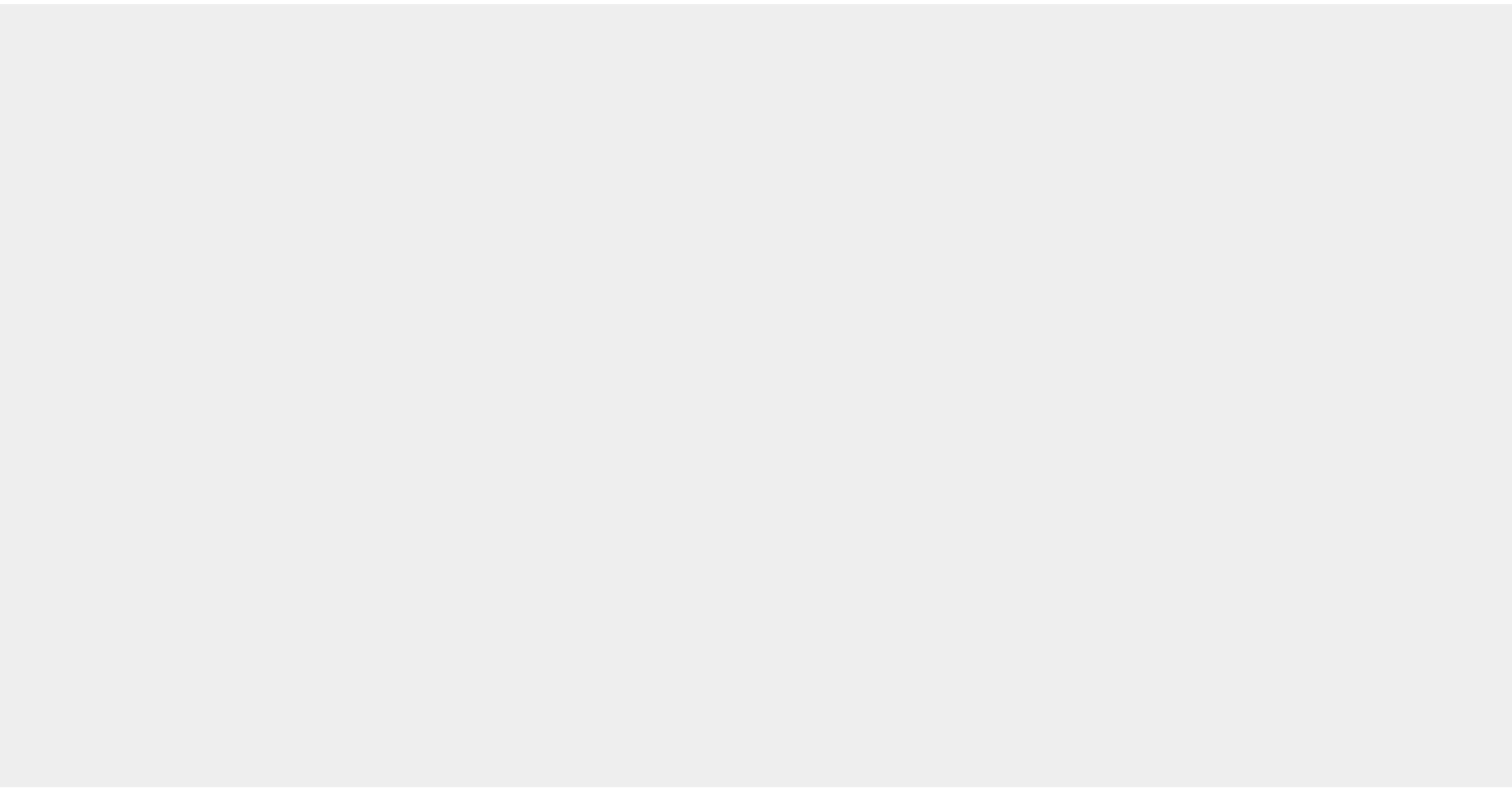 scroll, scrollTop: 0, scrollLeft: 0, axis: both 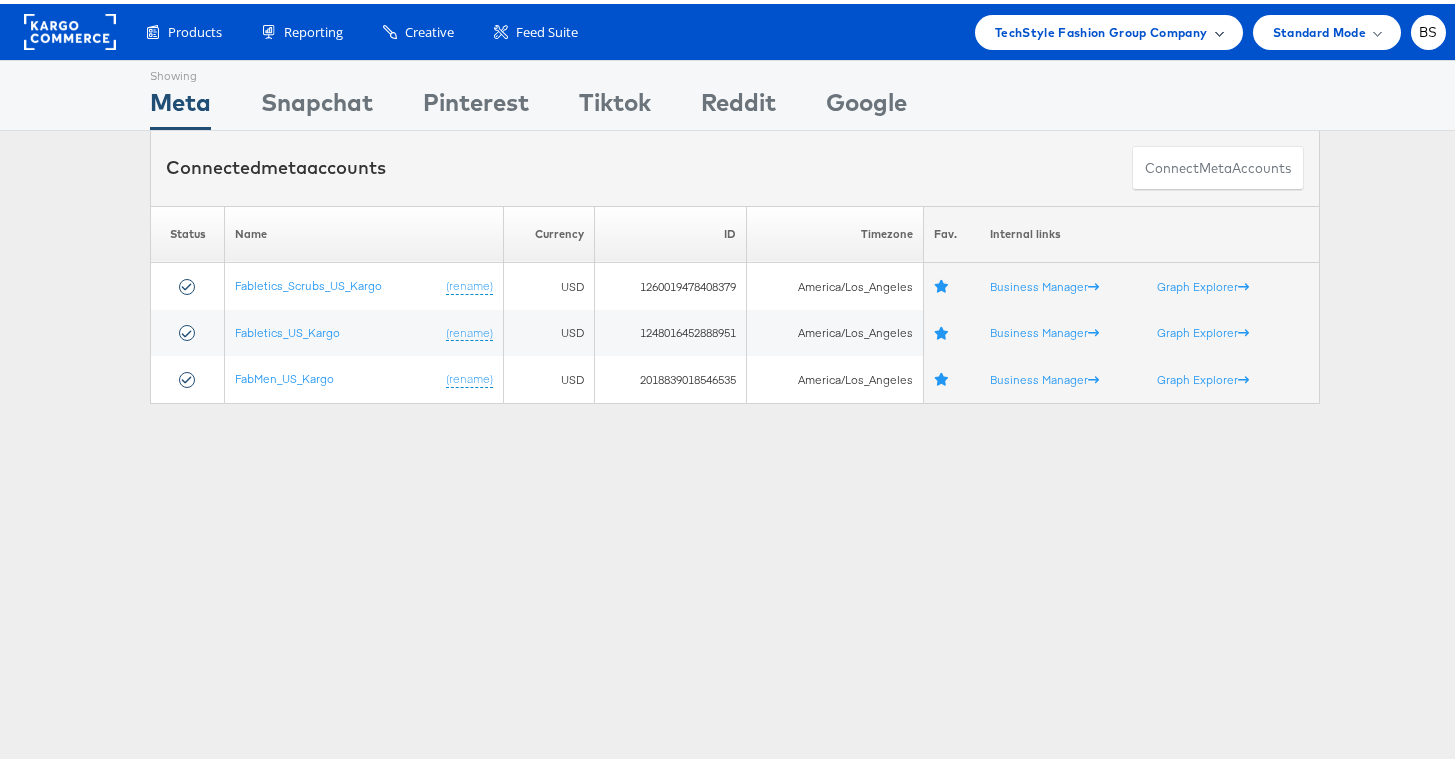 click on "TechStyle Fashion Group Company" at bounding box center [1101, 28] 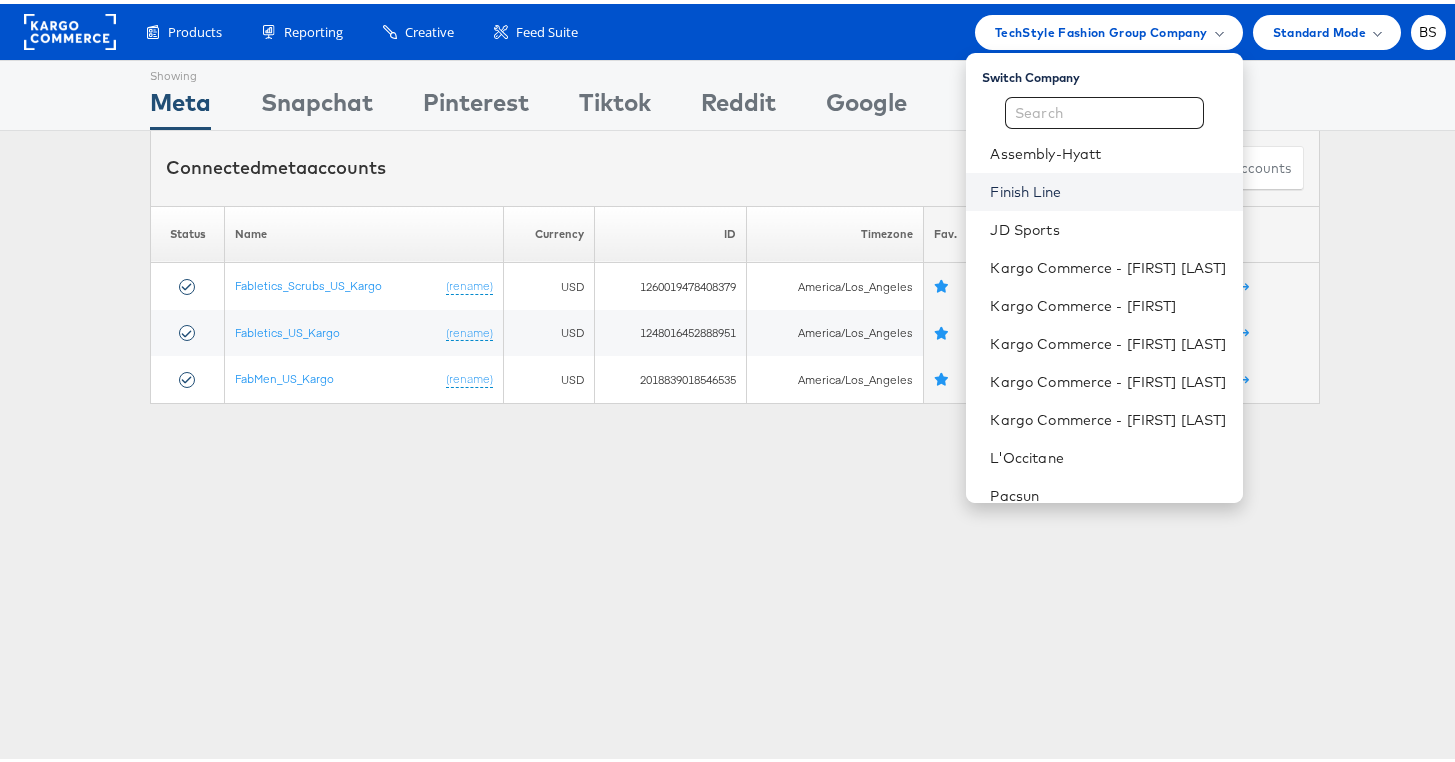 click on "Finish Line" at bounding box center (1108, 188) 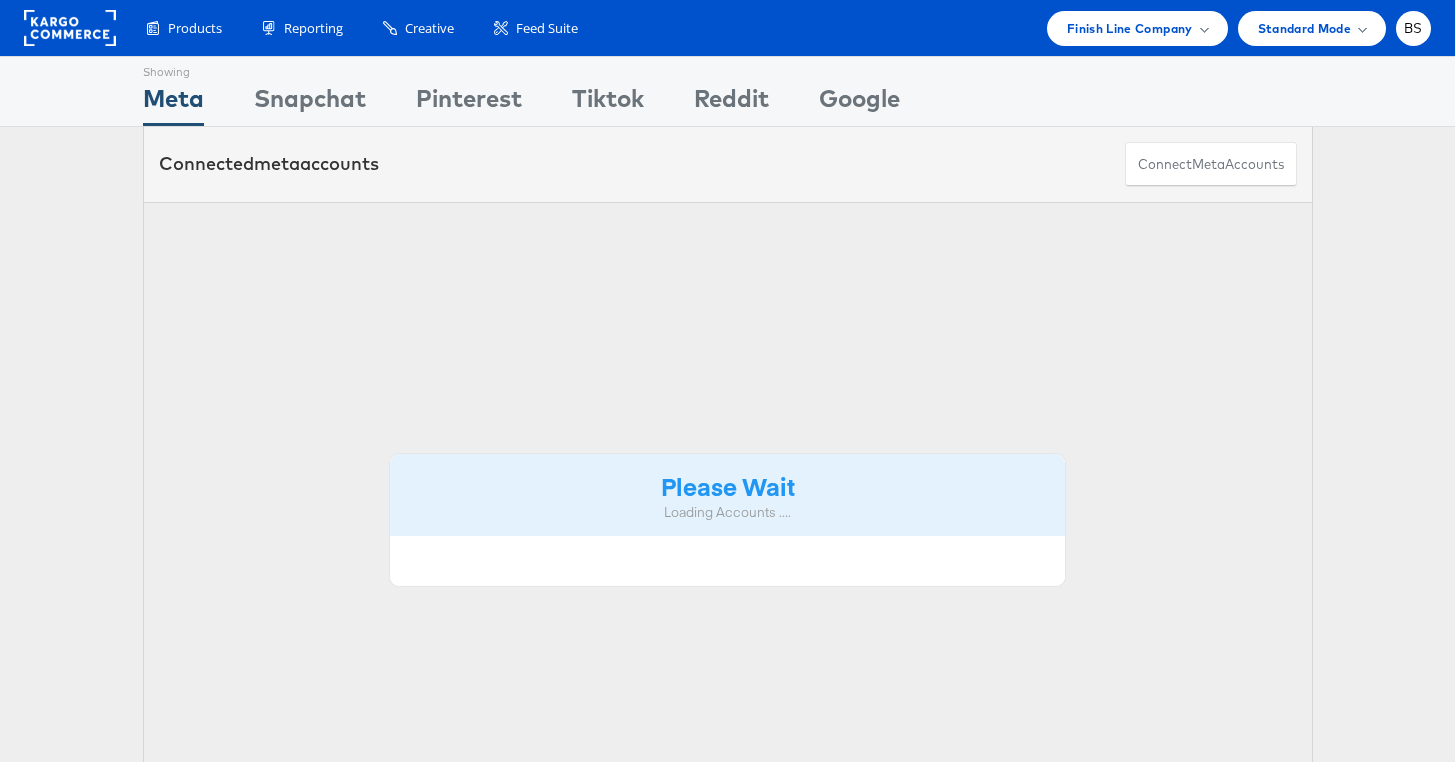 scroll, scrollTop: 0, scrollLeft: 0, axis: both 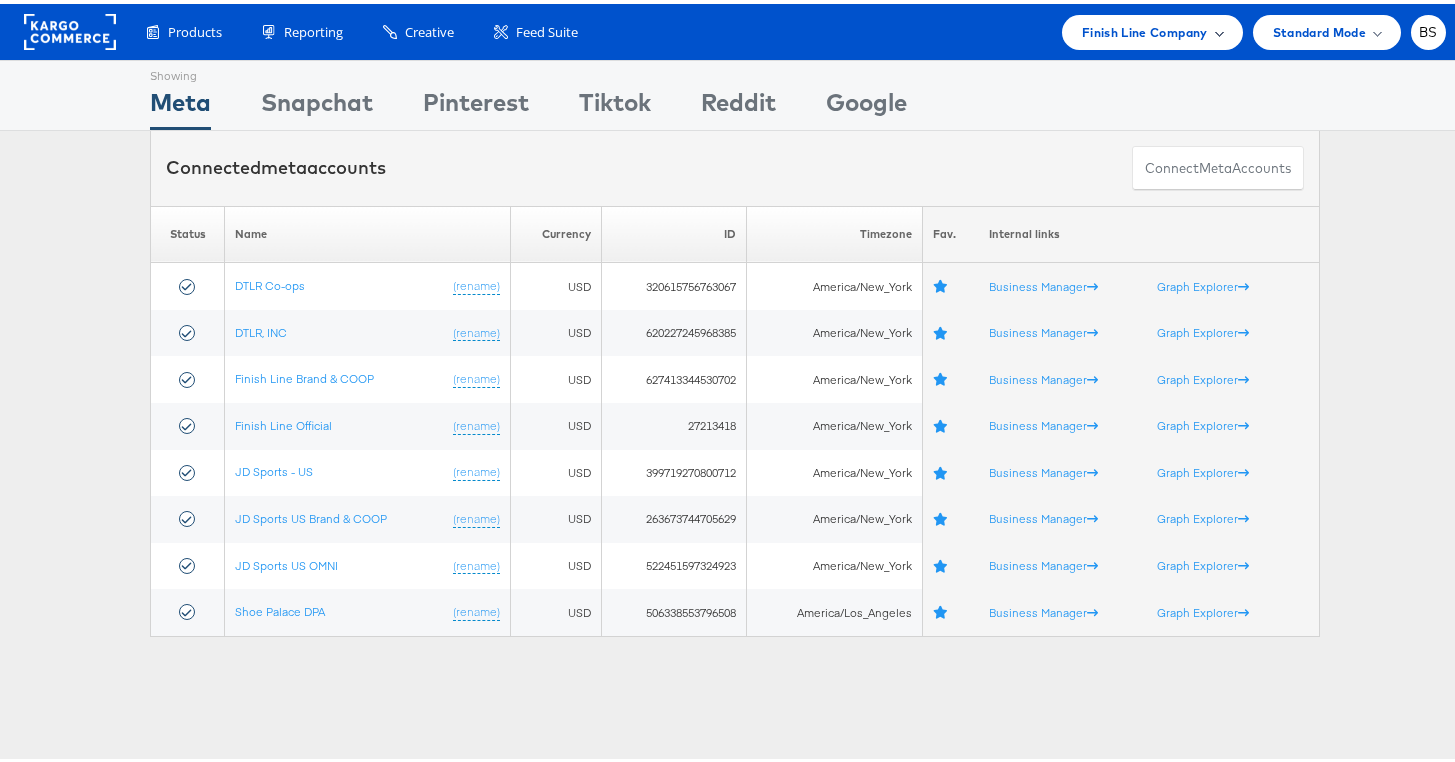 click on "Finish Line Company" at bounding box center [1145, 28] 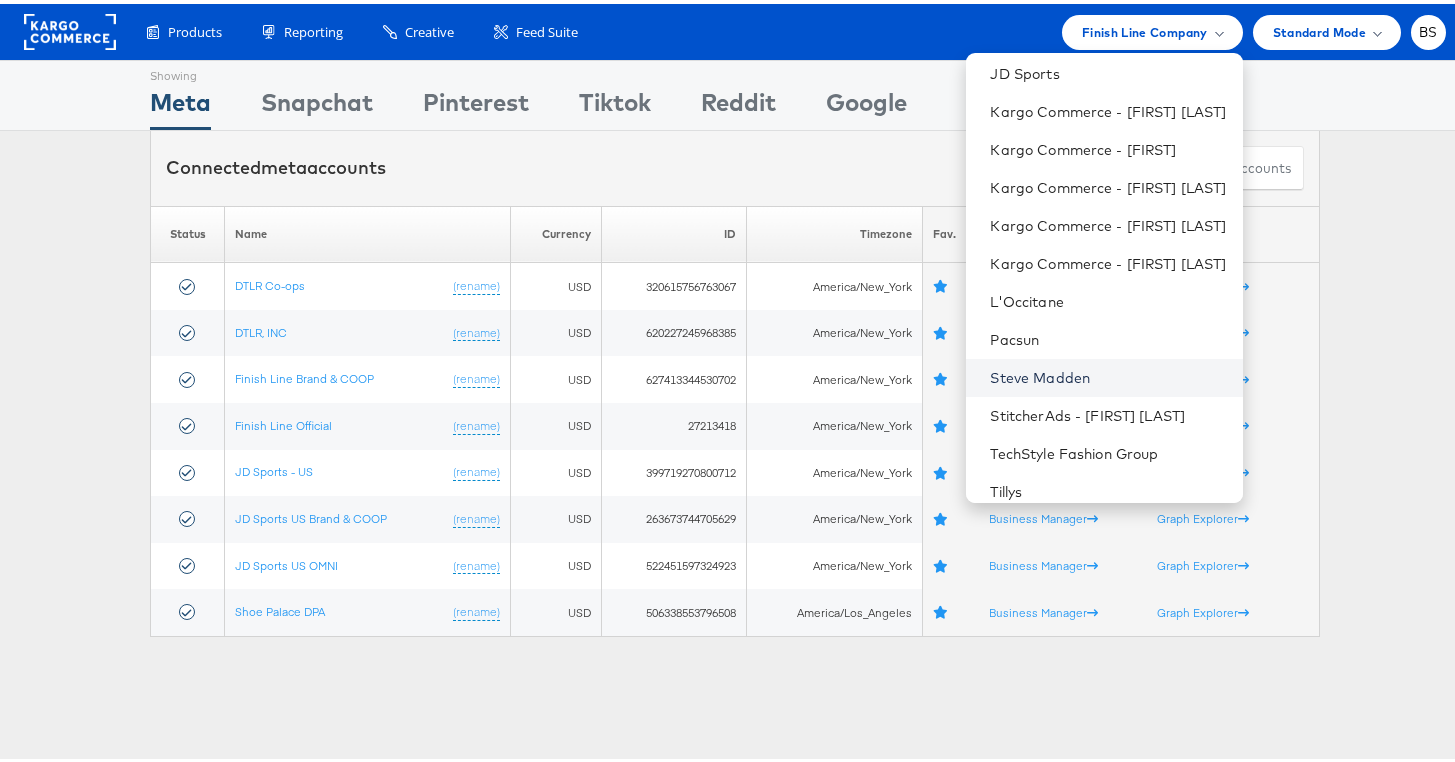 scroll, scrollTop: 167, scrollLeft: 0, axis: vertical 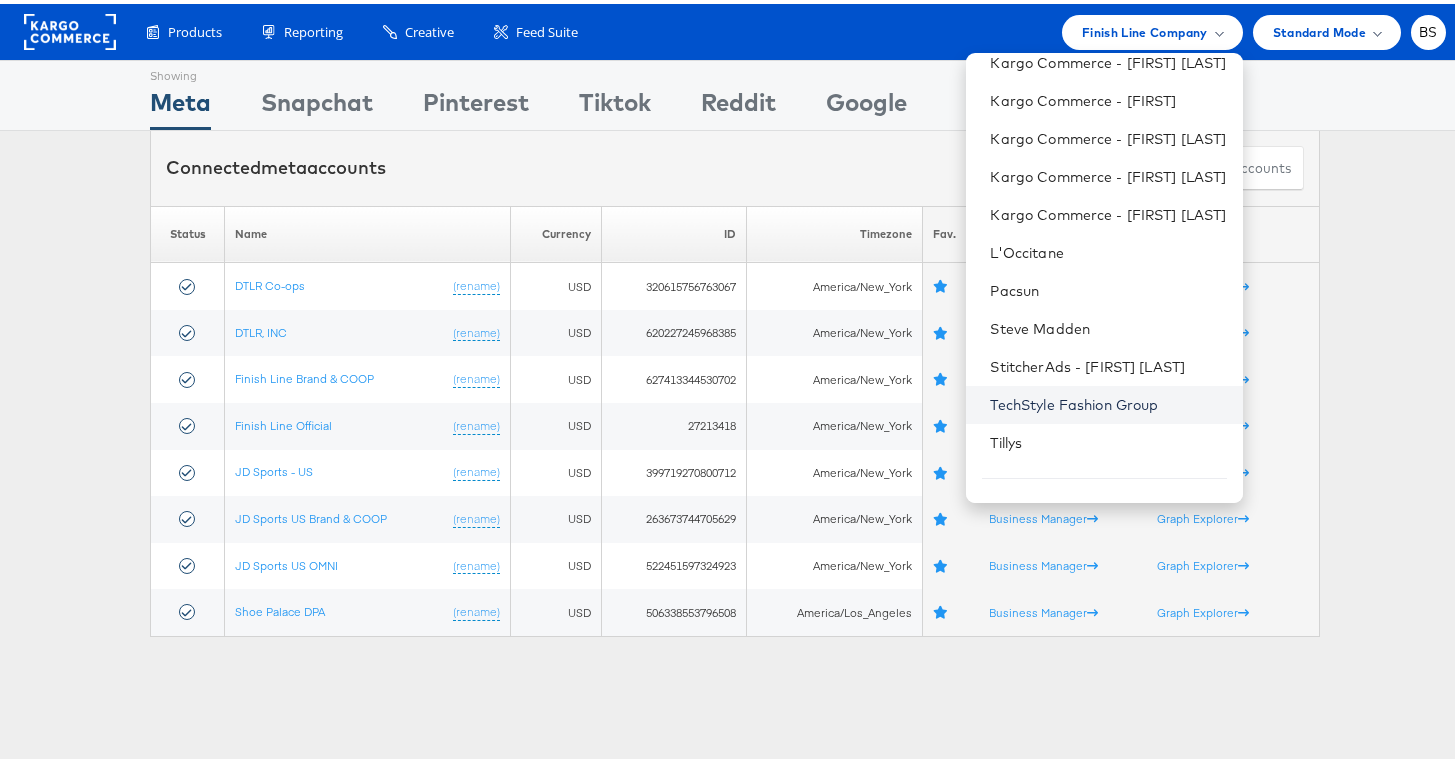 click on "TechStyle Fashion Group" at bounding box center (1108, 401) 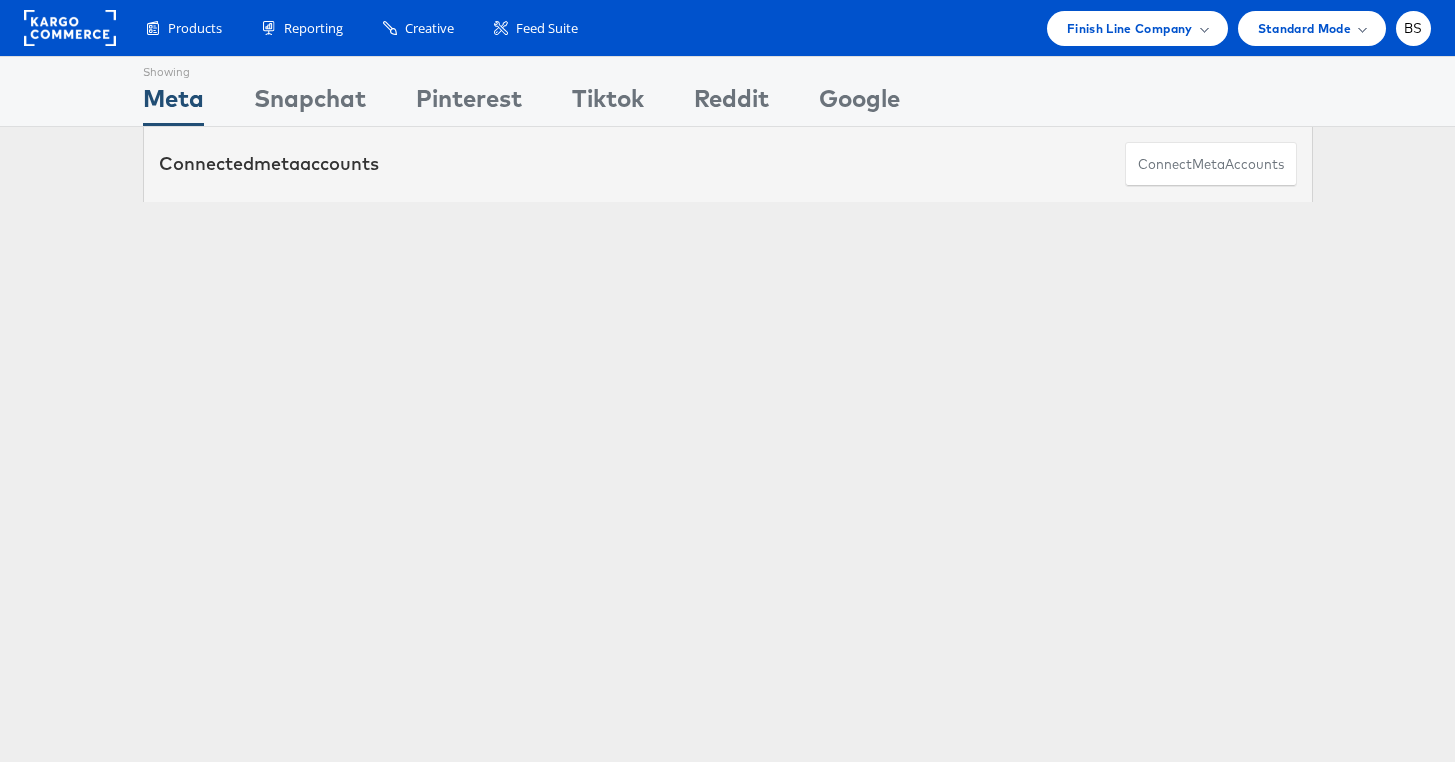 scroll, scrollTop: 0, scrollLeft: 0, axis: both 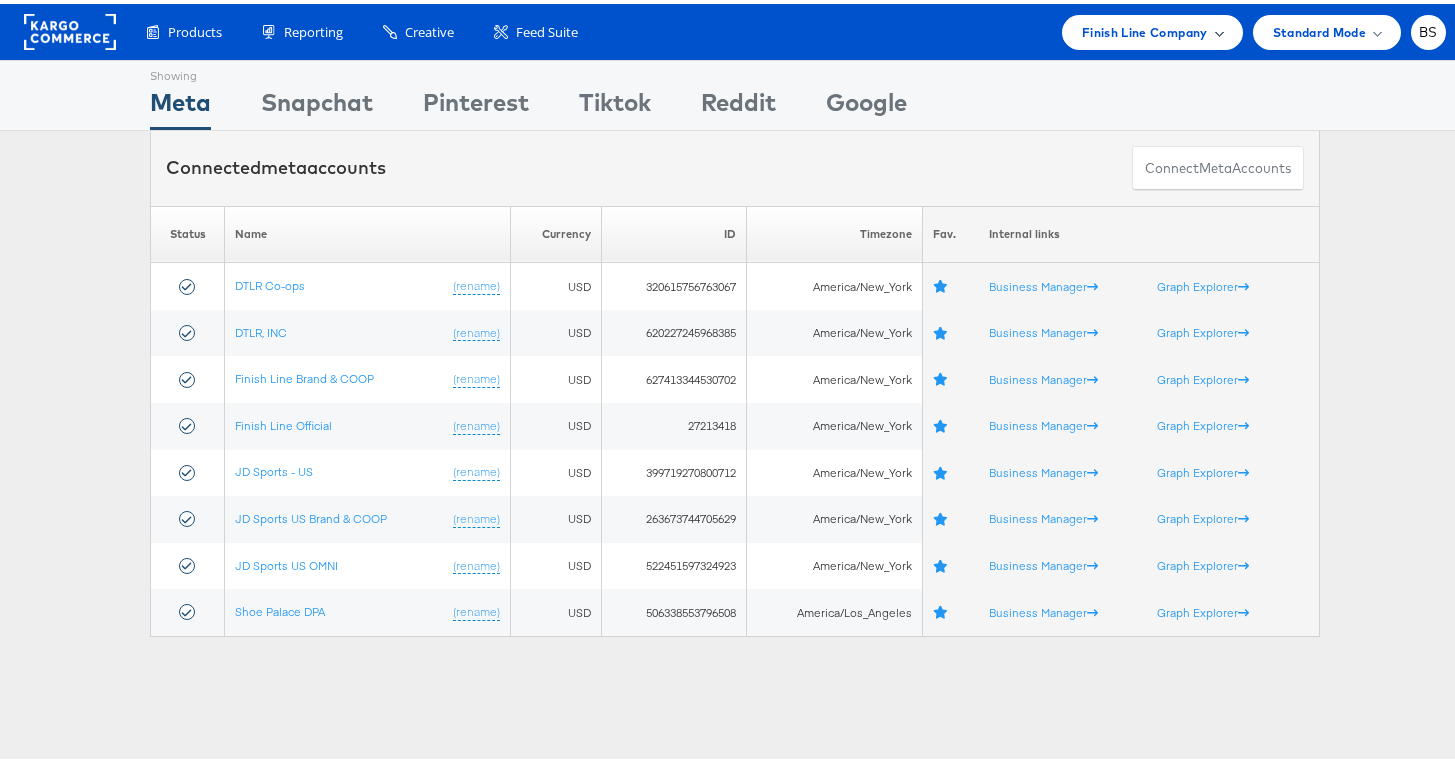 click on "Finish Line Company" at bounding box center (1152, 28) 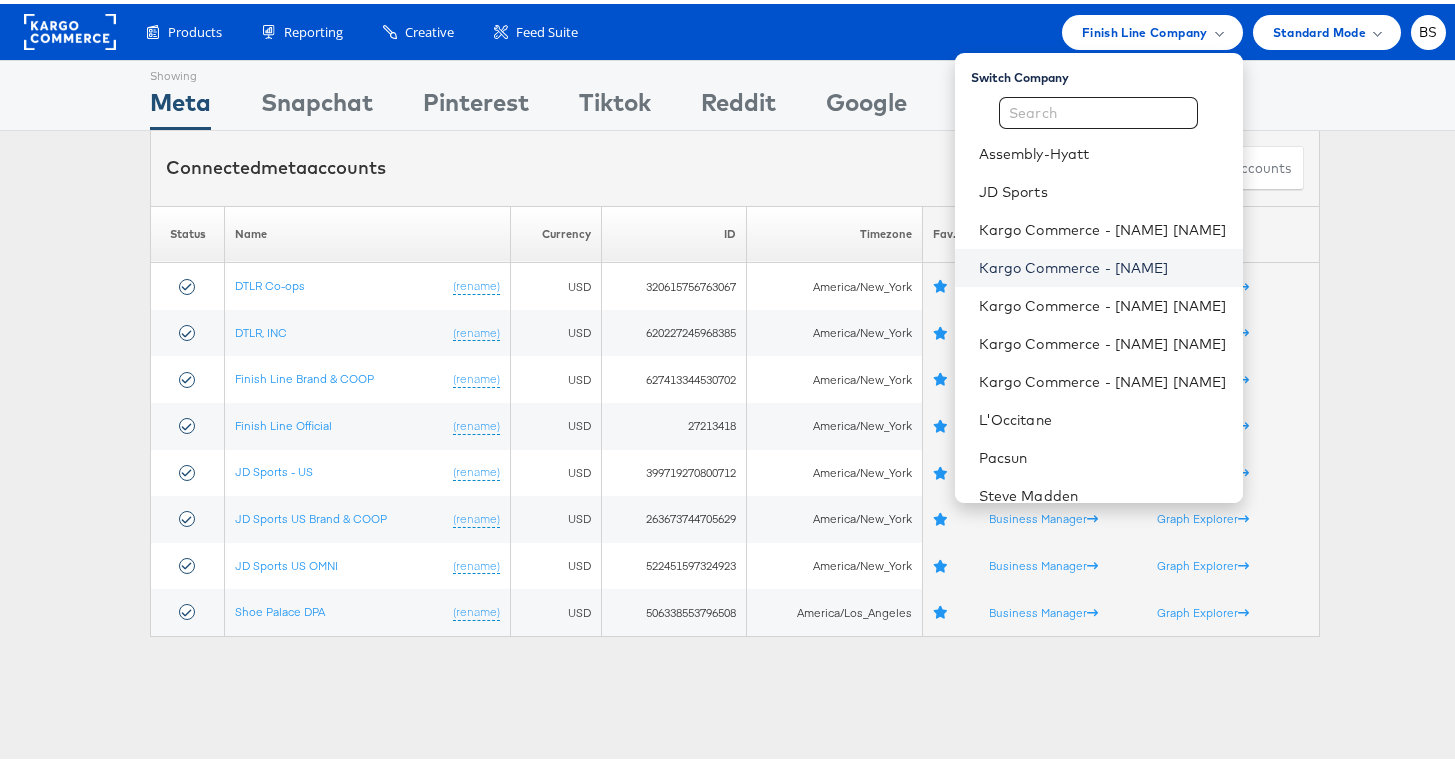 scroll, scrollTop: 205, scrollLeft: 0, axis: vertical 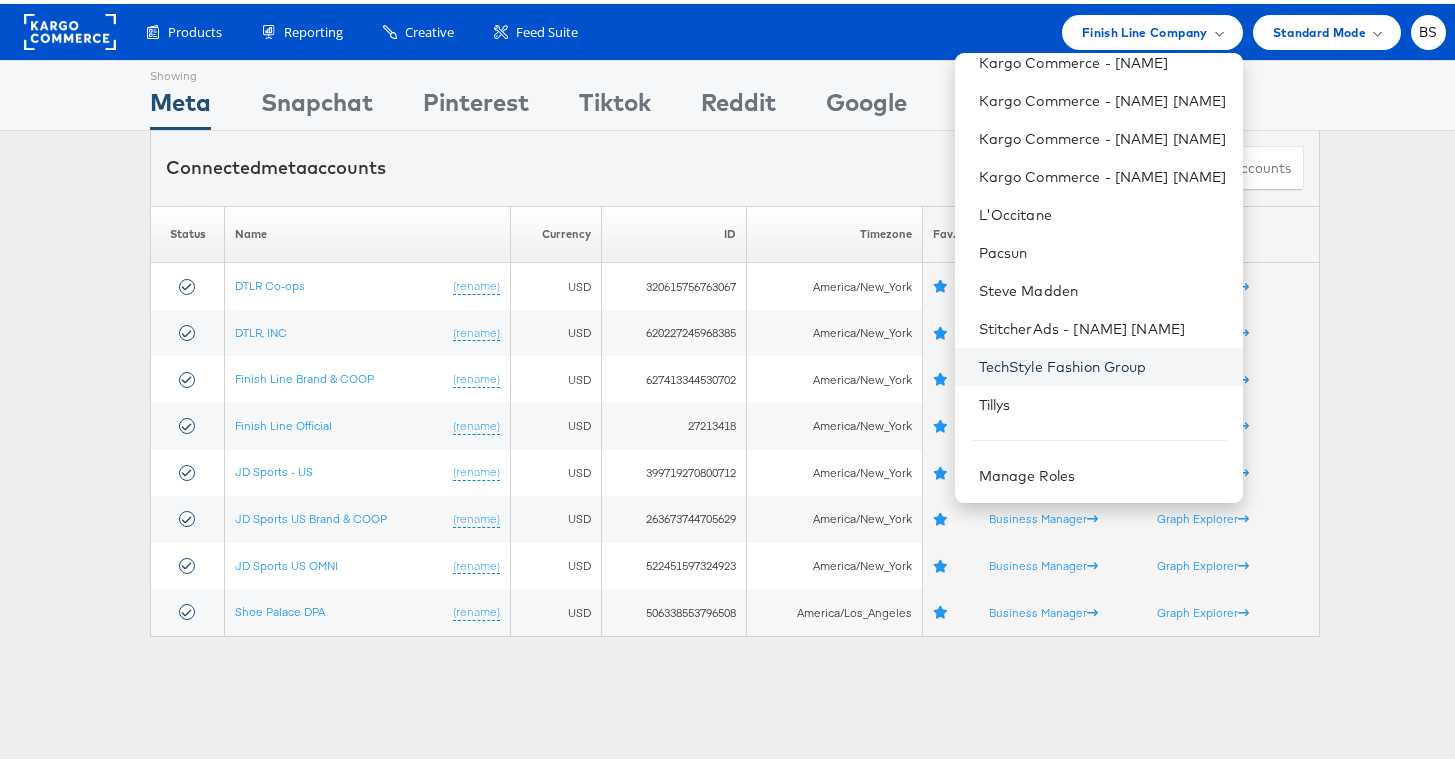 click on "TechStyle Fashion Group" at bounding box center (1103, 363) 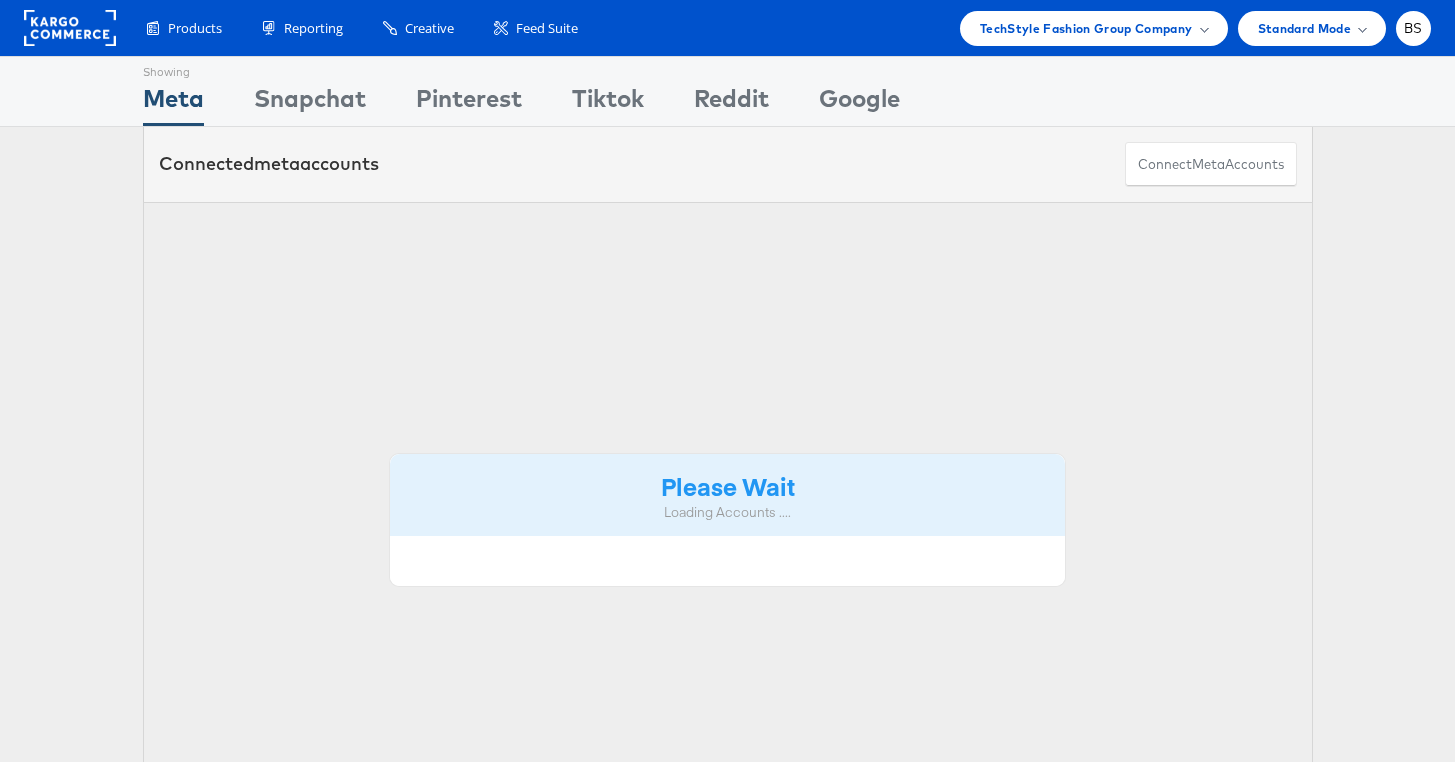 scroll, scrollTop: 0, scrollLeft: 0, axis: both 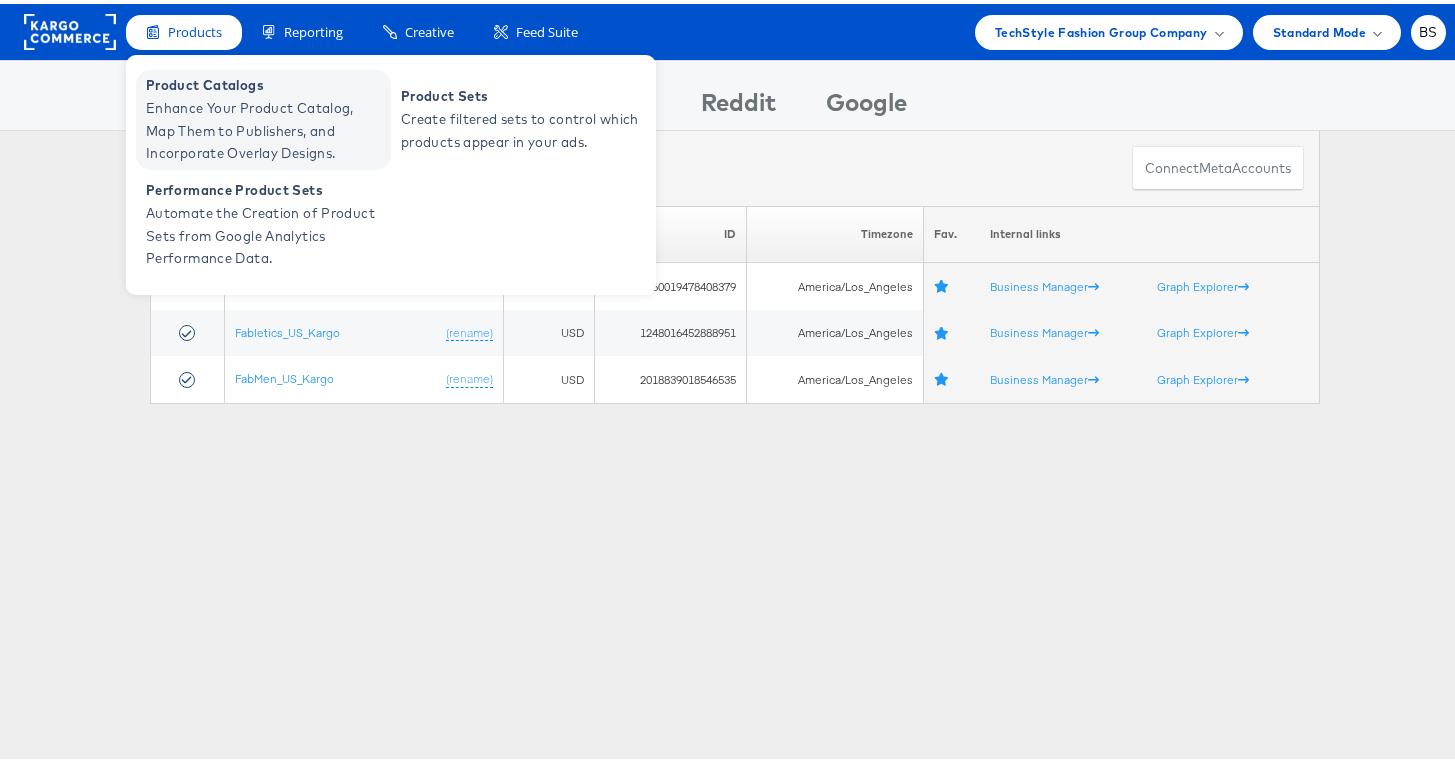 click on "Enhance Your Product Catalog, Map Them to Publishers, and Incorporate Overlay Designs." at bounding box center [266, 127] 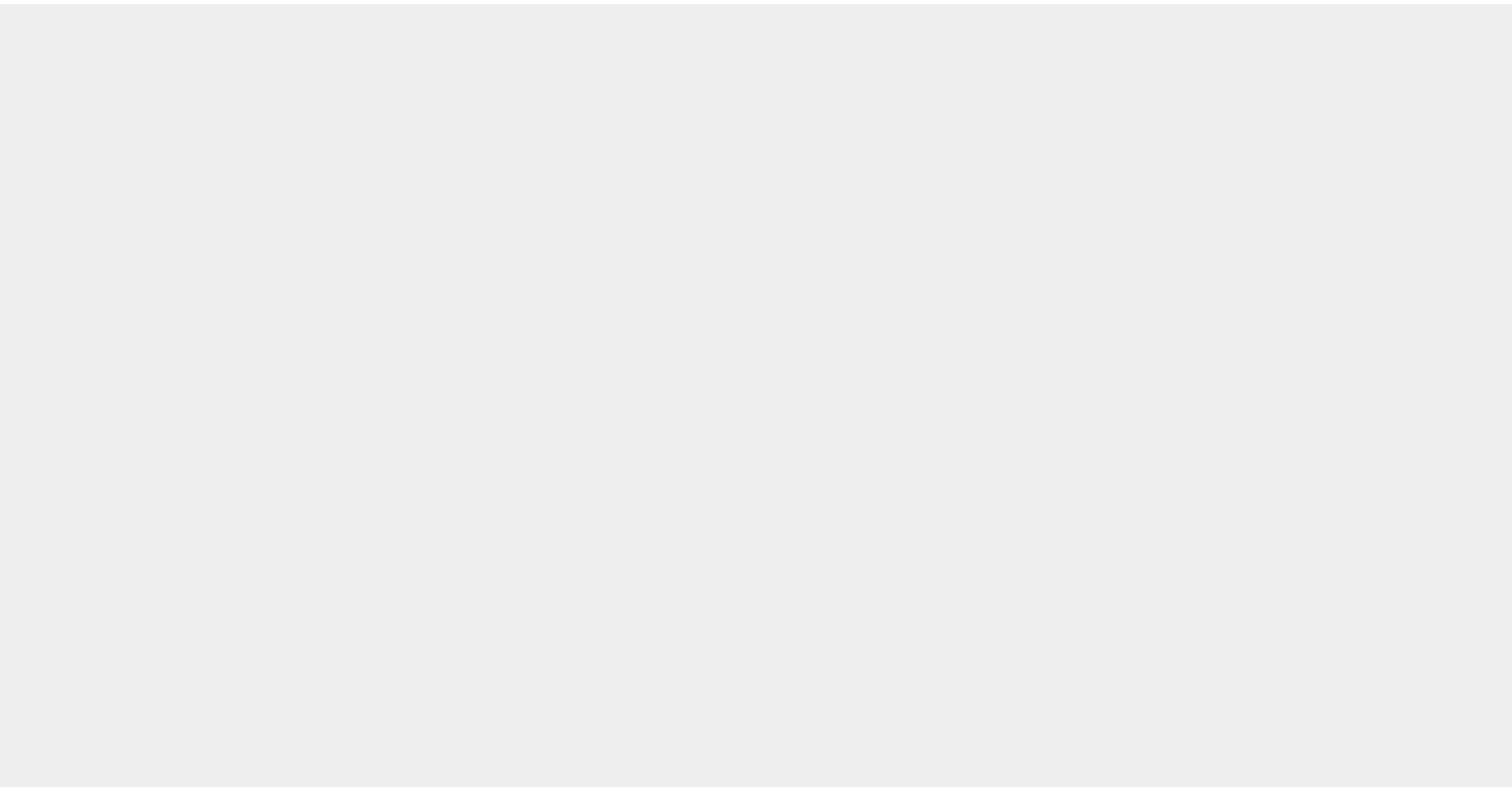 scroll, scrollTop: 0, scrollLeft: 0, axis: both 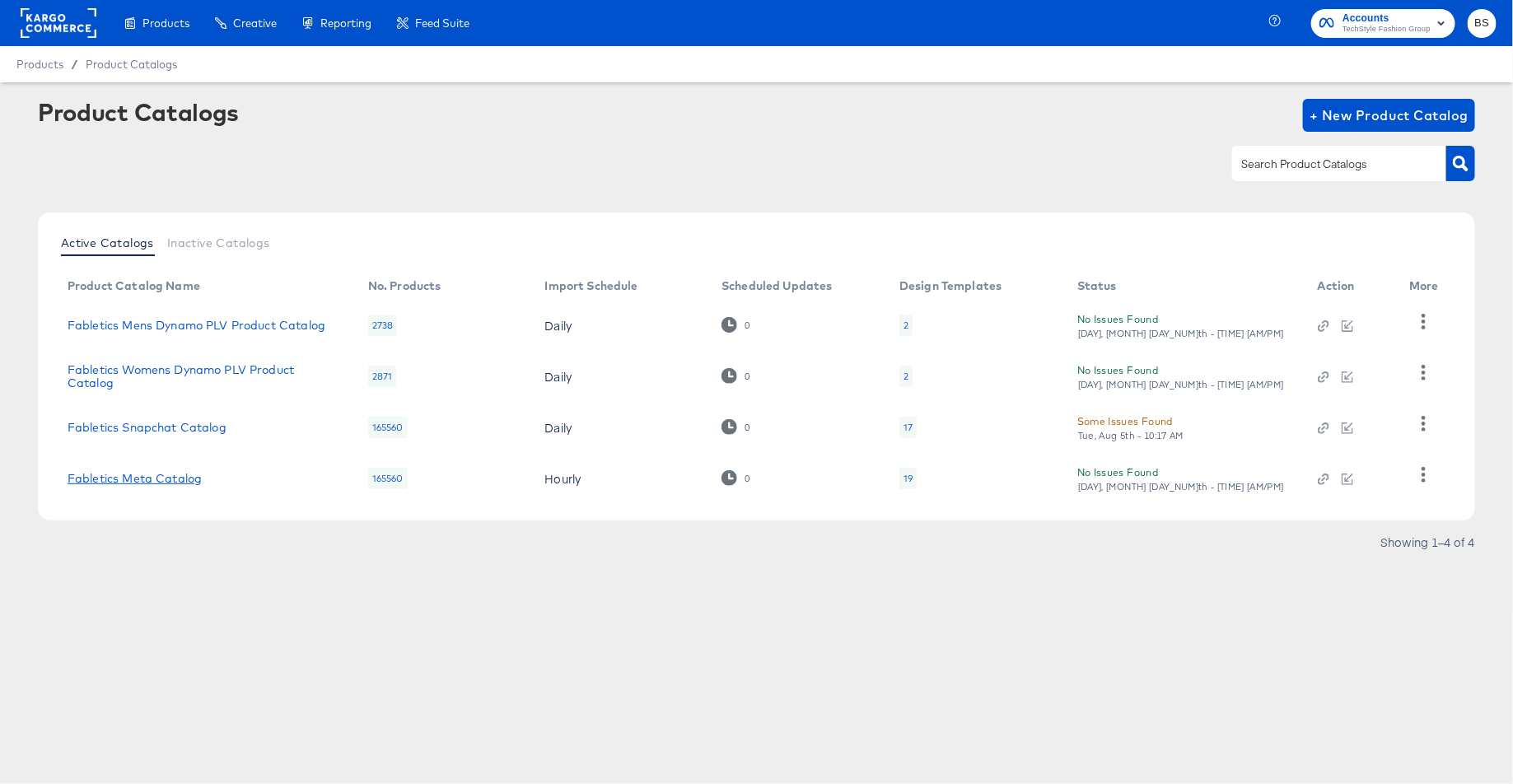 click on "Fabletics Meta Catalog" at bounding box center (134, 478) 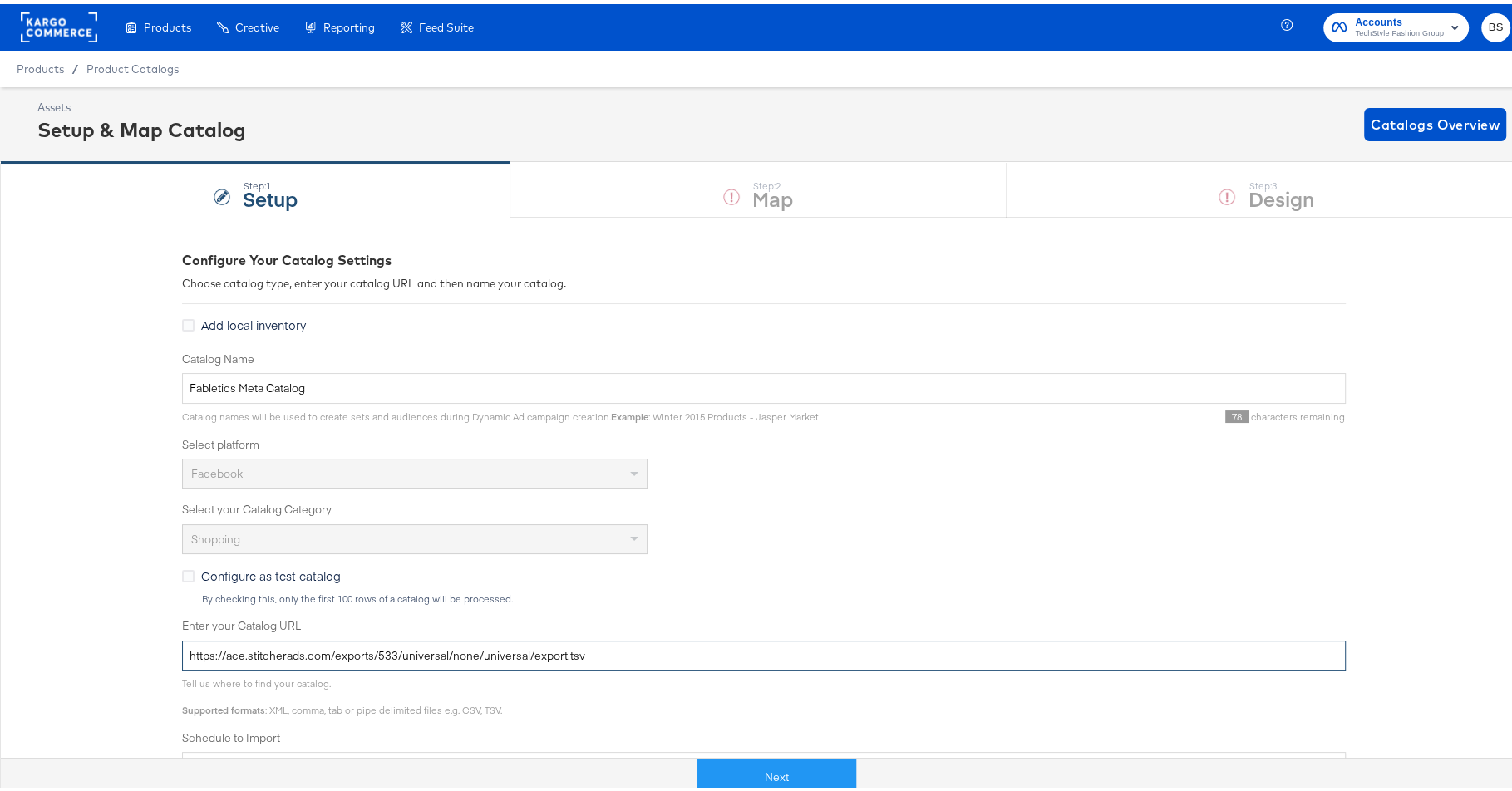 click on "https://ace.stitcherads.com/exports/533/universal/none/universal/export.tsv" at bounding box center [764, 651] 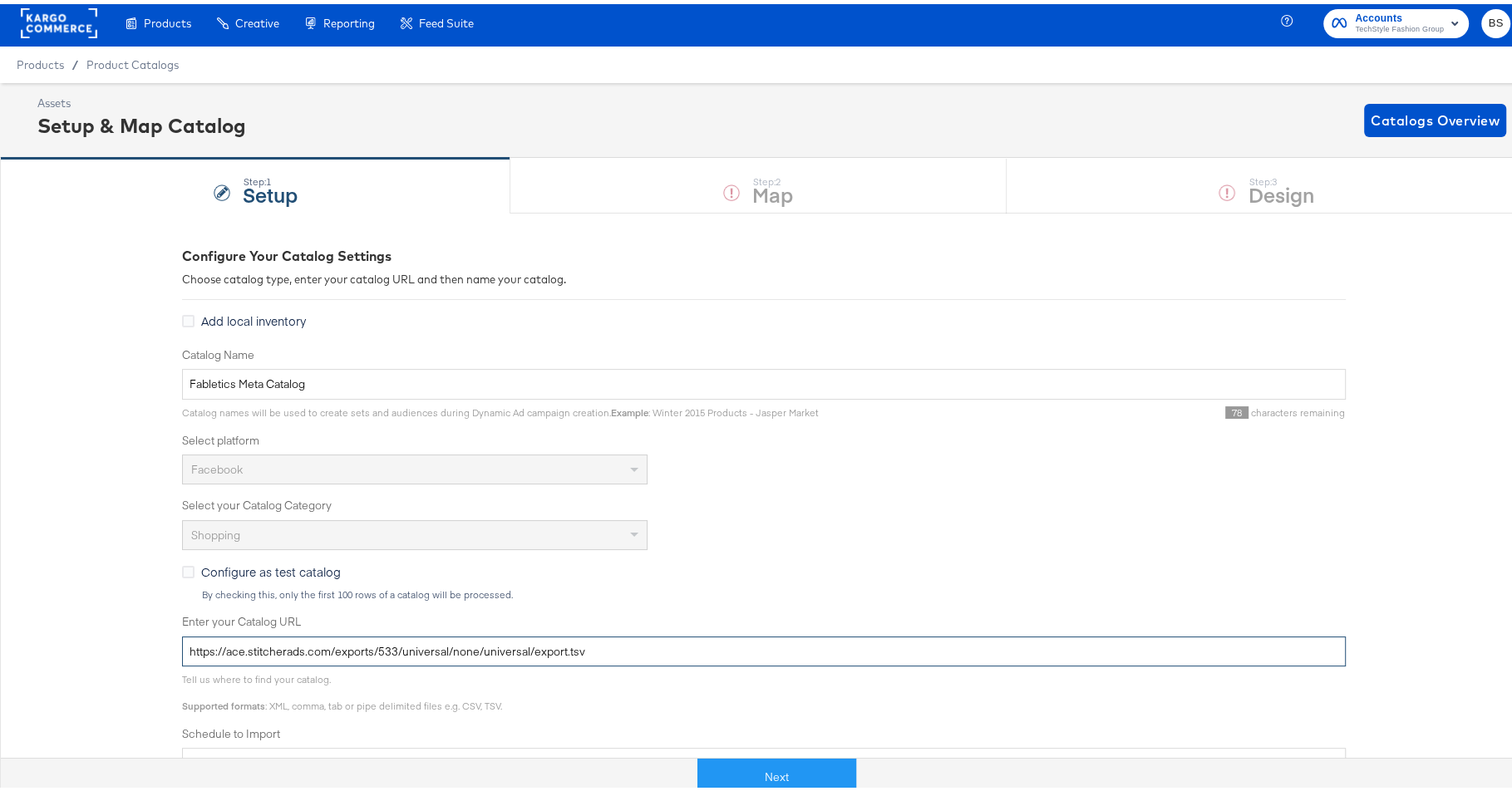 click on "https://ace.stitcherads.com/exports/533/universal/none/universal/export.tsv" at bounding box center [764, 647] 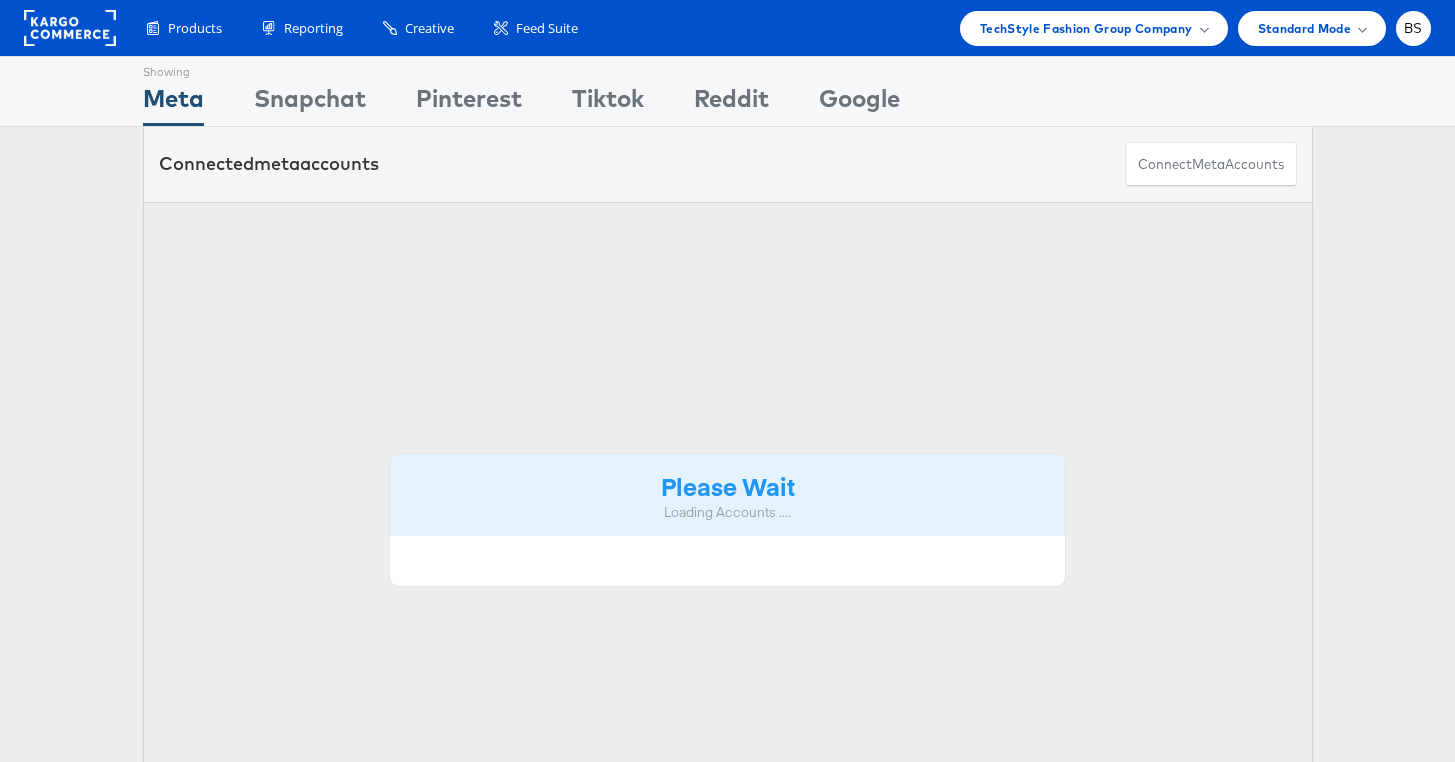 scroll, scrollTop: 0, scrollLeft: 0, axis: both 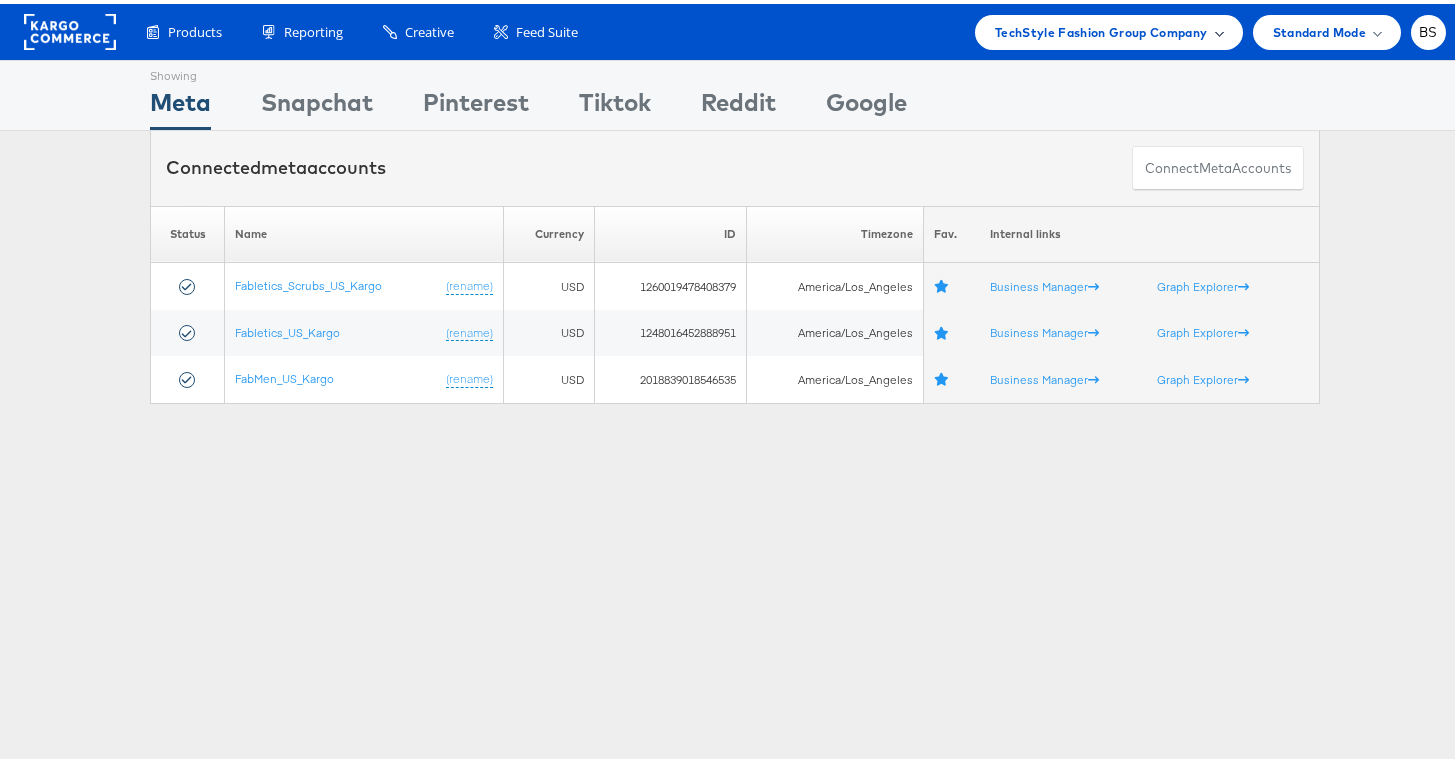 click on "TechStyle Fashion Group Company" at bounding box center [1101, 28] 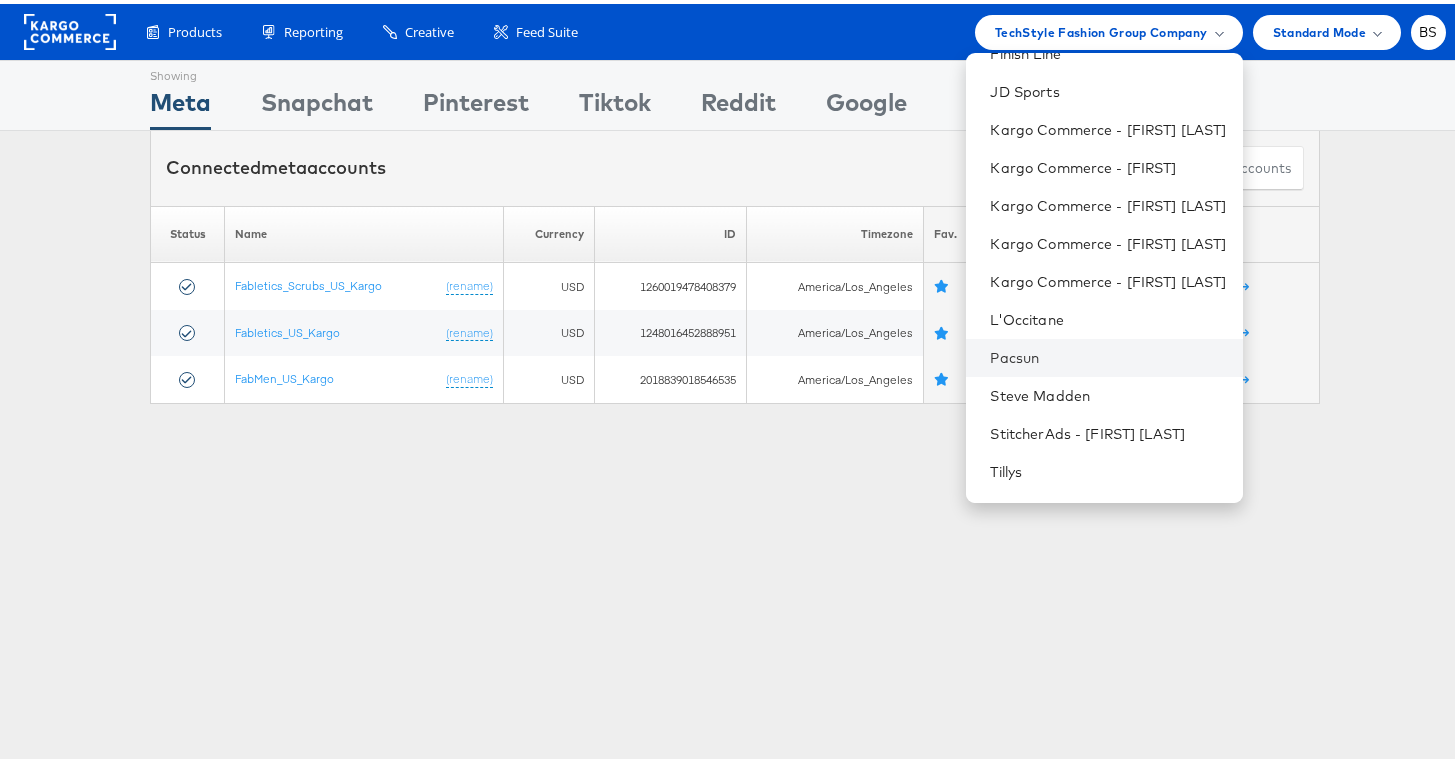 scroll, scrollTop: 38, scrollLeft: 0, axis: vertical 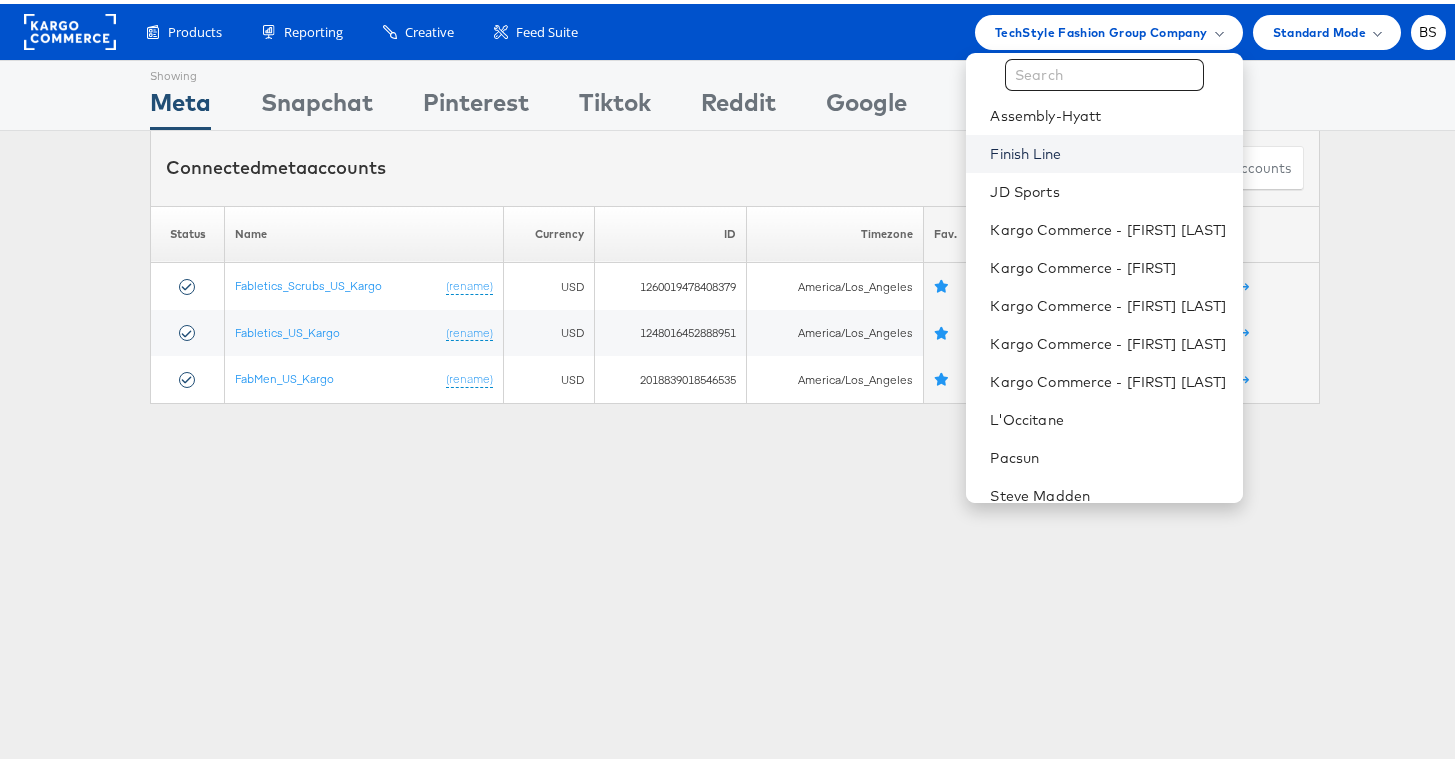 click on "Finish Line" at bounding box center (1108, 150) 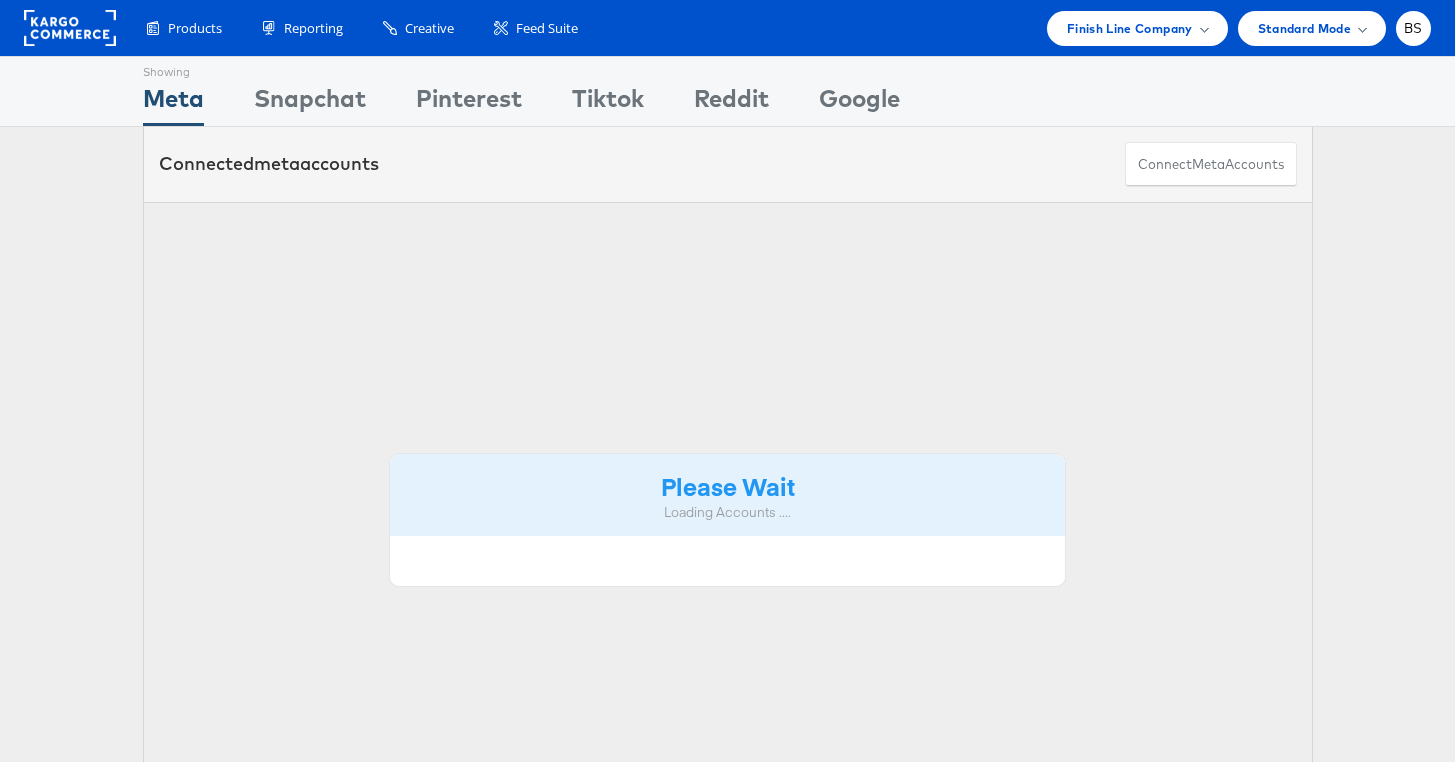 scroll, scrollTop: 0, scrollLeft: 0, axis: both 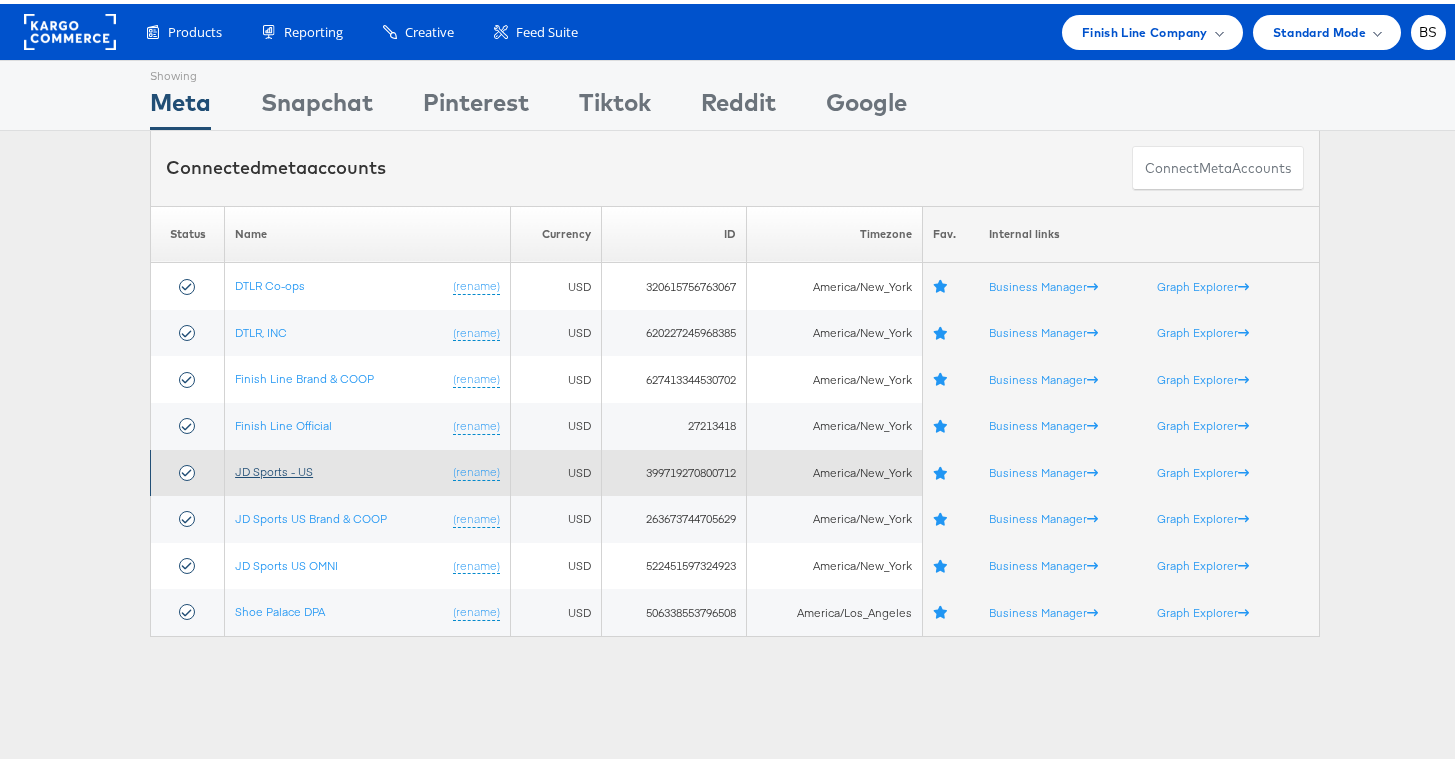 click on "JD Sports - US" at bounding box center [274, 467] 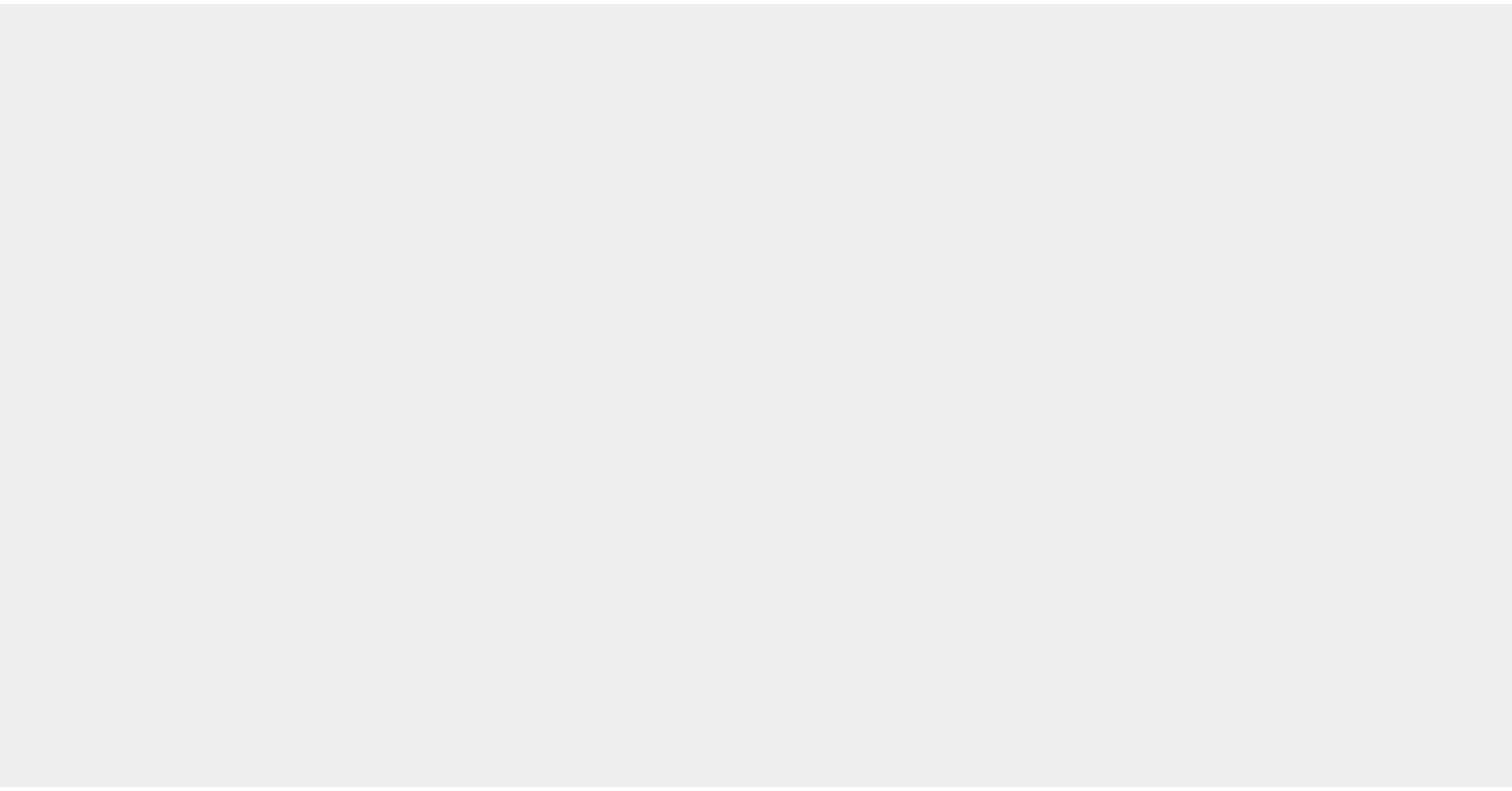 scroll, scrollTop: 0, scrollLeft: 0, axis: both 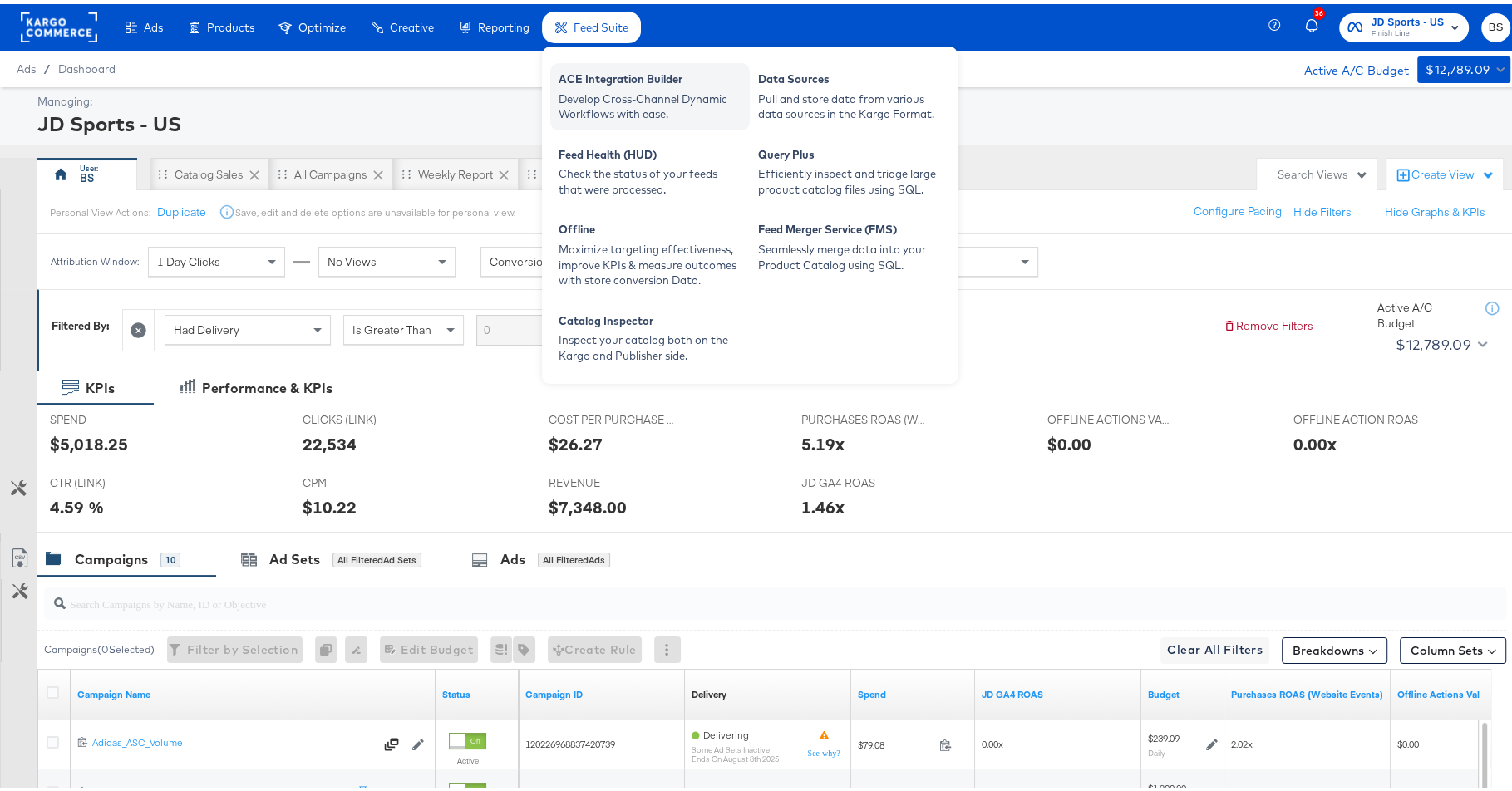 click on "ACE Integration Builder" at bounding box center (650, 77) 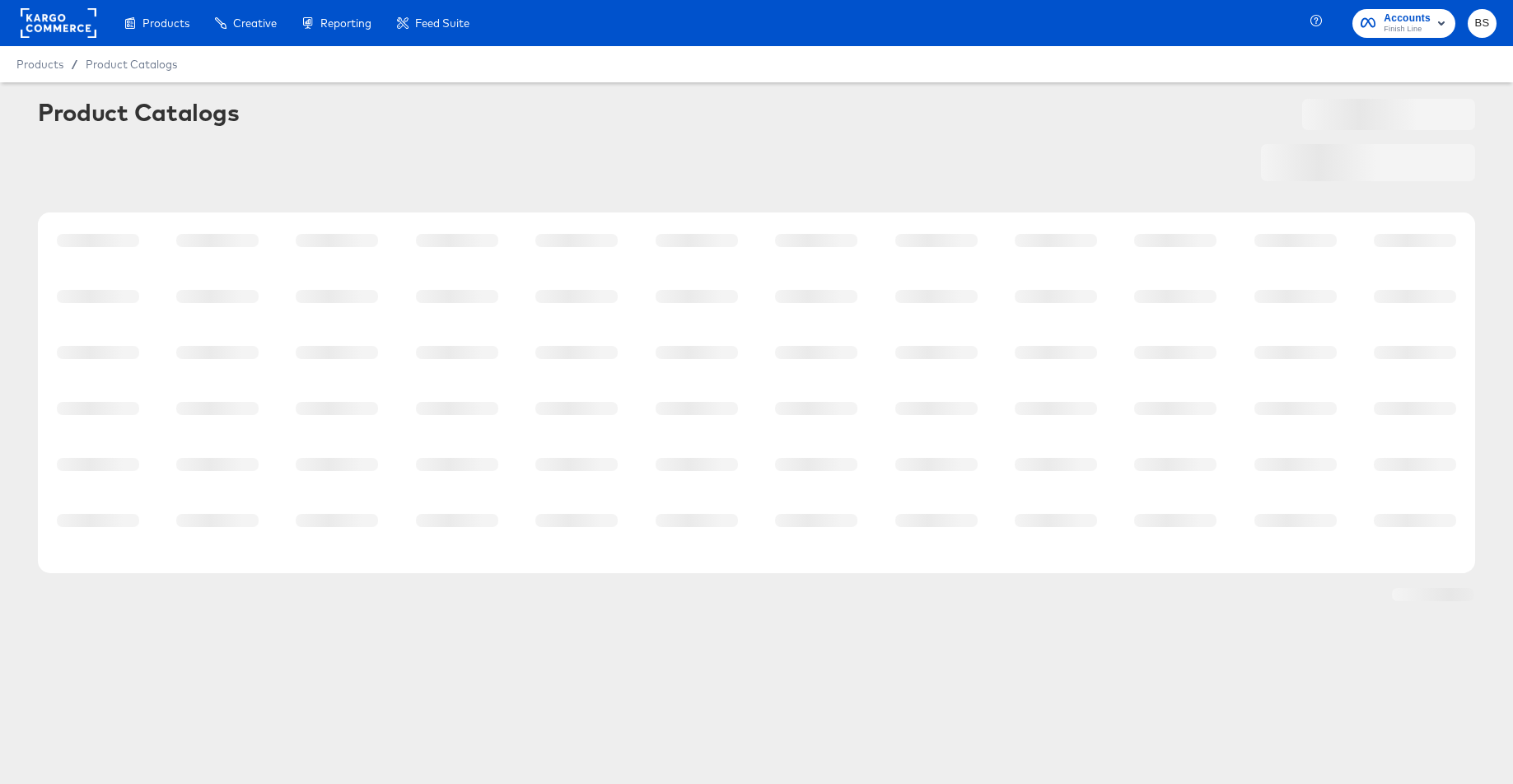 scroll, scrollTop: 0, scrollLeft: 0, axis: both 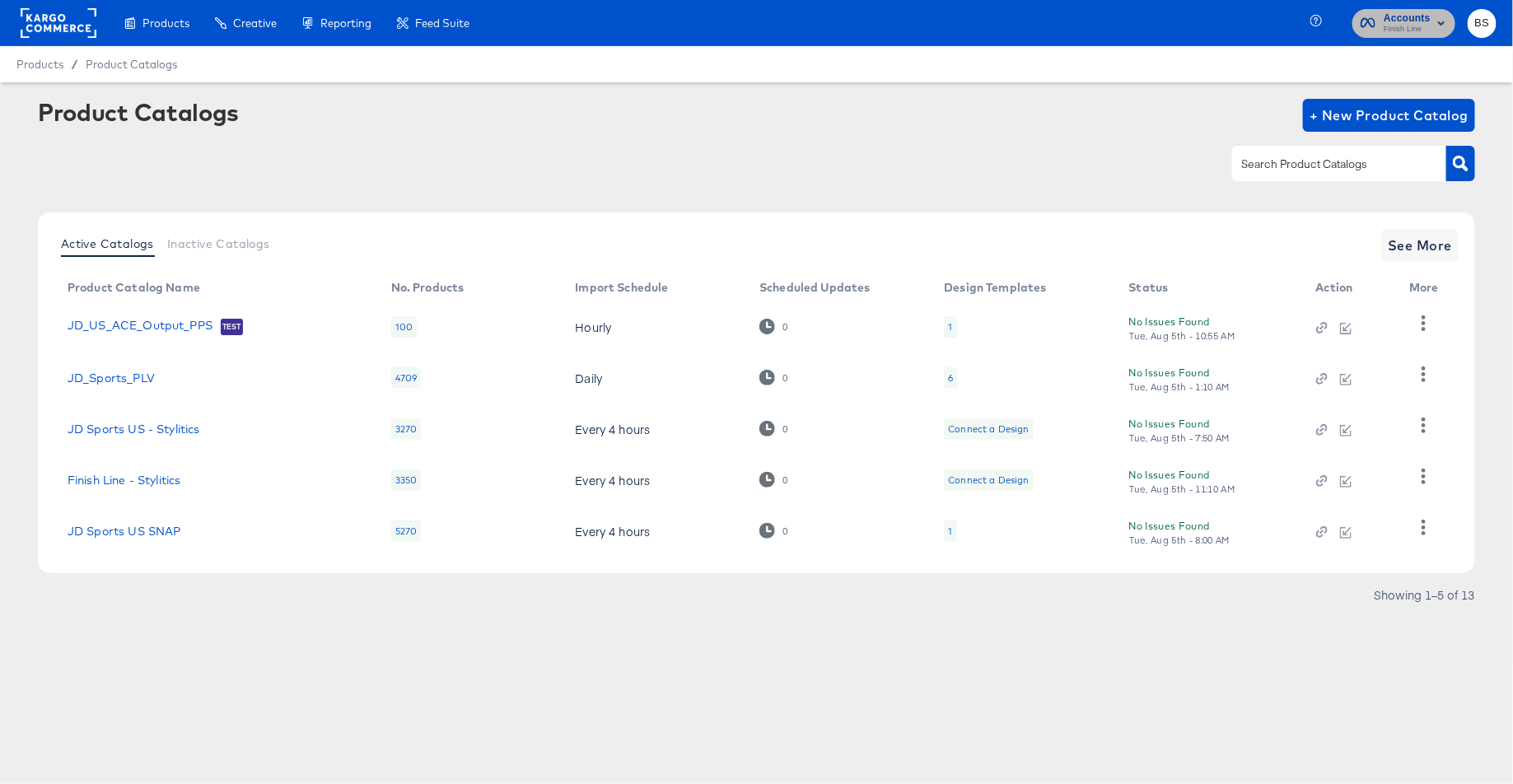 click on "Finish Line" at bounding box center (1407, 30) 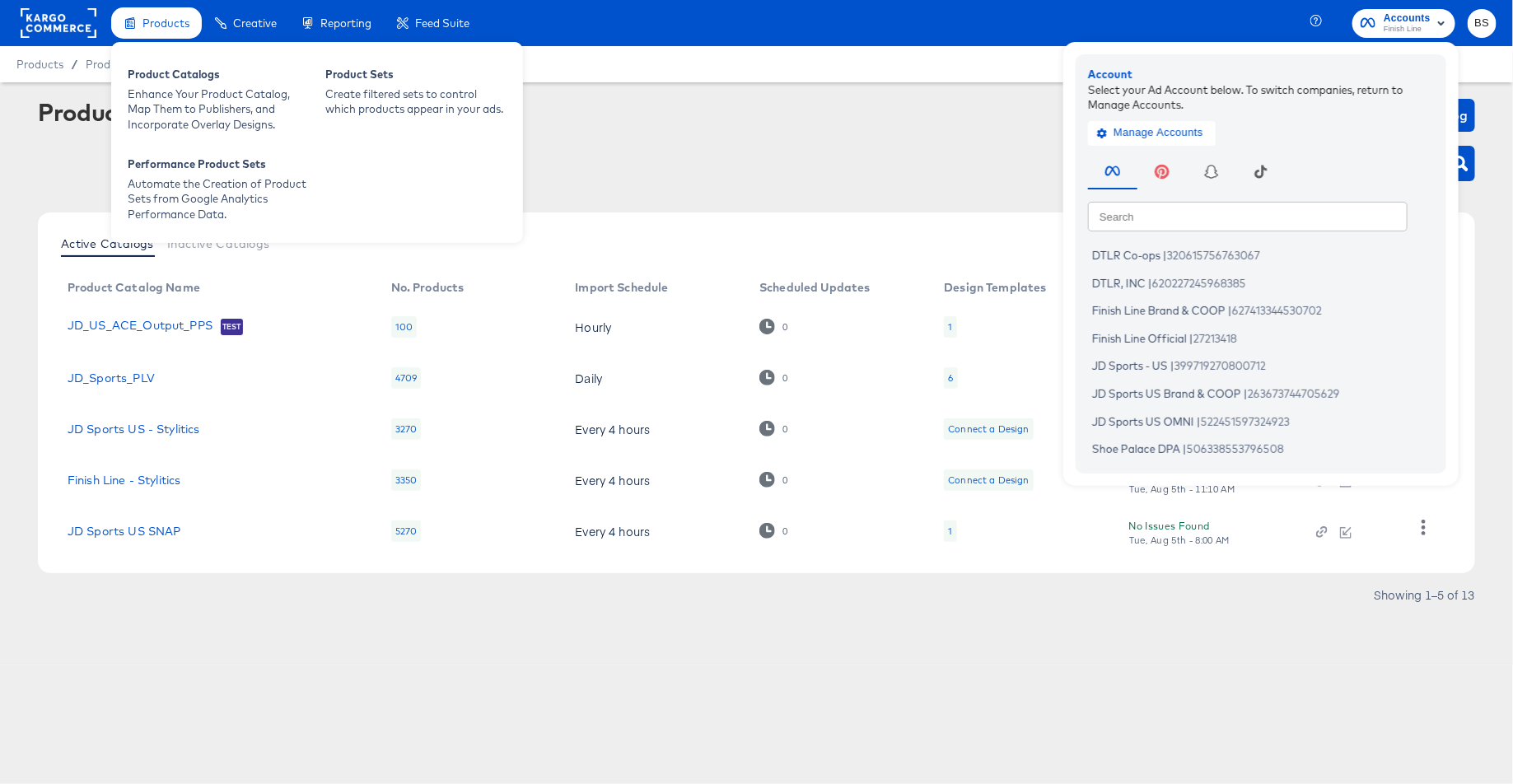 click on "Products" at bounding box center (156, 23) 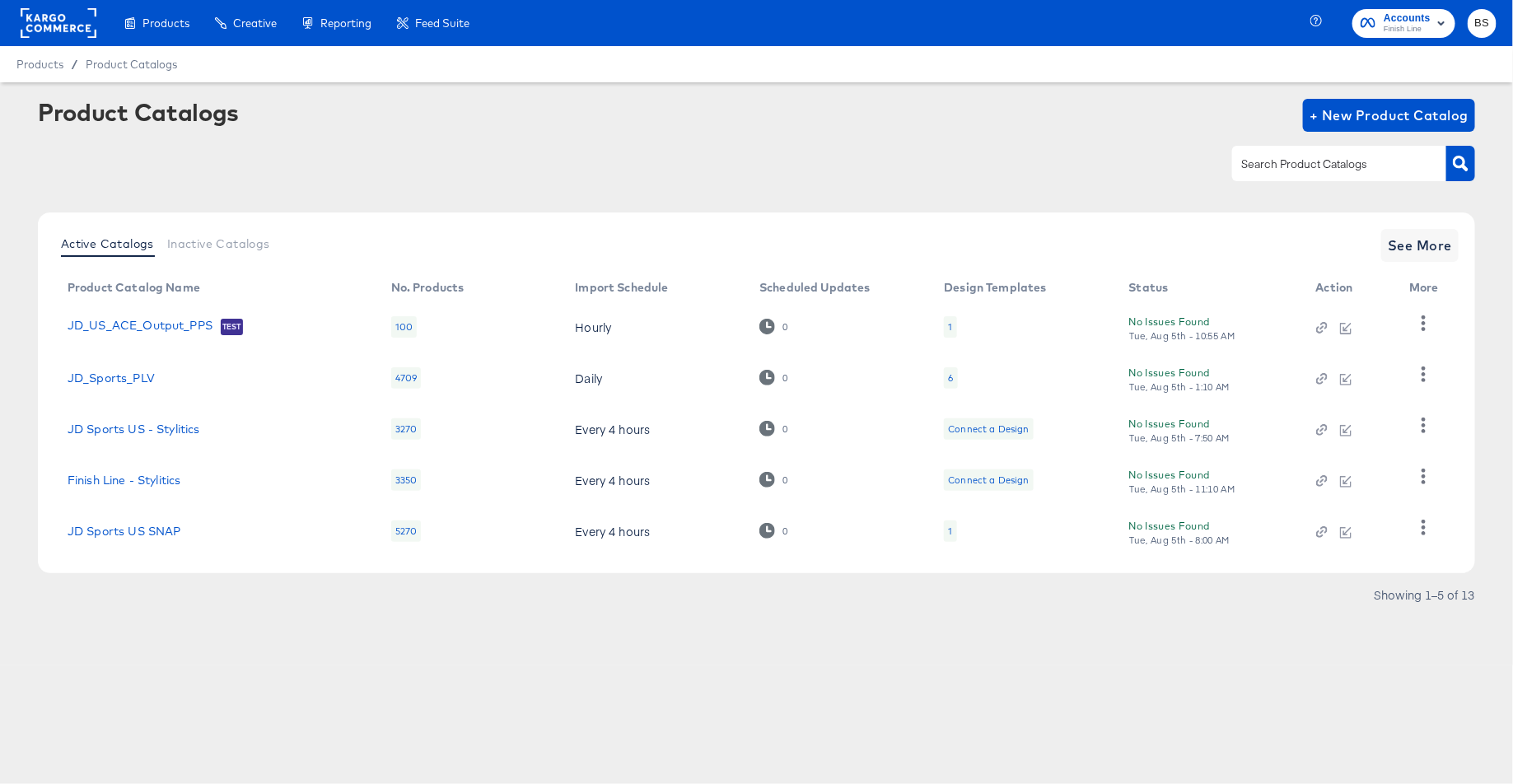 click 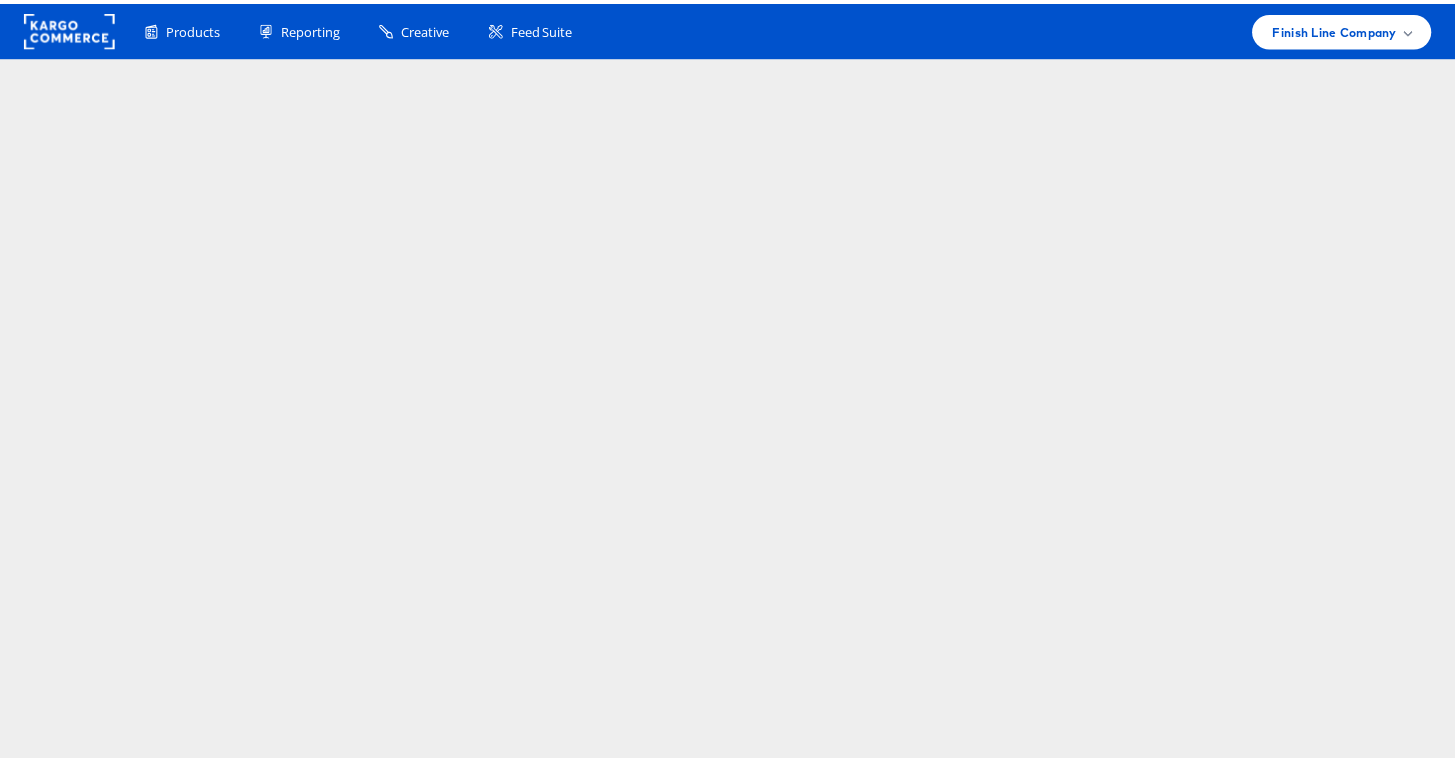 scroll, scrollTop: 0, scrollLeft: 0, axis: both 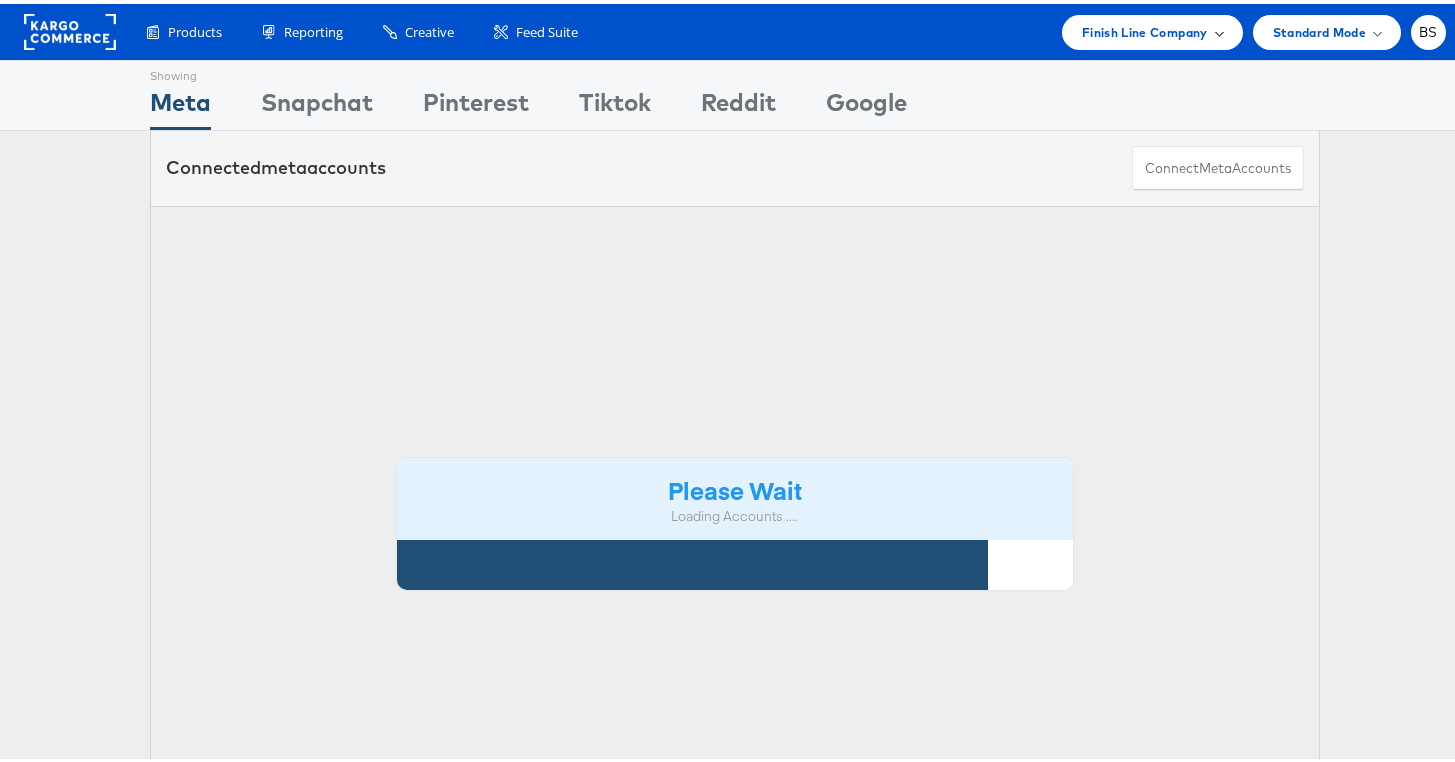 click on "Finish Line Company" at bounding box center (1145, 28) 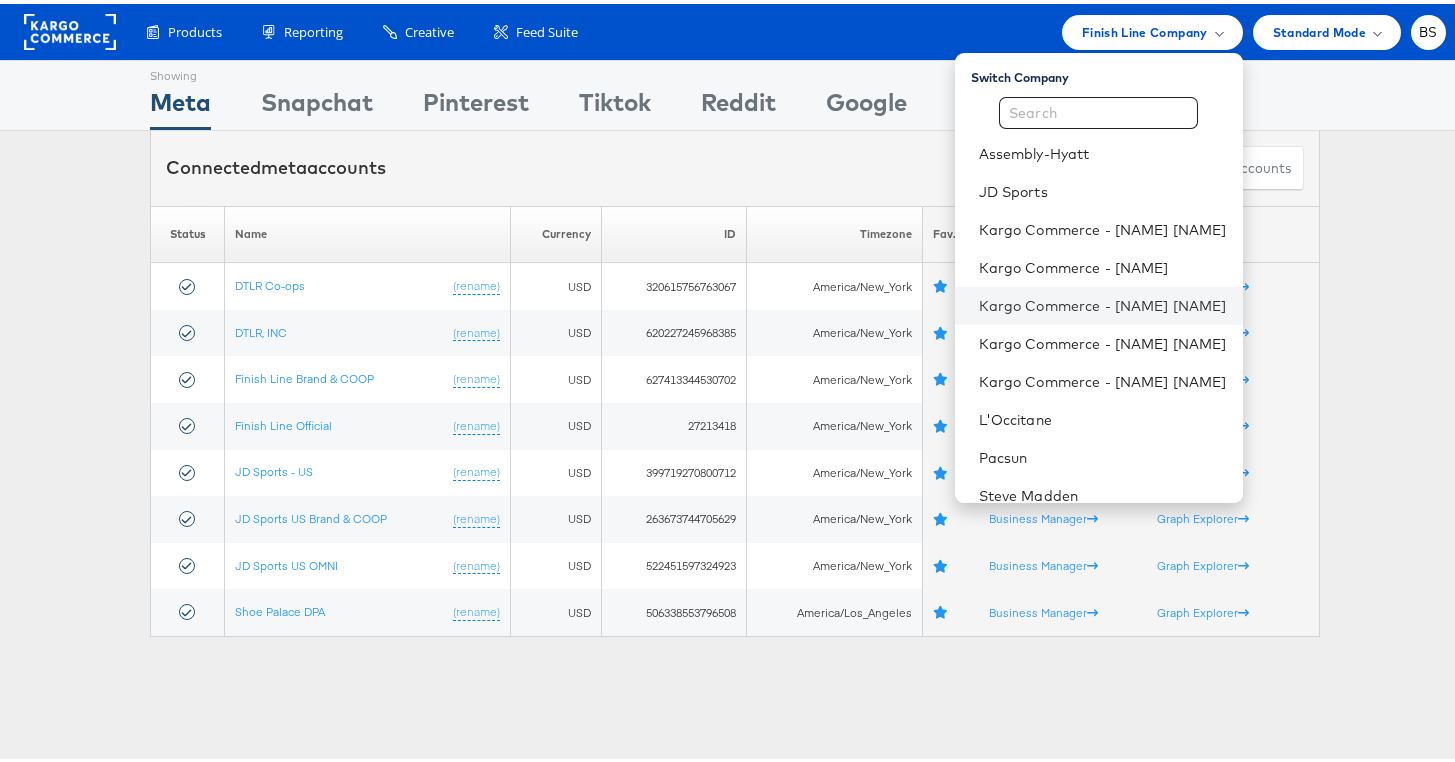 scroll, scrollTop: 188, scrollLeft: 0, axis: vertical 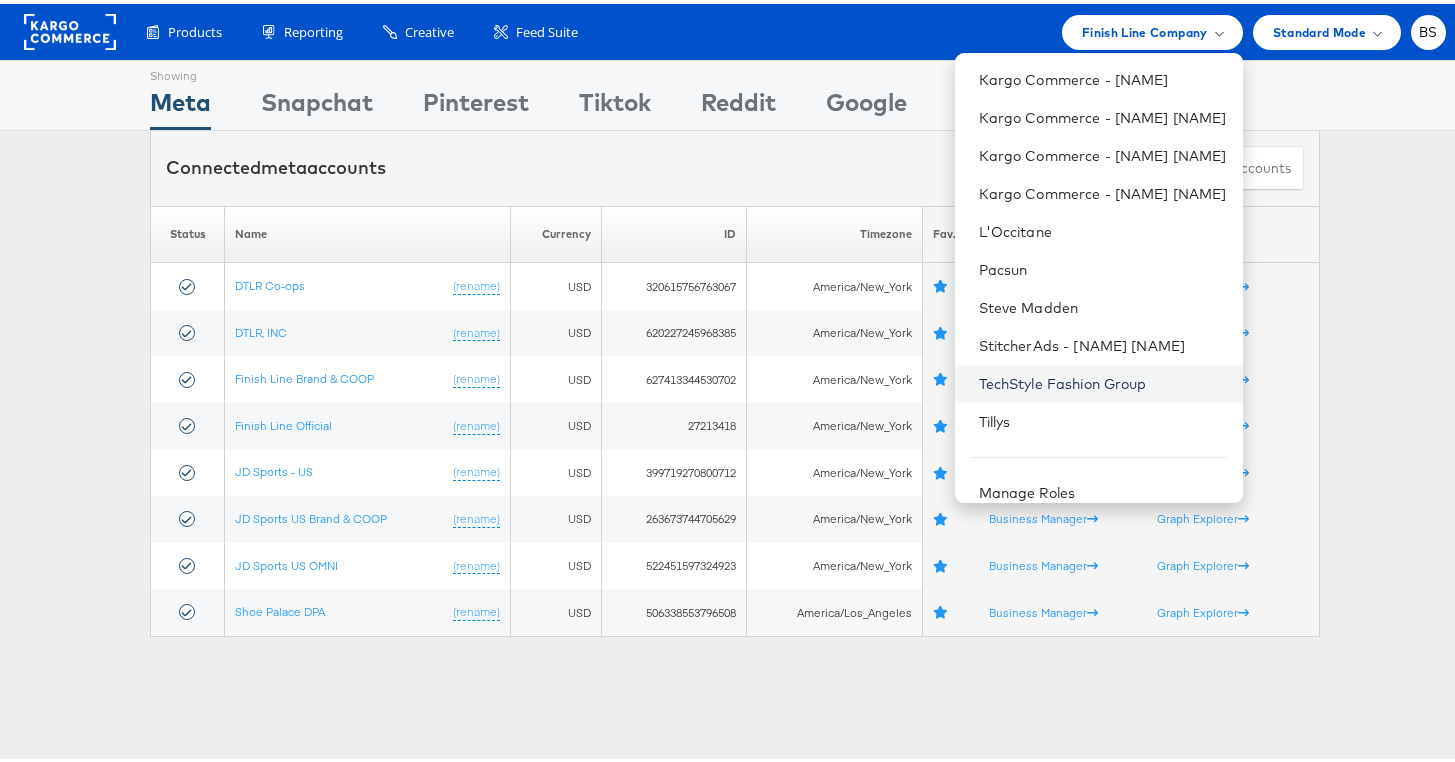 click on "TechStyle Fashion Group" at bounding box center (1103, 380) 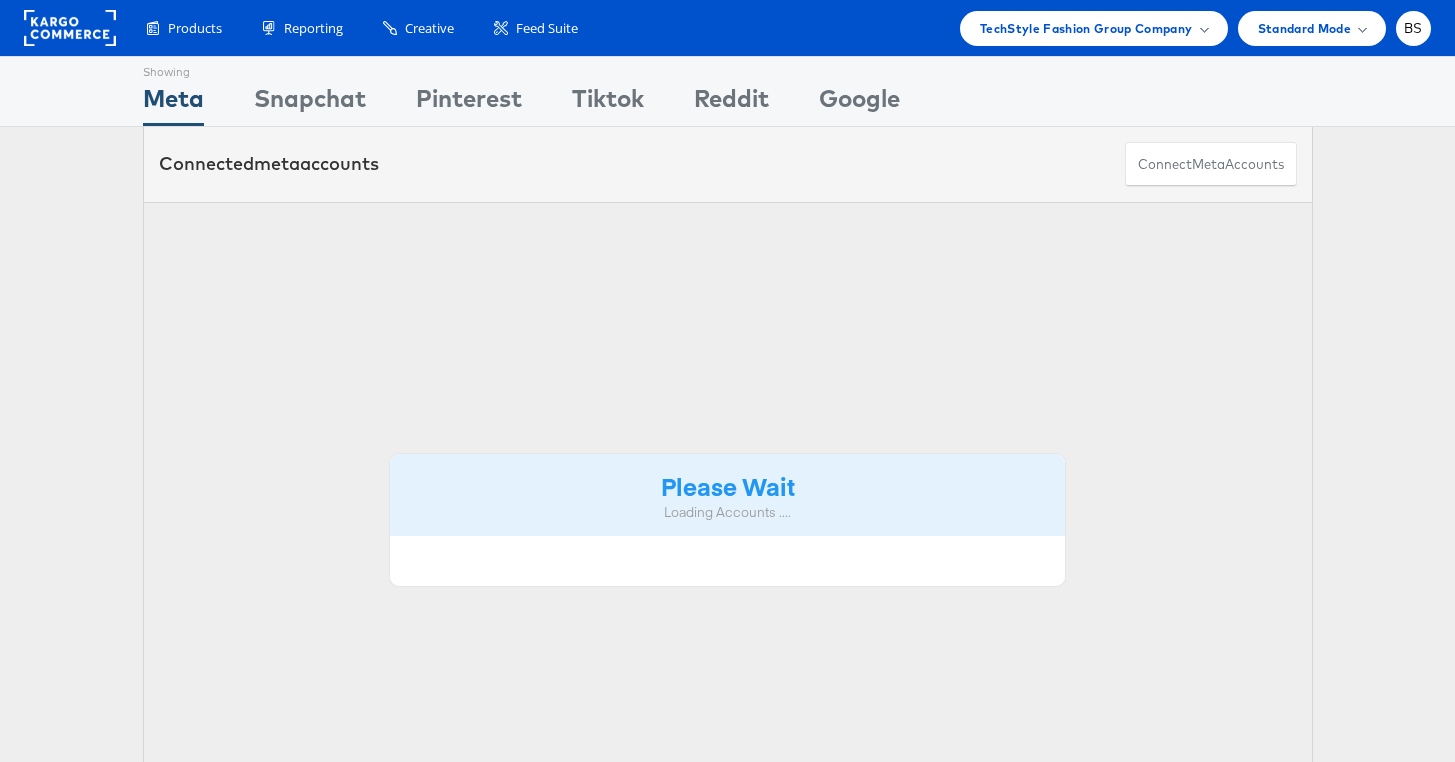 scroll, scrollTop: 0, scrollLeft: 0, axis: both 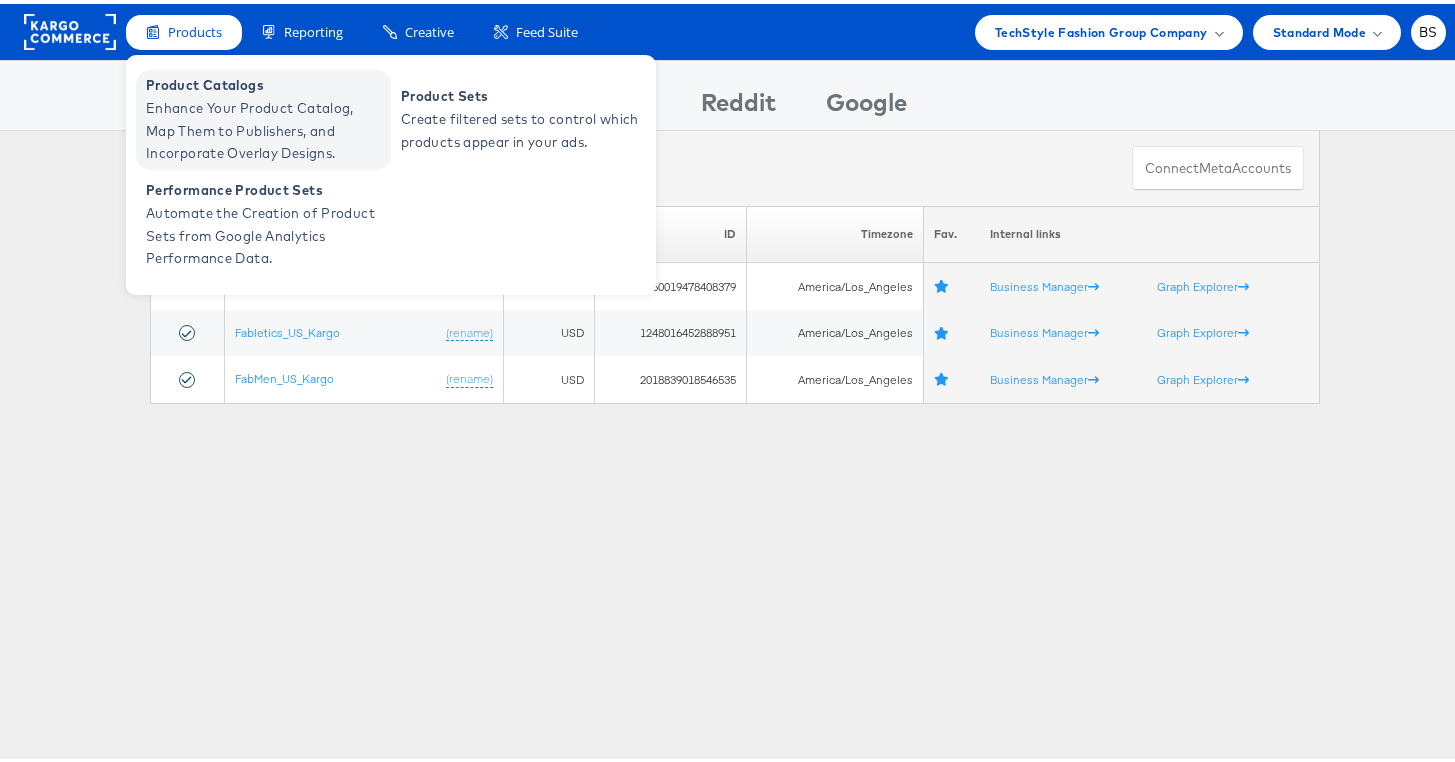 click on "Product Catalogs" at bounding box center [266, 81] 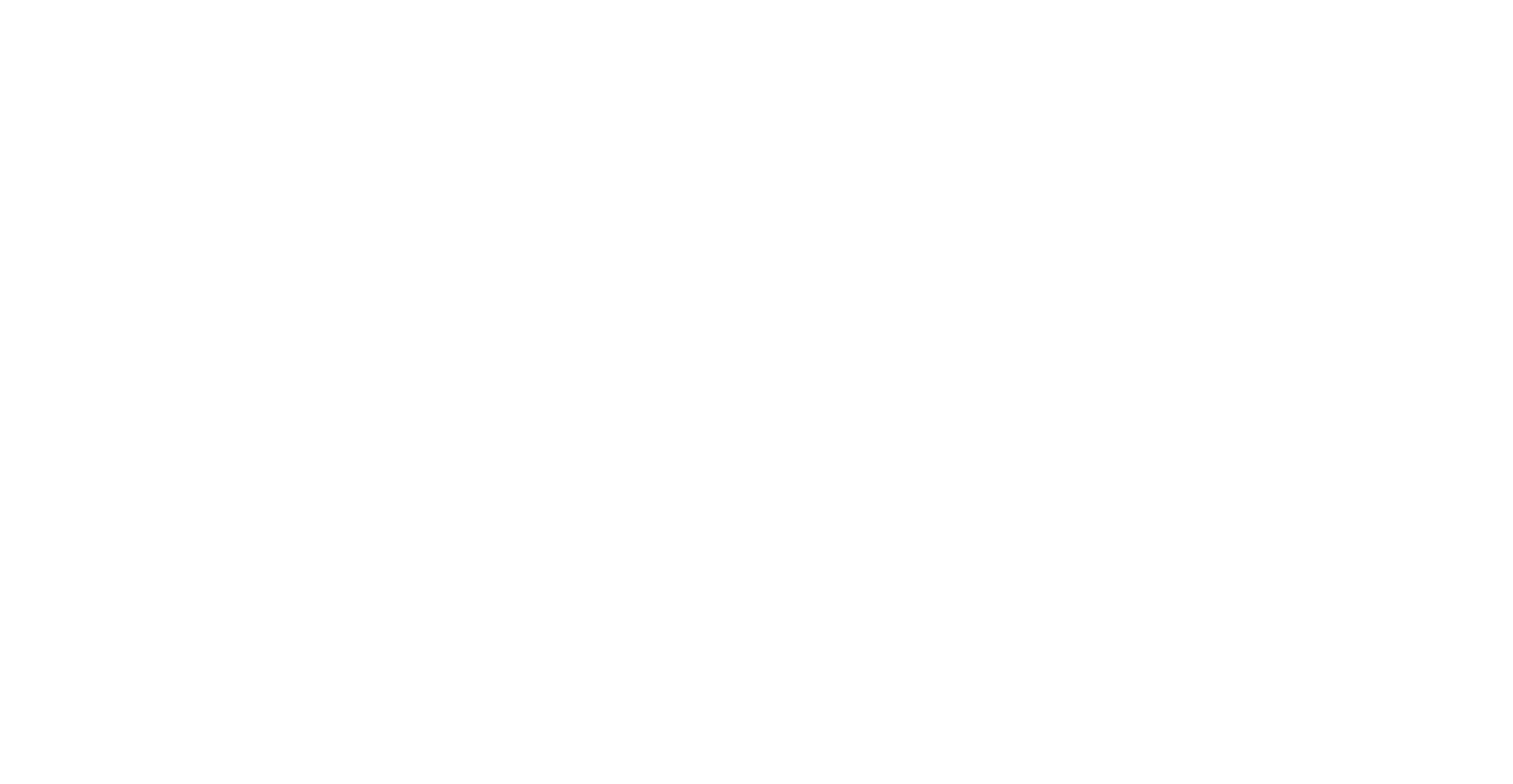 scroll, scrollTop: 0, scrollLeft: 0, axis: both 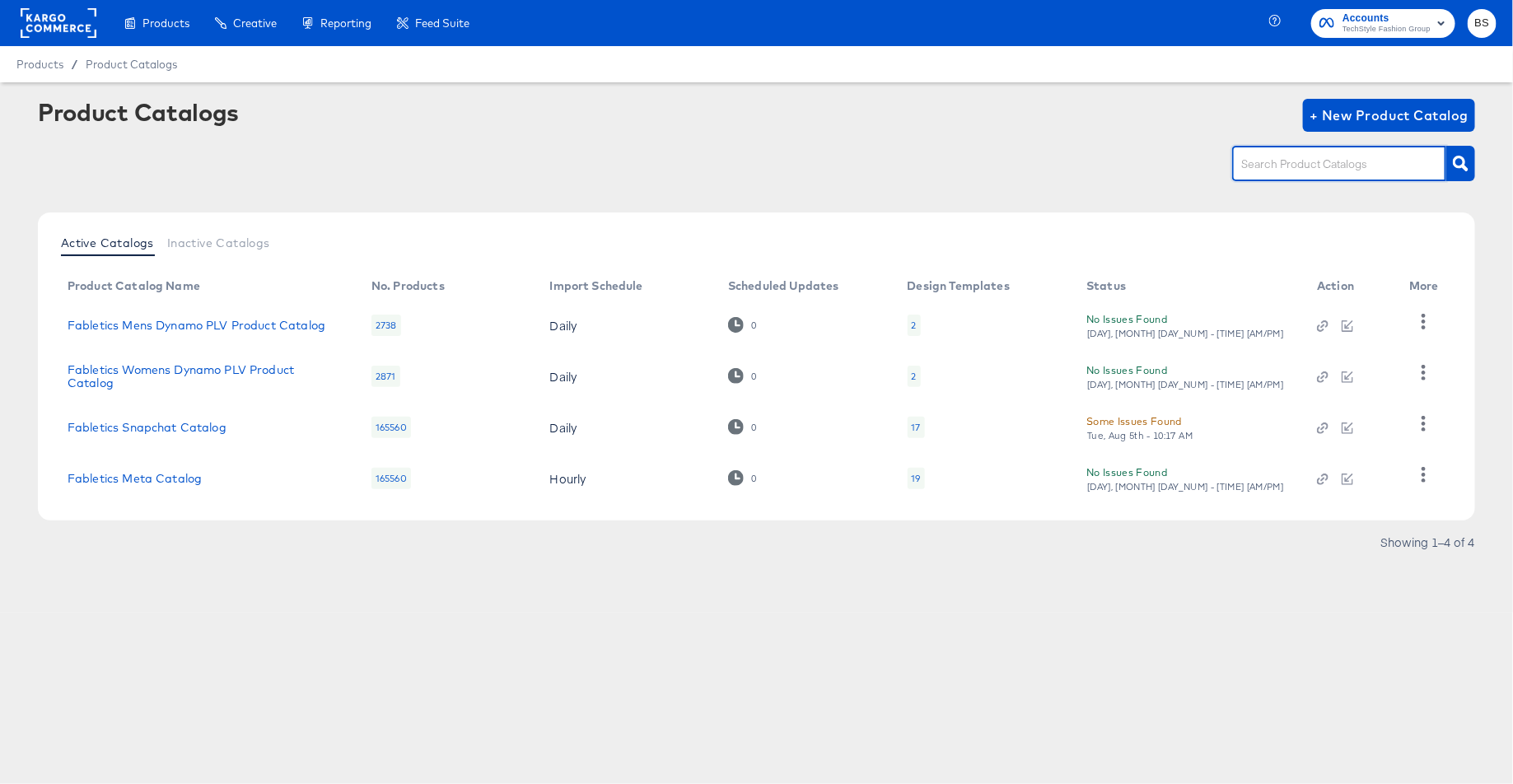 click at bounding box center [1326, 164] 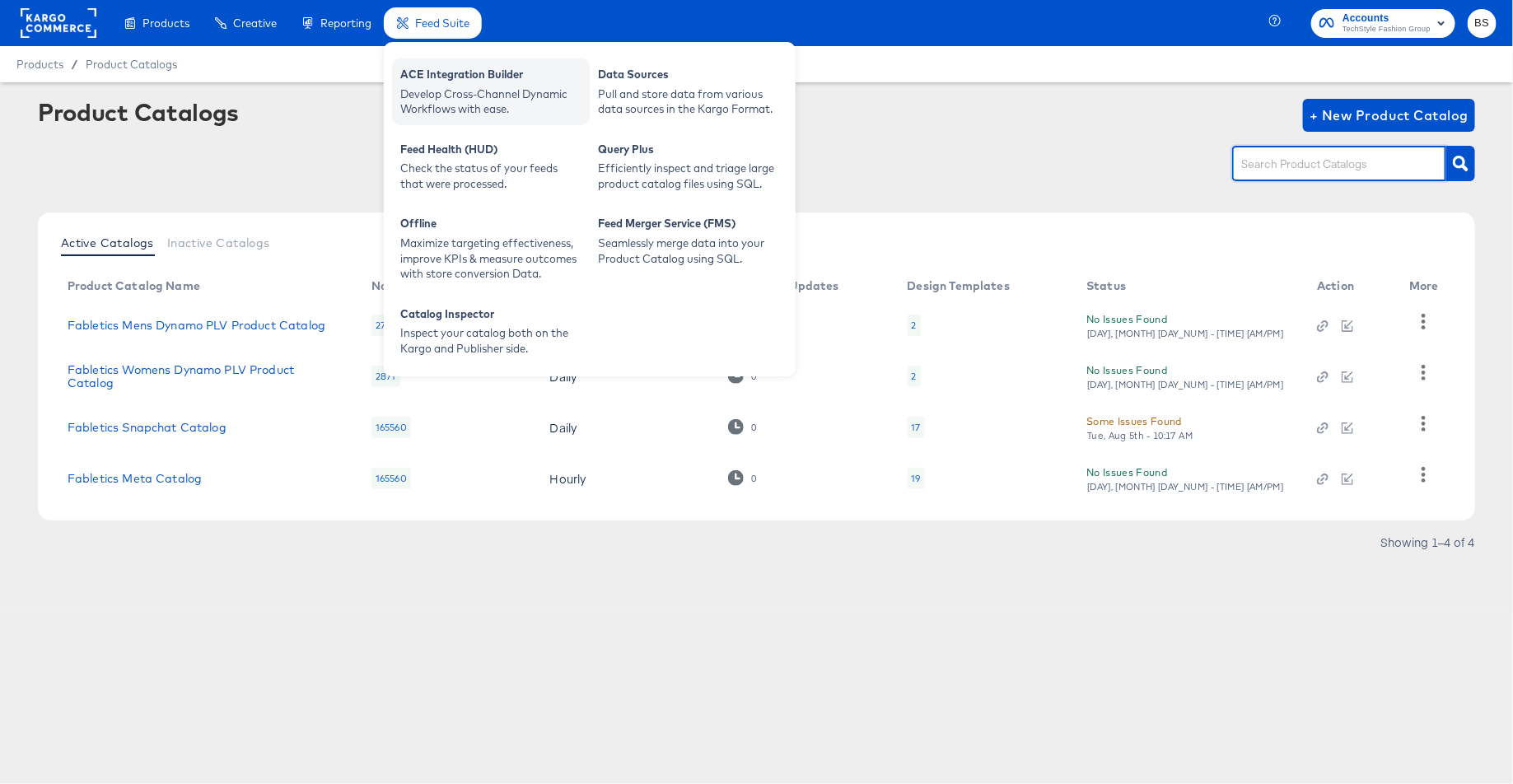 click on "ACE Integration Builder" at bounding box center (491, 77) 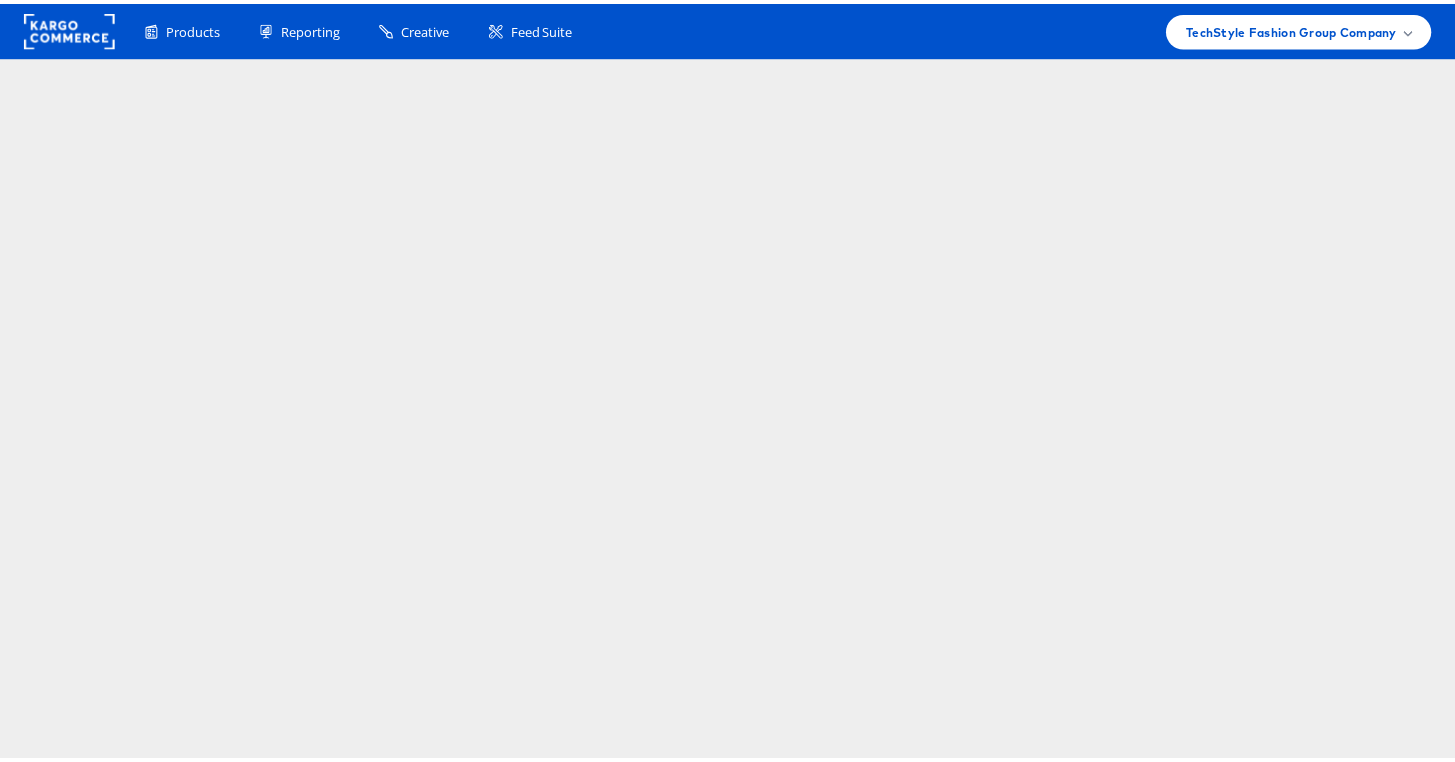 scroll, scrollTop: 0, scrollLeft: 0, axis: both 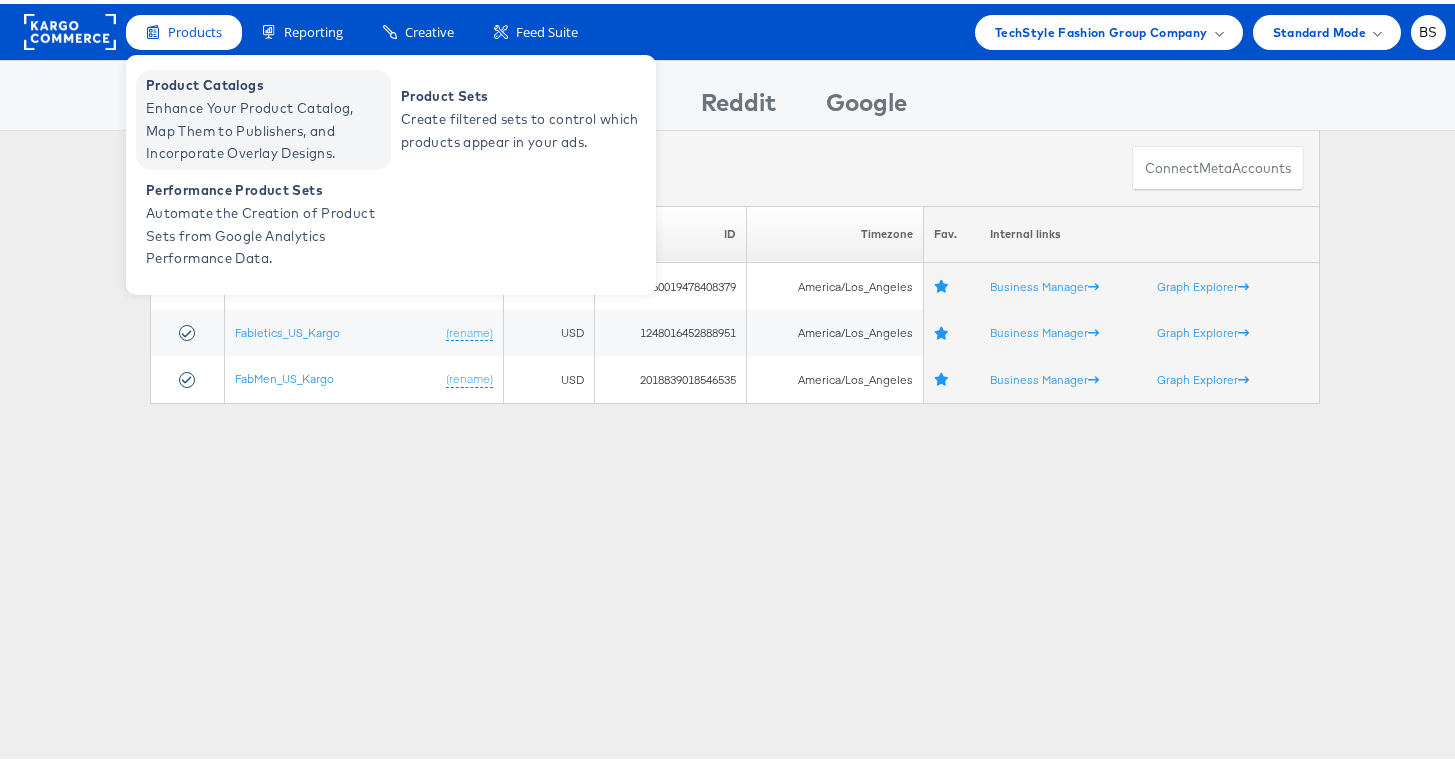 click on "Enhance Your Product Catalog, Map Them to Publishers, and Incorporate Overlay Designs." at bounding box center [266, 127] 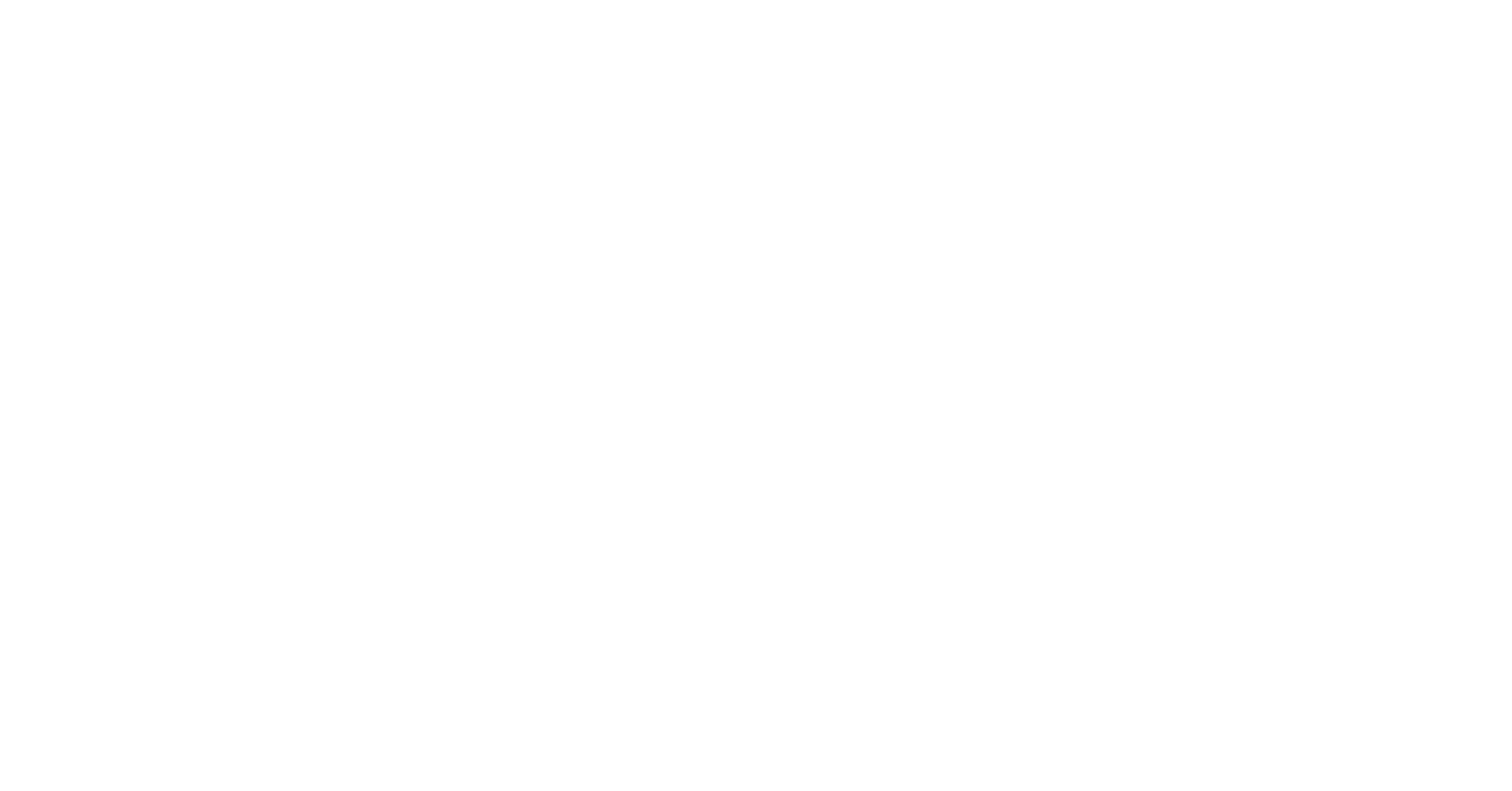 scroll, scrollTop: 0, scrollLeft: 0, axis: both 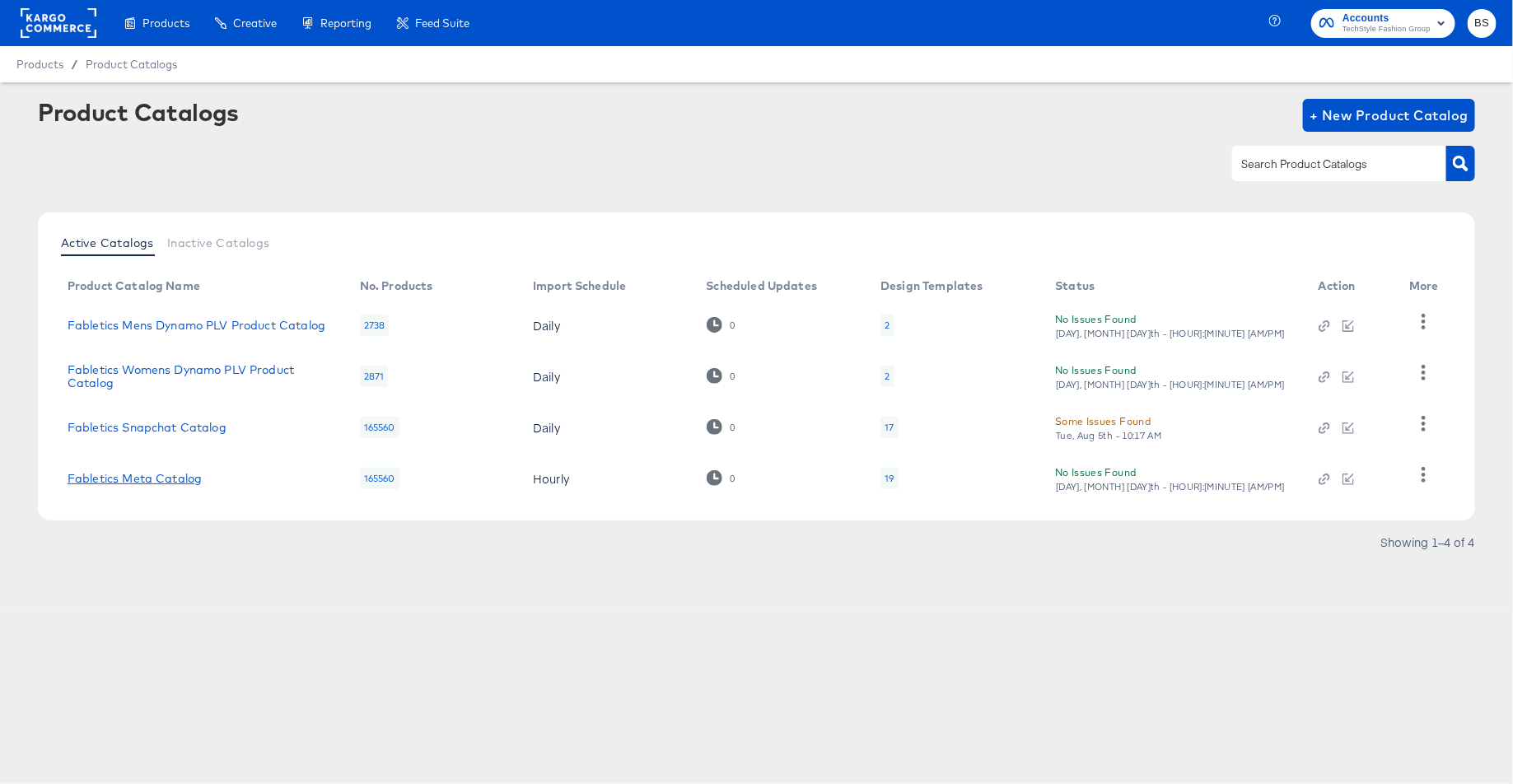 click on "Fabletics Meta Catalog" at bounding box center [134, 478] 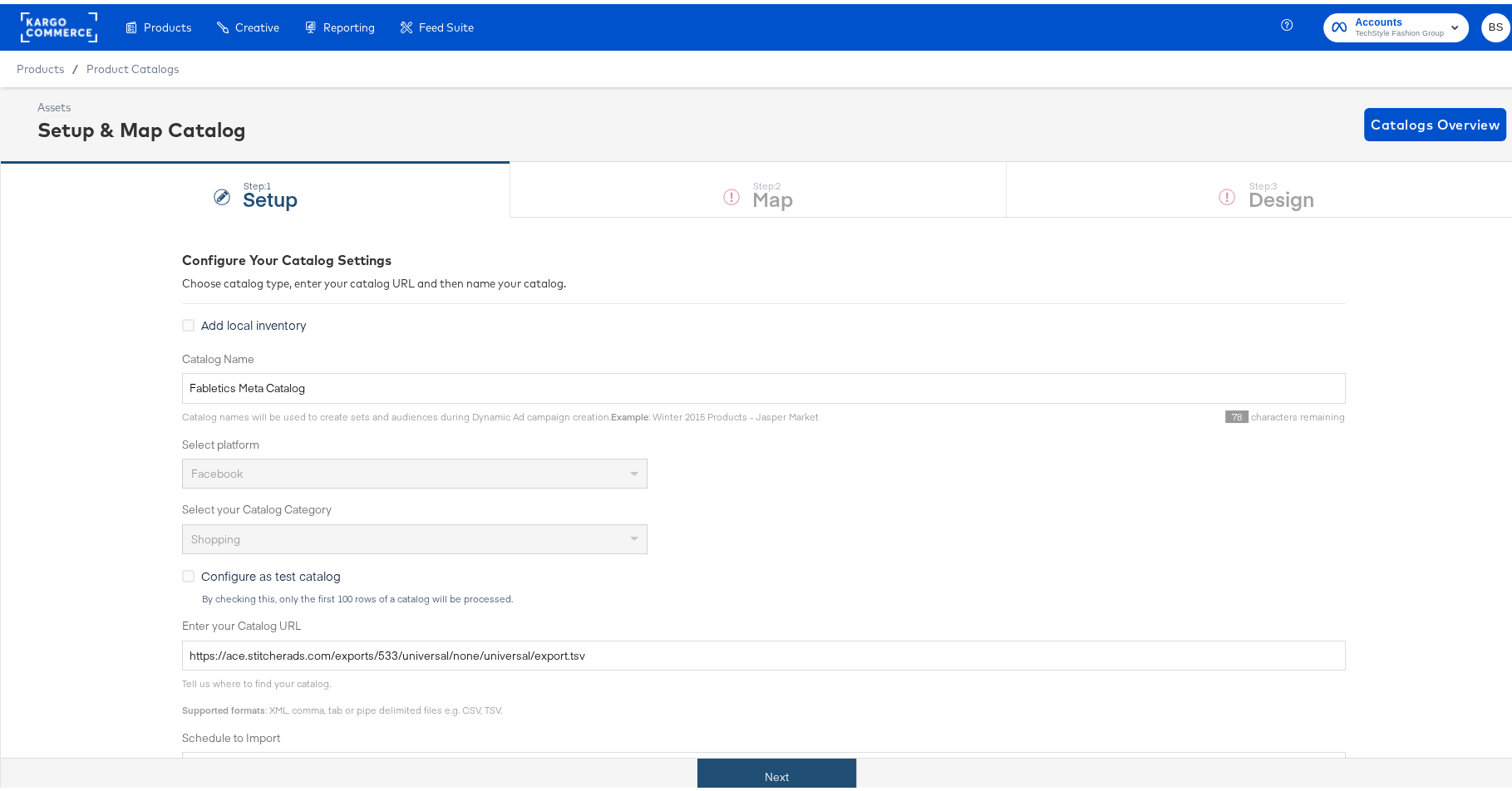click on "Next" at bounding box center [776, 773] 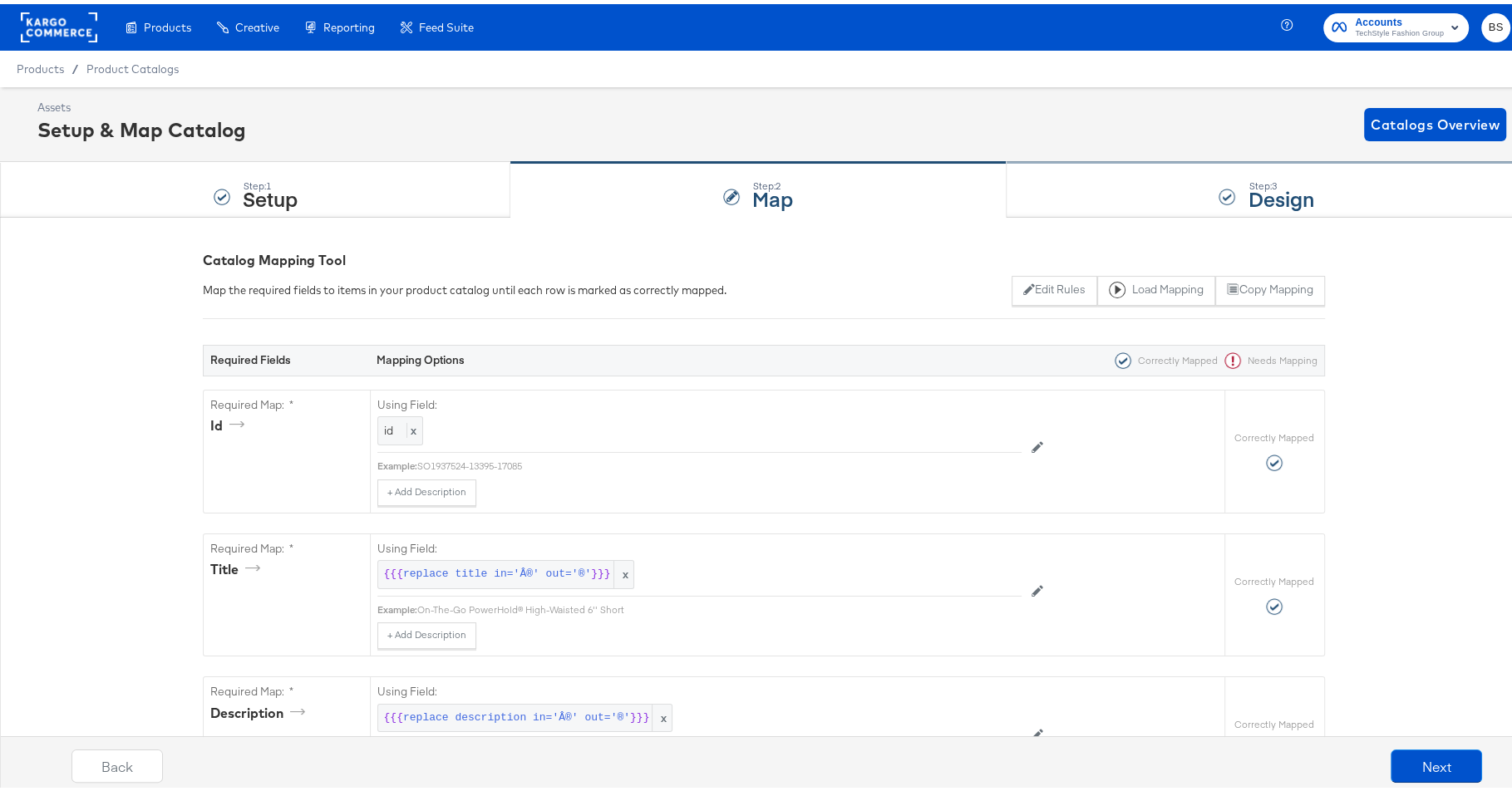 click on "Step:  3   Design" at bounding box center (1267, 186) 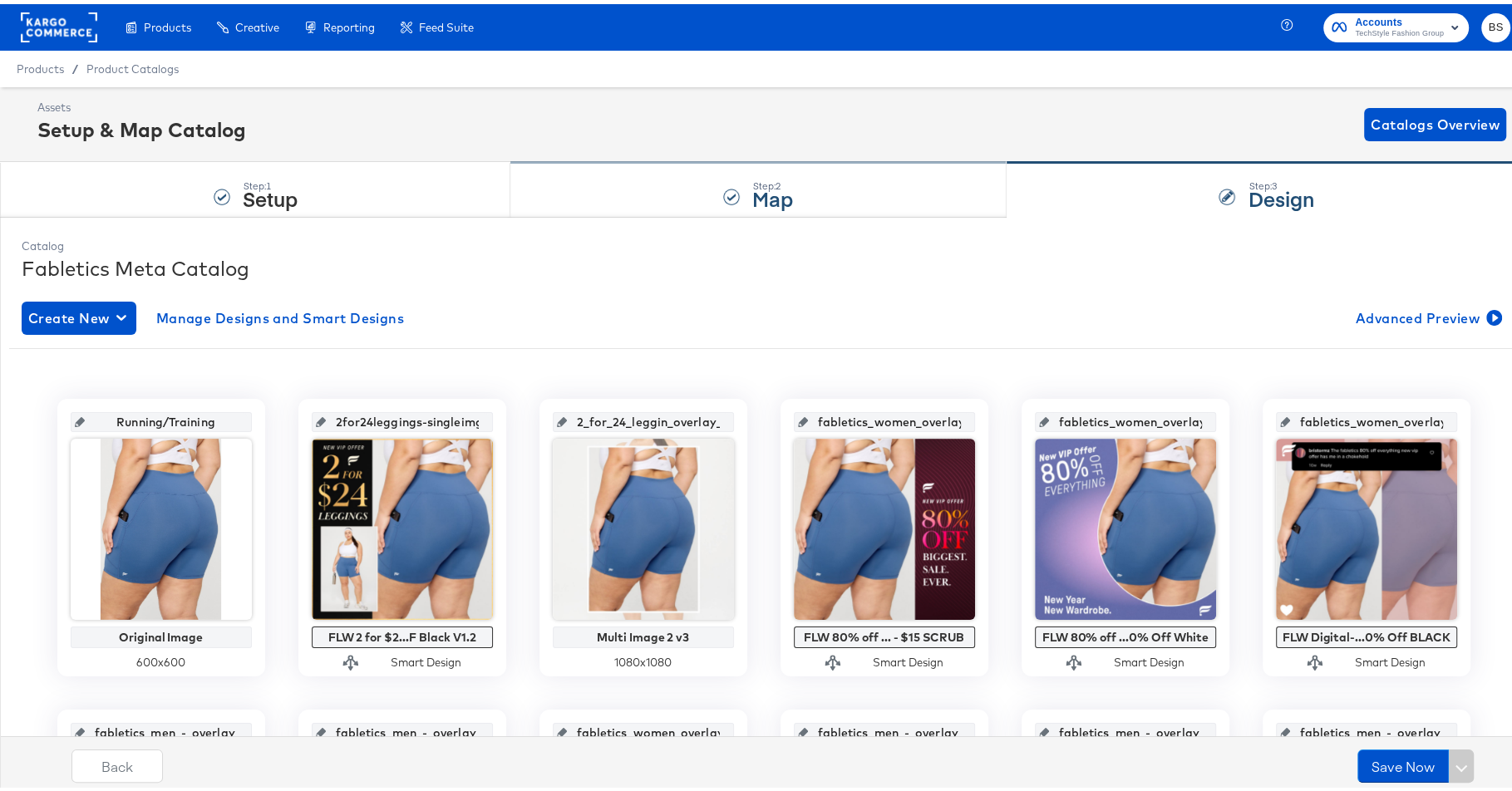 click on "Step:  2   Map" at bounding box center [758, 186] 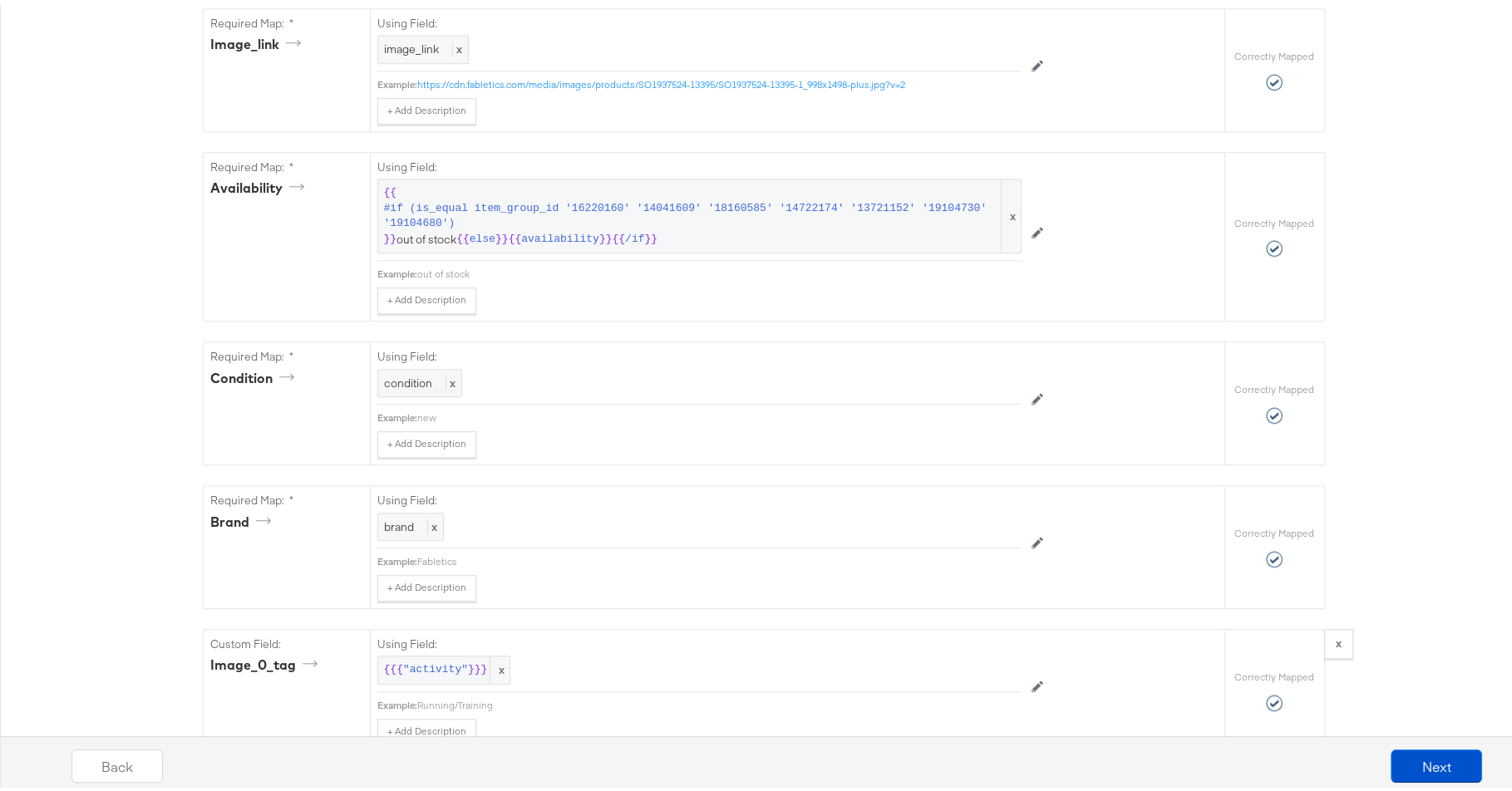 scroll, scrollTop: 1110, scrollLeft: 0, axis: vertical 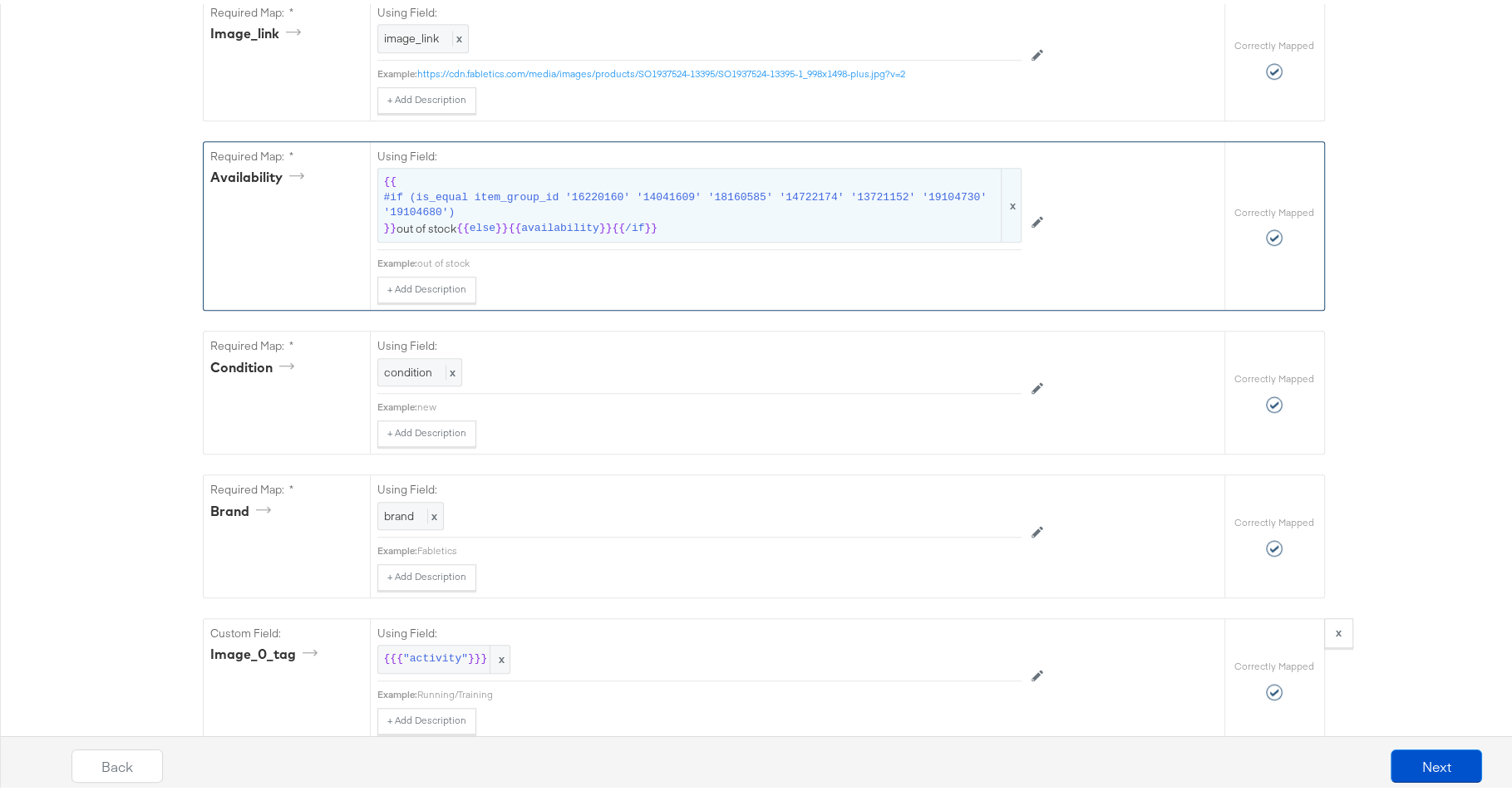click on "#if (is_equal item_group_id '16220160' '14041609' '18160585' '14722174' '13721152' '19104730' '19104680')" at bounding box center (691, 201) 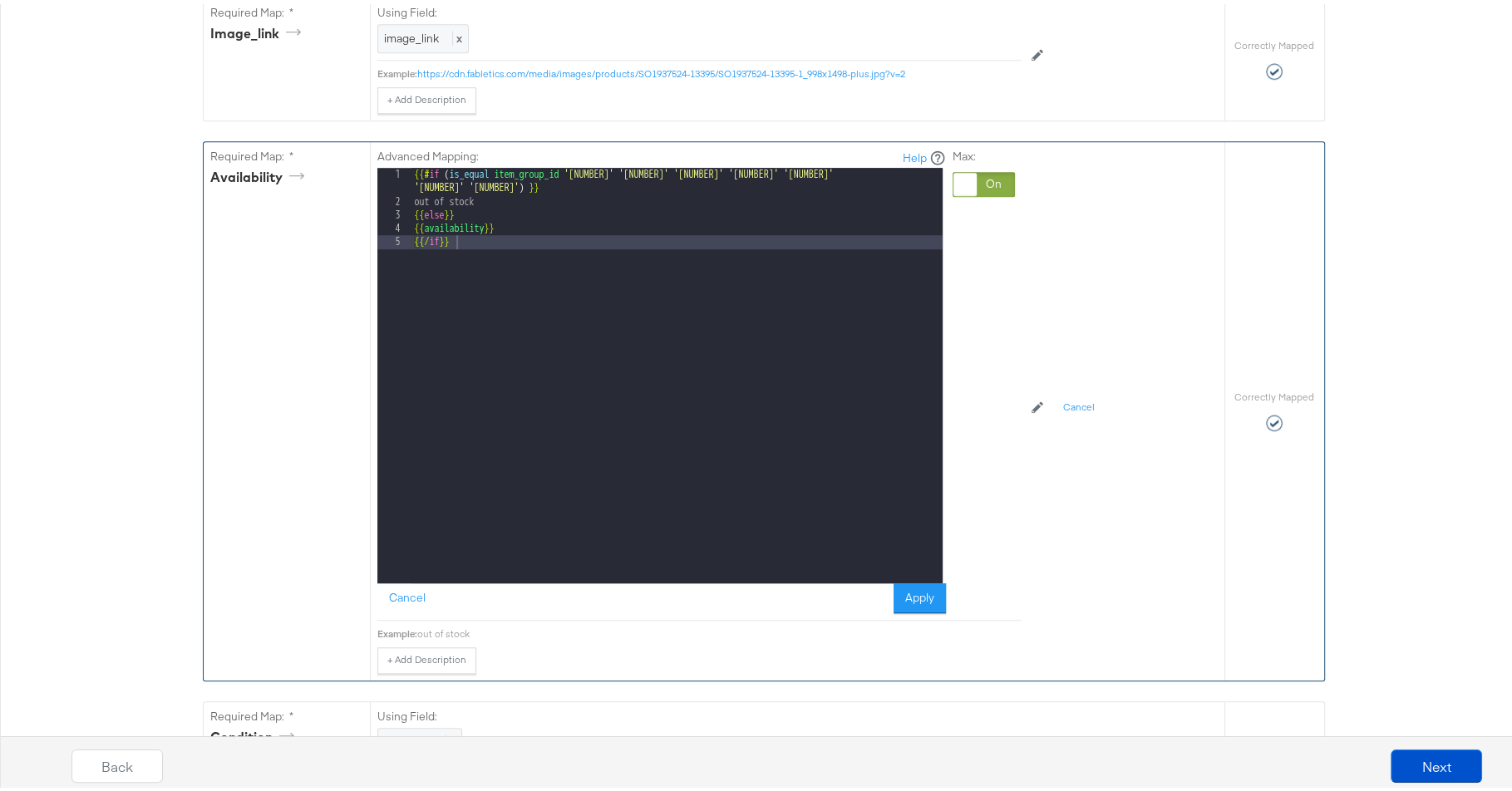 click on "{{# if   ( is_equal   item_group_id   '[NUMBER]'   '[NUMBER]'   '[NUMBER]'   '[NUMBER]'   '[NUMBER]'   '[NUMBER]'   '[NUMBER]' )   }} out of stock {{ else }} {{ availability }} {{/ if }}" at bounding box center [677, 391] 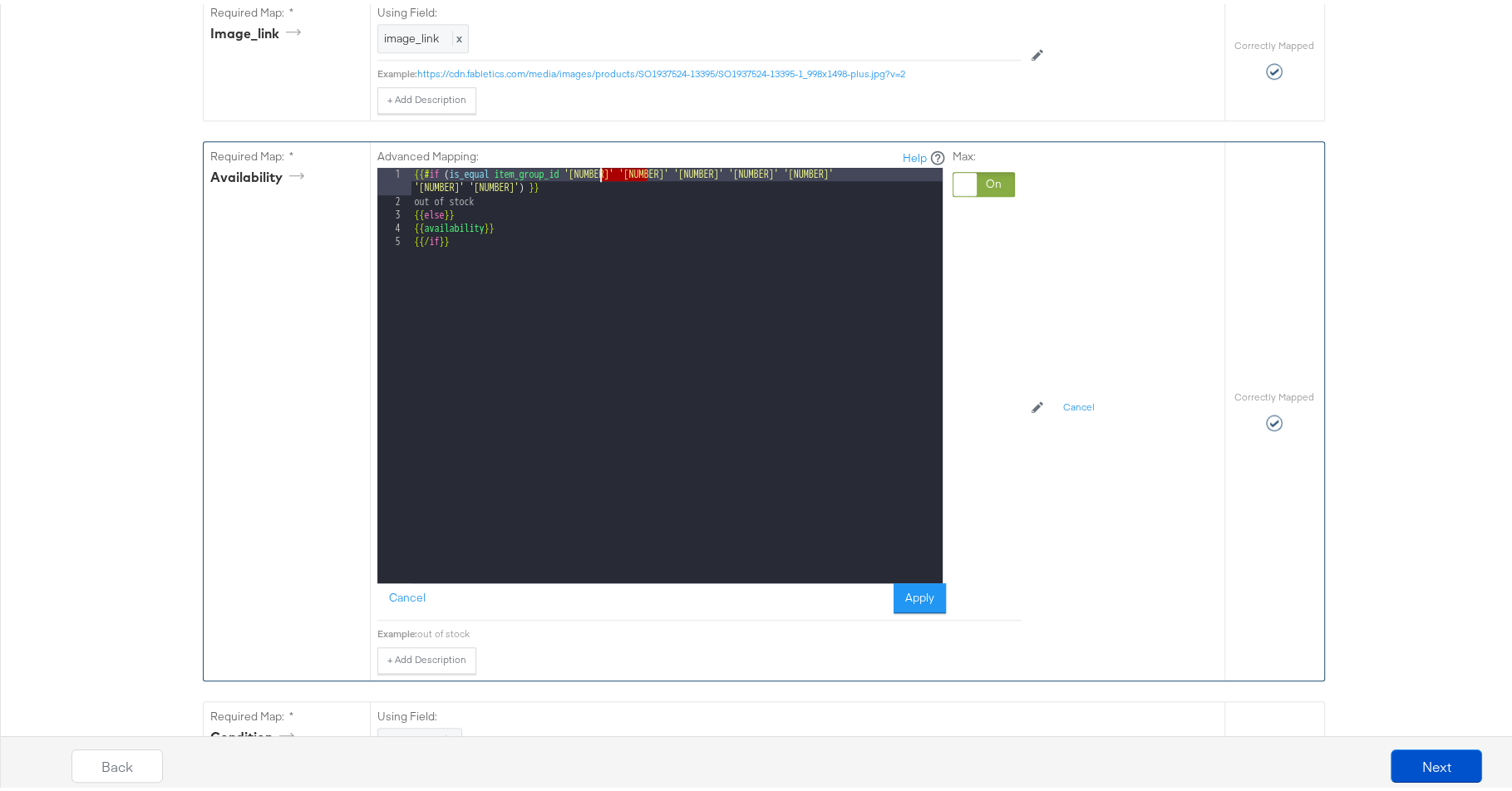 click on "{{# if   ( is_equal   item_group_id   '[NUMBER]'   '[NUMBER]'   '[NUMBER]'   '[NUMBER]'   '[NUMBER]'   '[NUMBER]'   '[NUMBER]' )   }} out of stock {{ else }} {{ availability }} {{/ if }}" at bounding box center [677, 391] 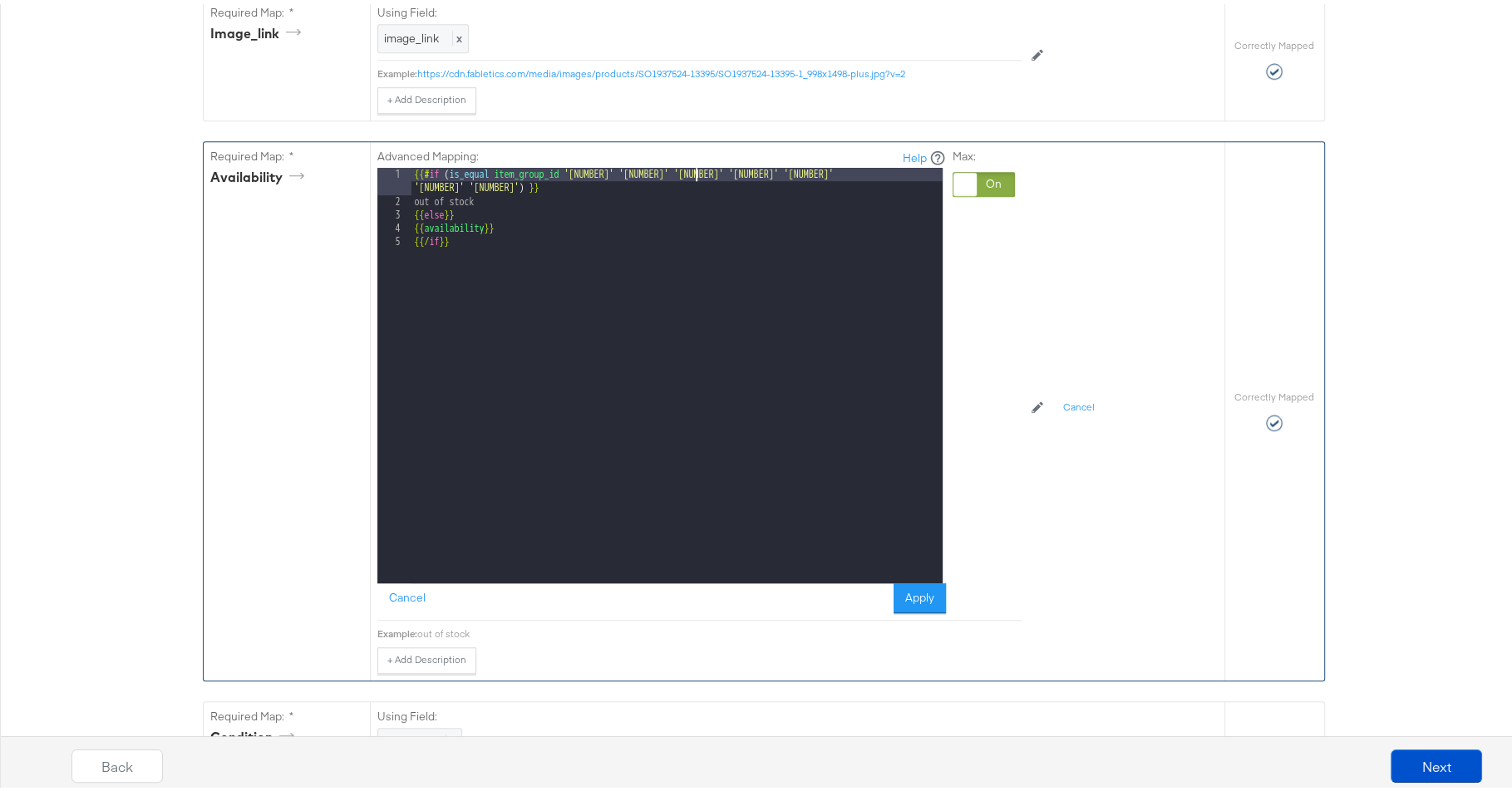 click on "{{# if   ( is_equal   item_group_id   '[NUMBER]'   '[NUMBER]'   '[NUMBER]'   '[NUMBER]'   '[NUMBER]'   '[NUMBER]'   '[NUMBER]' )   }} out of stock {{ else }} {{ availability }} {{/ if }}" at bounding box center [677, 391] 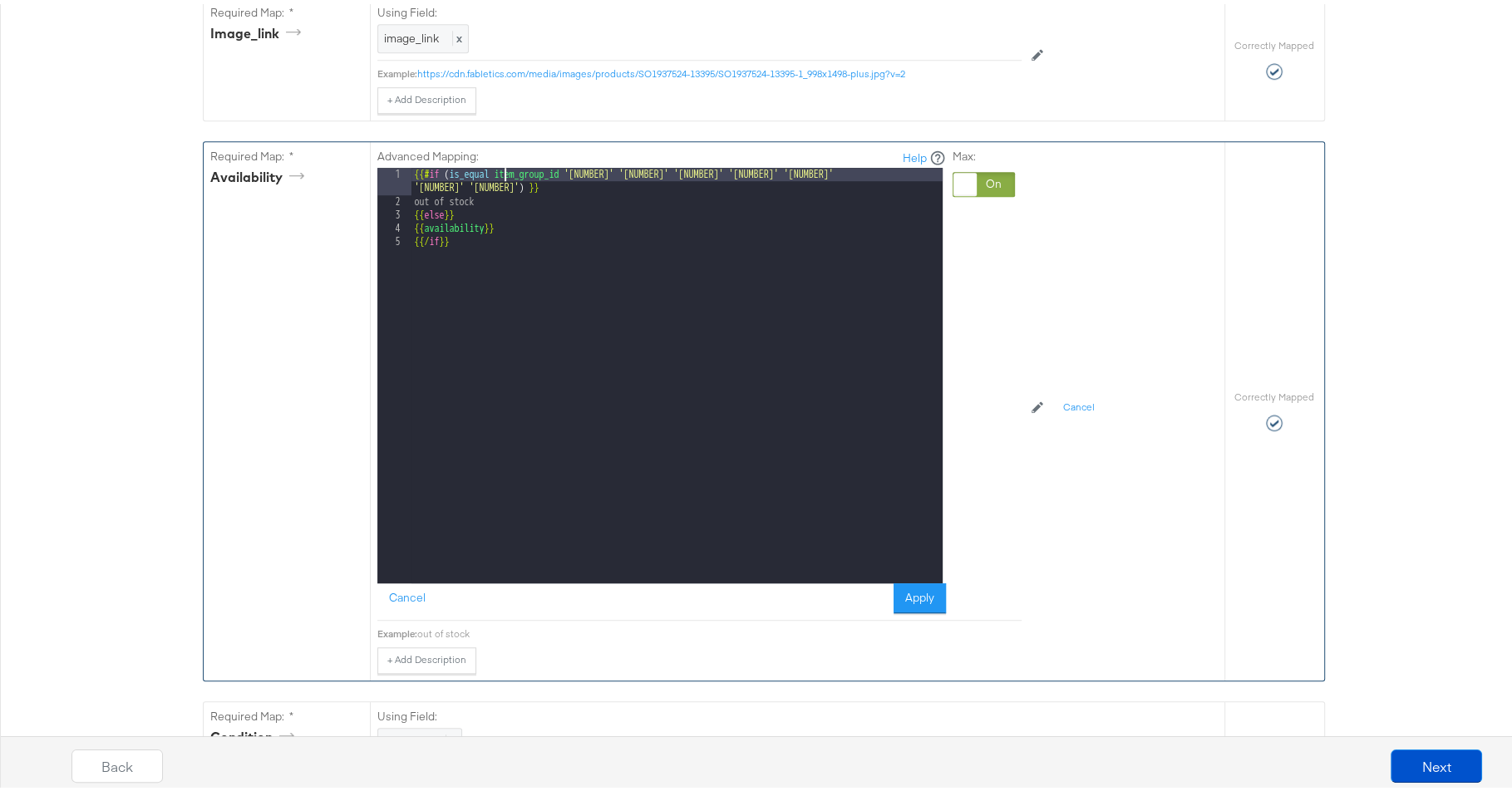 click on "{{# if   ( is_equal   item_group_id   '[NUMBER]'   '[NUMBER]'   '[NUMBER]'   '[NUMBER]'   '[NUMBER]'   '[NUMBER]'   '[NUMBER]' )   }} out of stock {{ else }} {{ availability }} {{/ if }}" at bounding box center (677, 391) 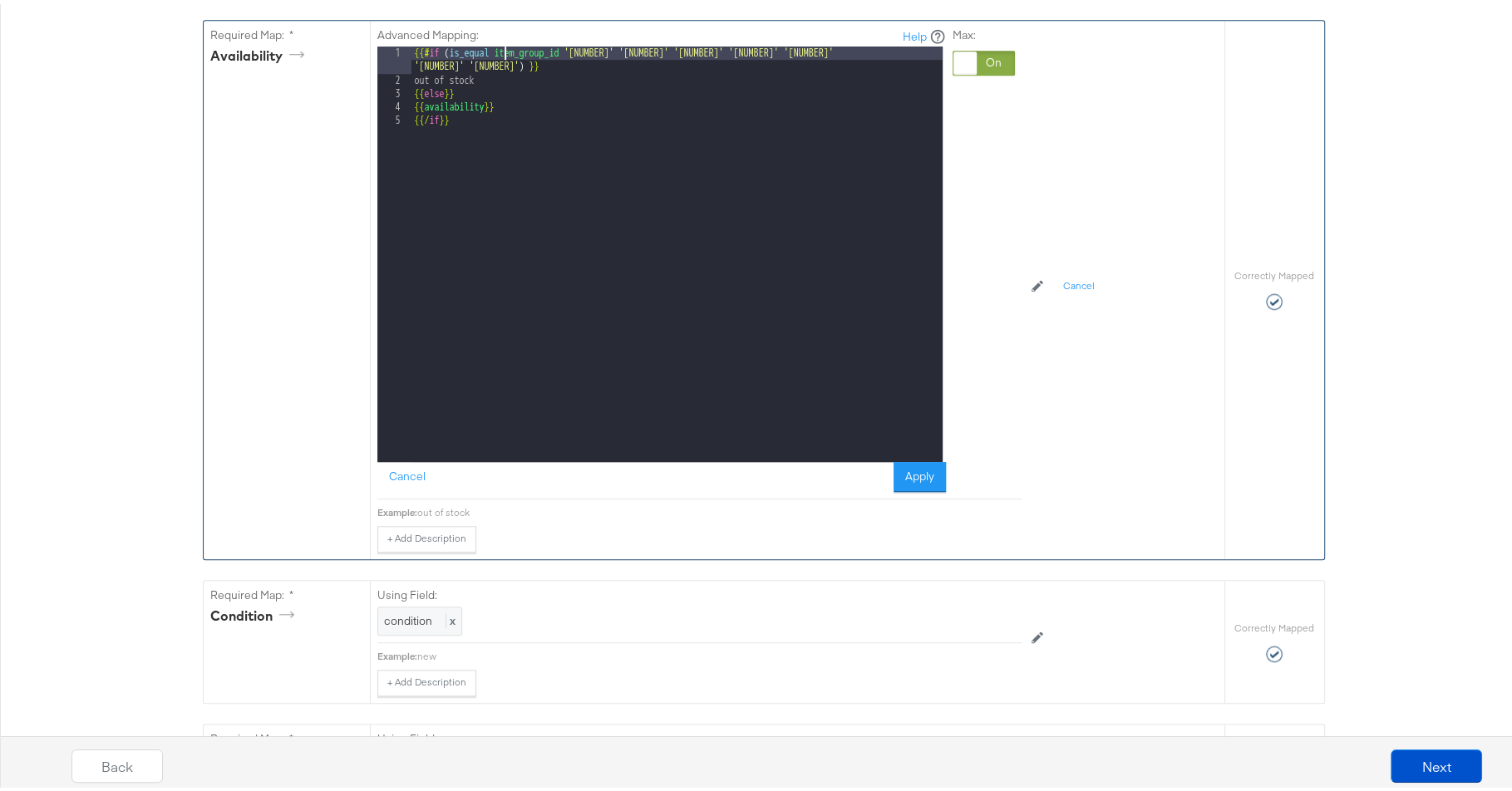 scroll, scrollTop: 1198, scrollLeft: 0, axis: vertical 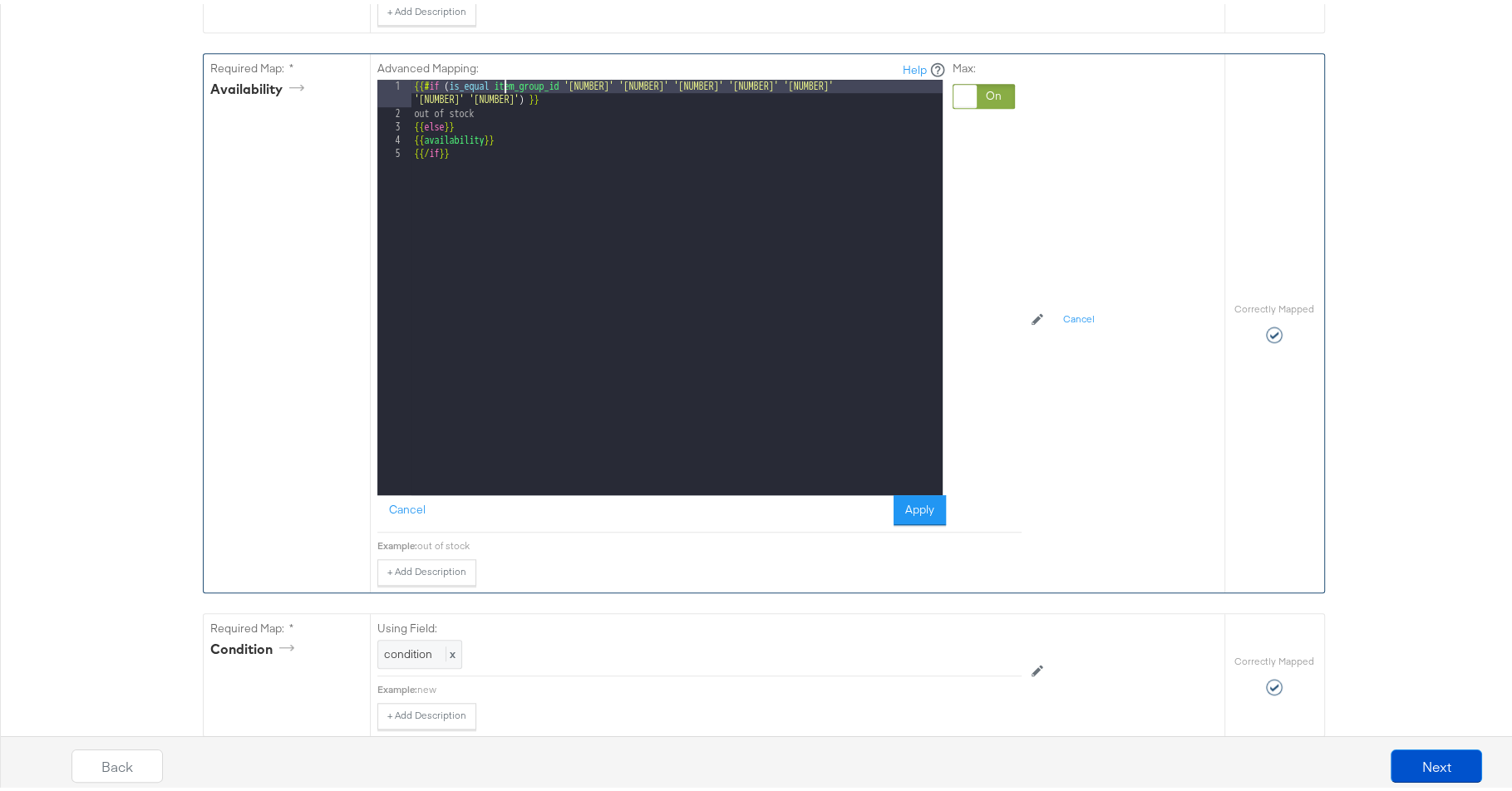 click on "{{# if   ( is_equal   item_group_id   '[NUMBER]'   '[NUMBER]'   '[NUMBER]'   '[NUMBER]'   '[NUMBER]'   '[NUMBER]'   '[NUMBER]' )   }} out of stock {{ else }} {{ availability }} {{/ if }}" at bounding box center (677, 303) 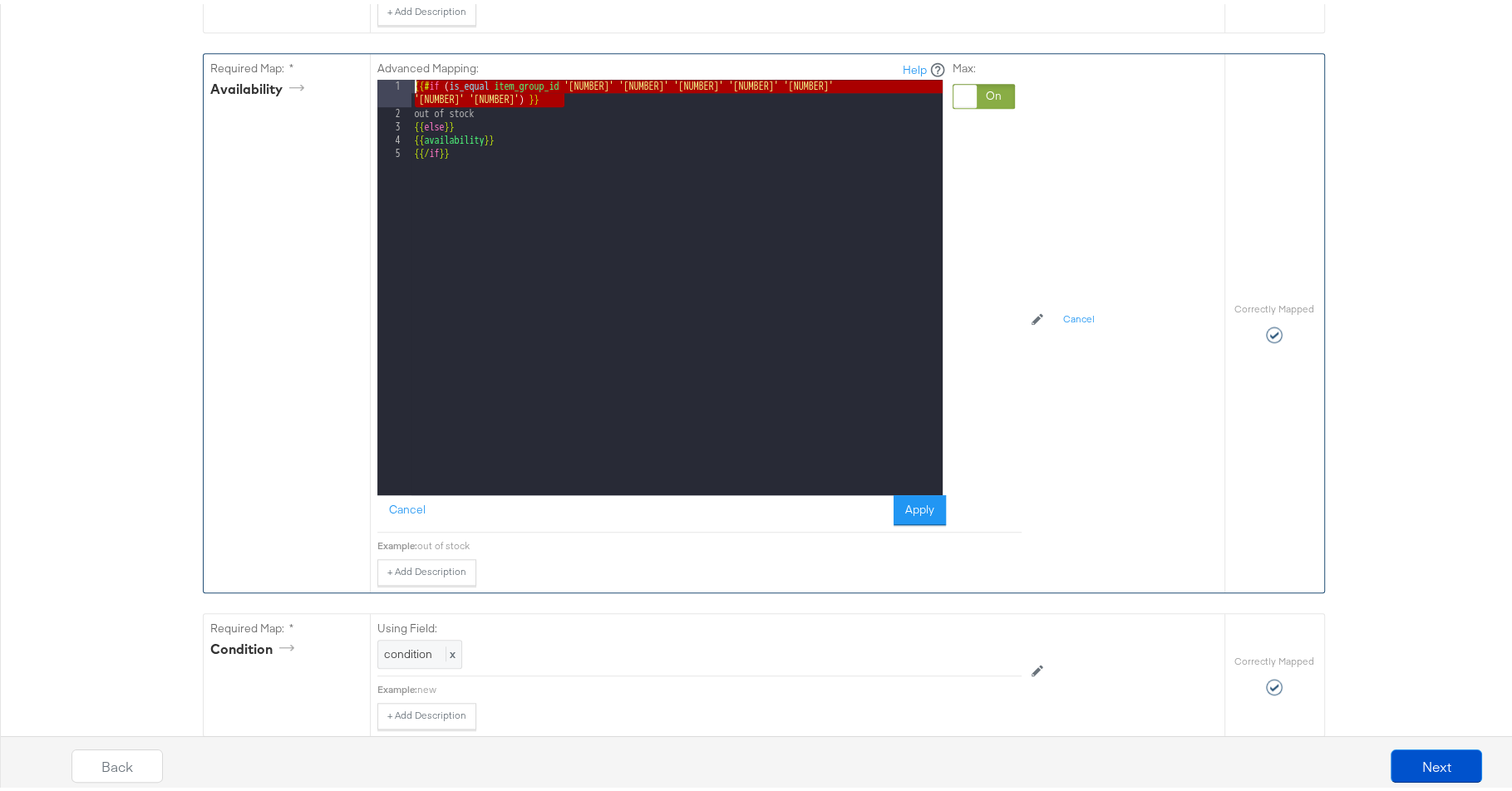 click on "{{# if   ( is_equal   item_group_id   '[NUMBER]'   '[NUMBER]'   '[NUMBER]'   '[NUMBER]'   '[NUMBER]'   '[NUMBER]'   '[NUMBER]' )   }} out of stock {{ else }} {{ availability }} {{/ if }}" at bounding box center (677, 303) 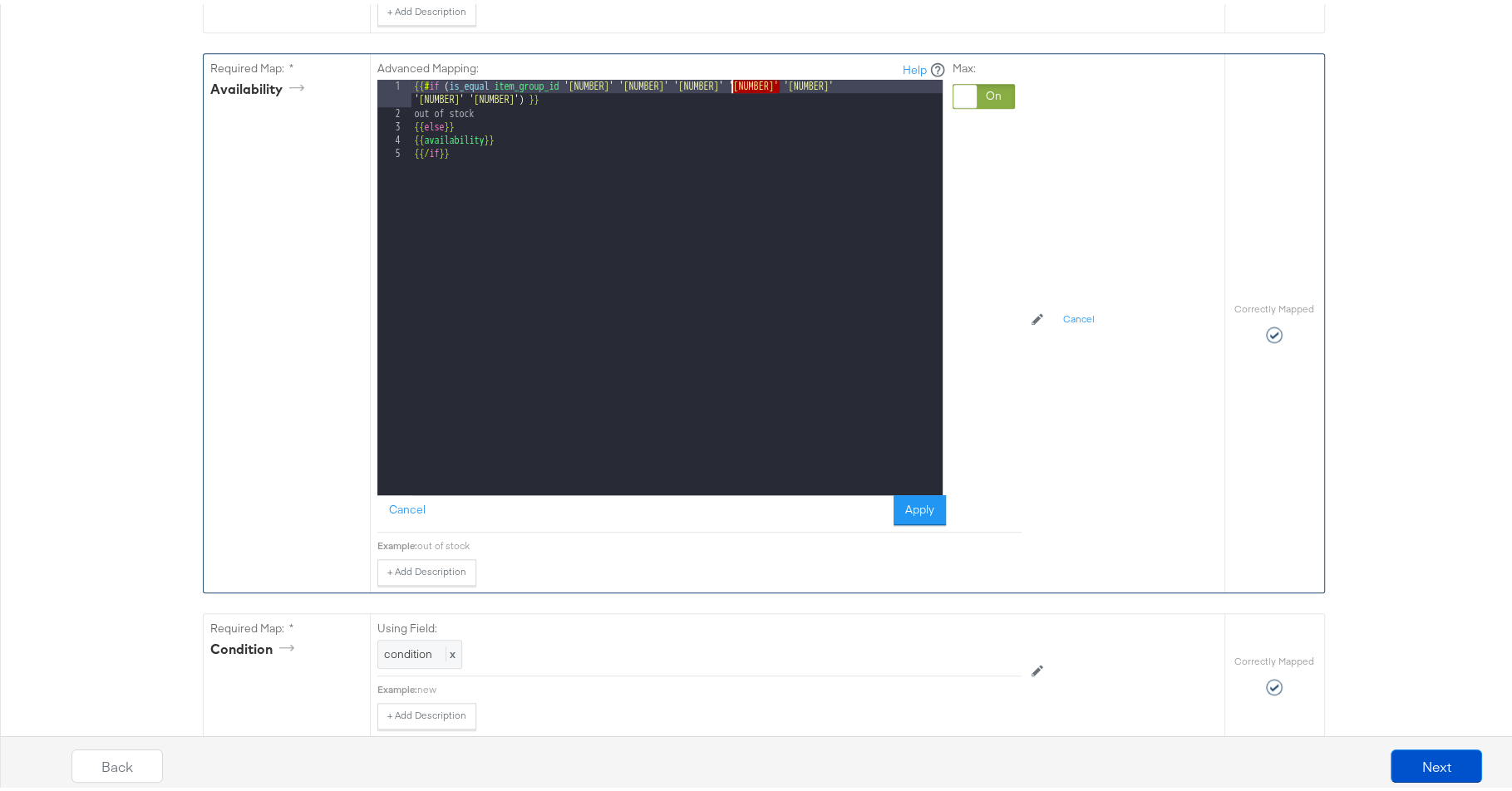 click on "{{# if   ( is_equal   item_group_id   '[NUMBER]'   '[NUMBER]'   '[NUMBER]'   '[NUMBER]'   '[NUMBER]'   '[NUMBER]'   '[NUMBER]' )   }} out of stock {{ else }} {{ availability }} {{/ if }}" at bounding box center [677, 303] 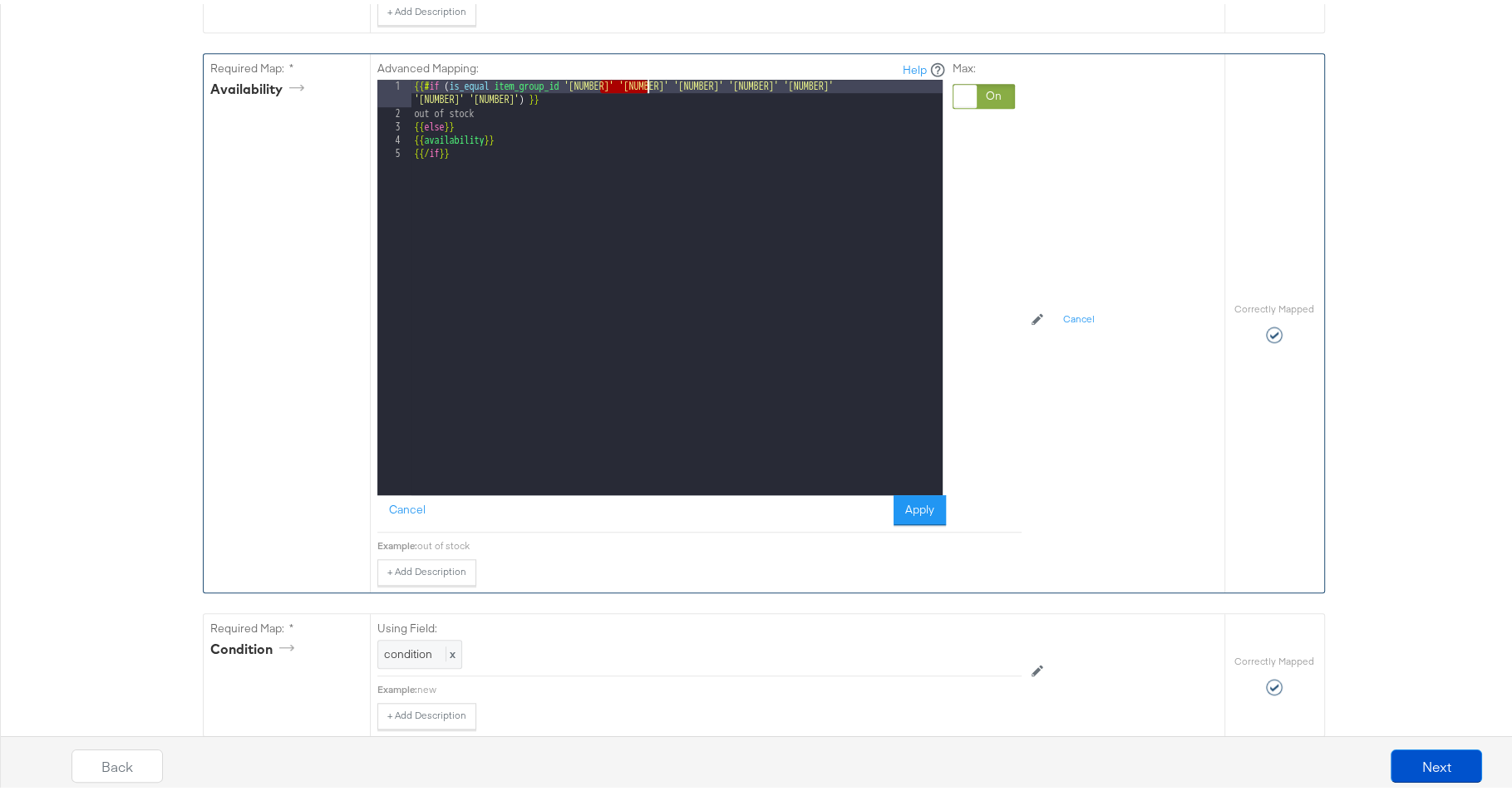 click on "{{# if   ( is_equal   item_group_id   '[NUMBER]'   '[NUMBER]'   '[NUMBER]'   '[NUMBER]'   '[NUMBER]'   '[NUMBER]'   '[NUMBER]' )   }} out of stock {{ else }} {{ availability }} {{/ if }}" at bounding box center (677, 303) 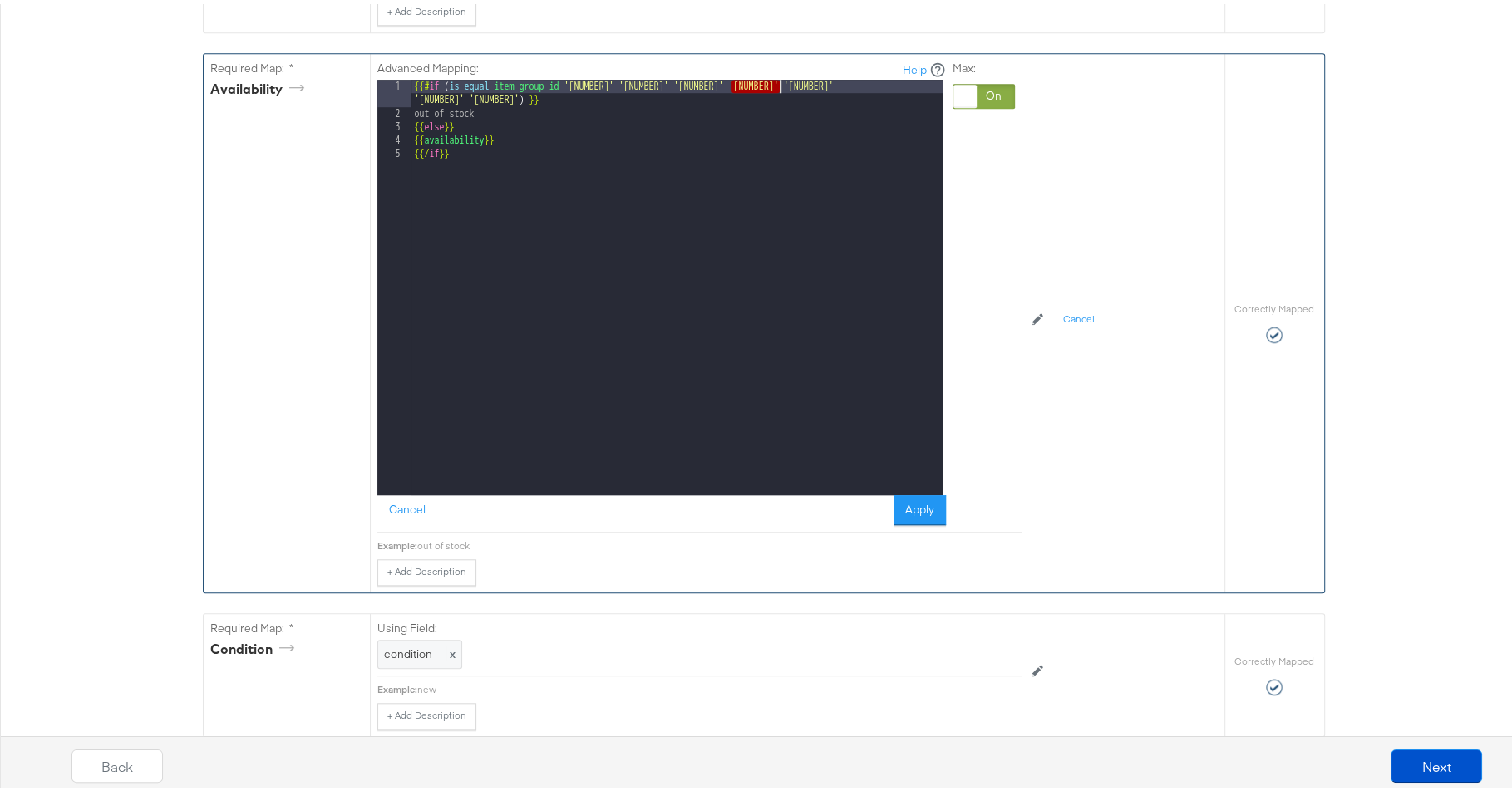 click on "{{# if   ( is_equal   item_group_id   '[NUMBER]'   '[NUMBER]'   '[NUMBER]'   '[NUMBER]'   '[NUMBER]'   '[NUMBER]'   '[NUMBER]' )   }} out of stock {{ else }} {{ availability }} {{/ if }}" at bounding box center (677, 303) 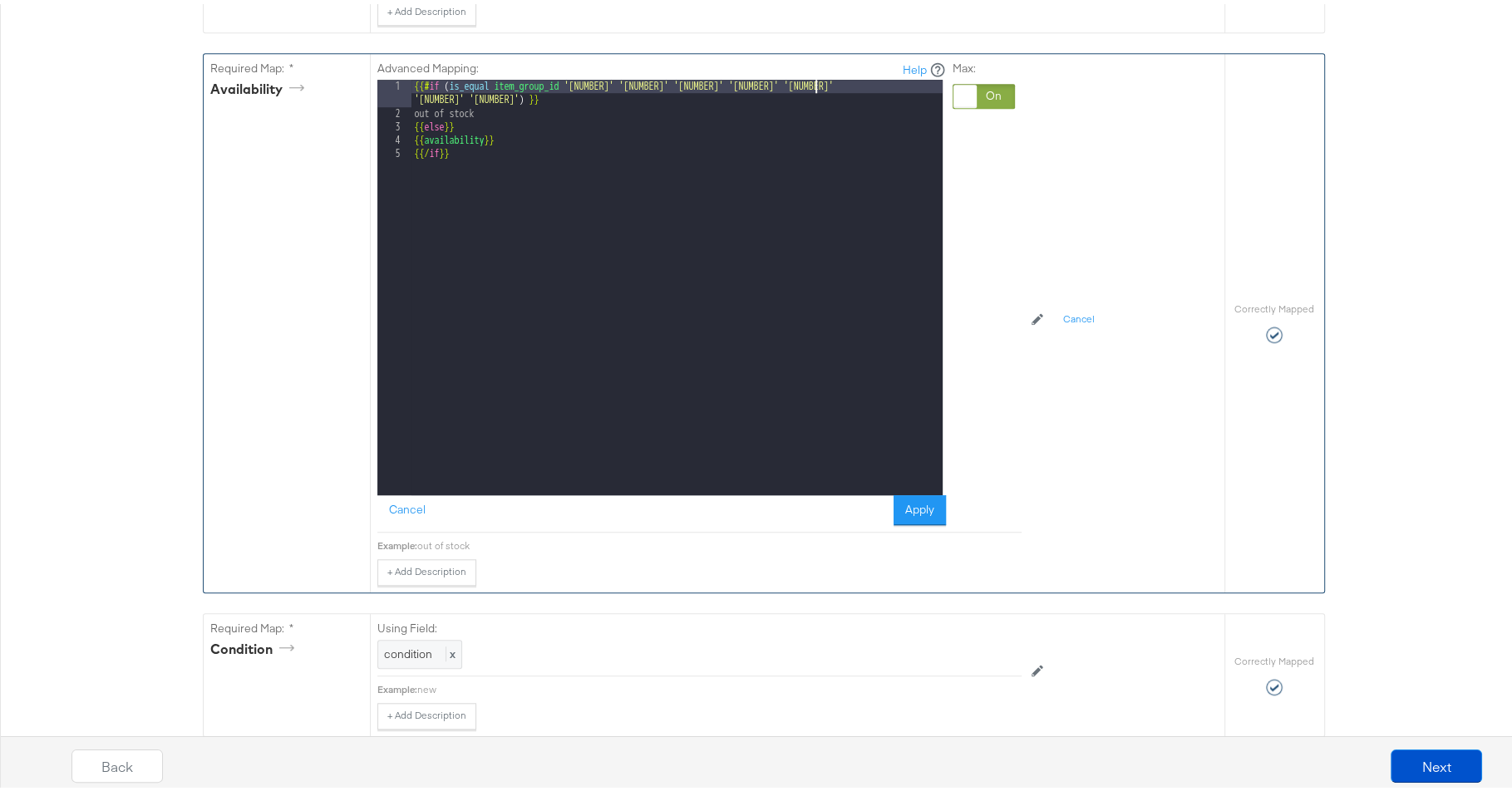click on "{{# if   ( is_equal   item_group_id   '[NUMBER]'   '[NUMBER]'   '[NUMBER]'   '[NUMBER]'   '[NUMBER]'   '[NUMBER]'   '[NUMBER]' )   }} out of stock {{ else }} {{ availability }} {{/ if }}" at bounding box center (677, 303) 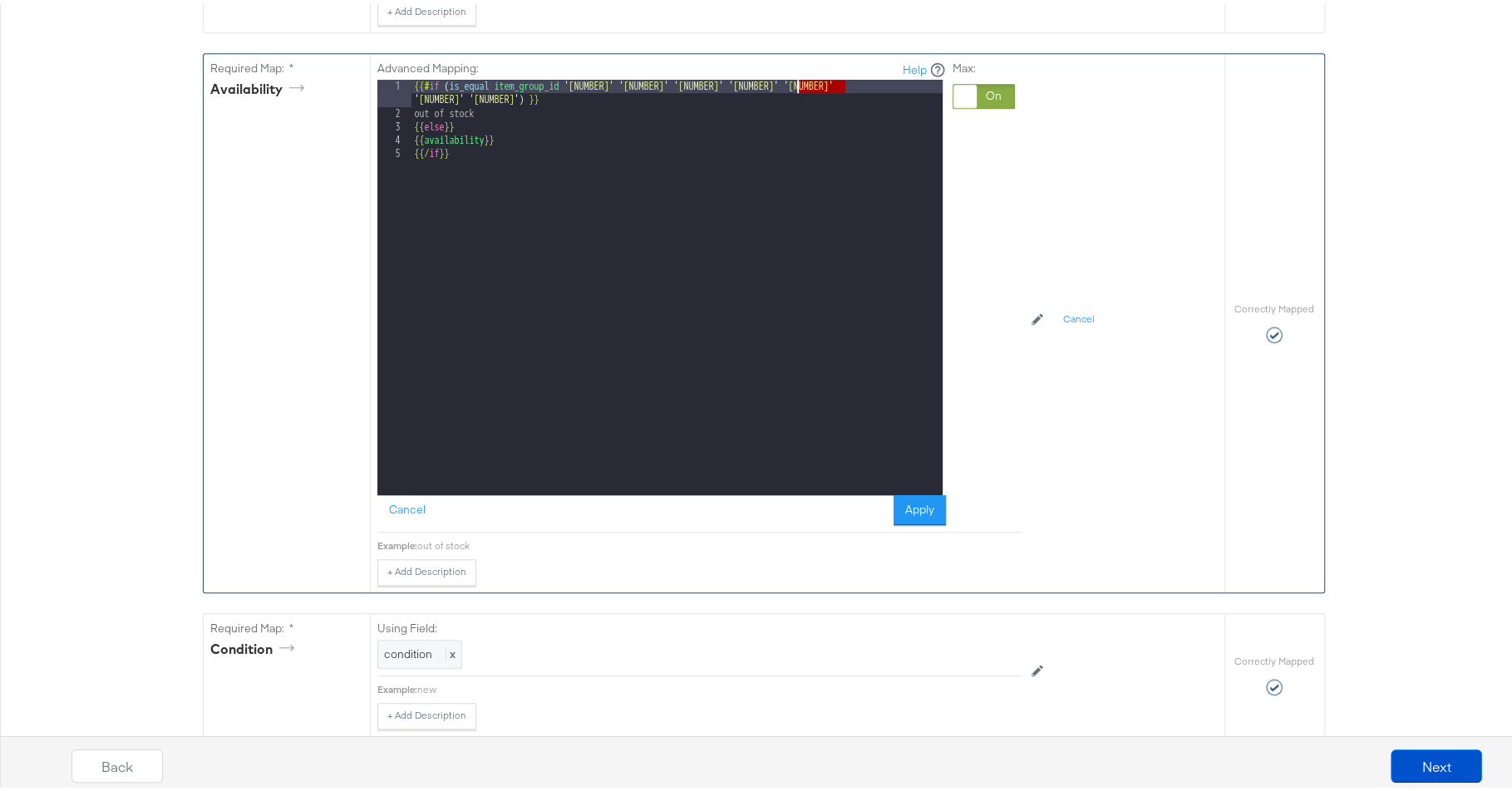 click on "{{# if   ( is_equal   item_group_id   '[NUMBER]'   '[NUMBER]'   '[NUMBER]'   '[NUMBER]'   '[NUMBER]'   '[NUMBER]'   '[NUMBER]' )   }} out of stock {{ else }} {{ availability }} {{/ if }}" at bounding box center [677, 303] 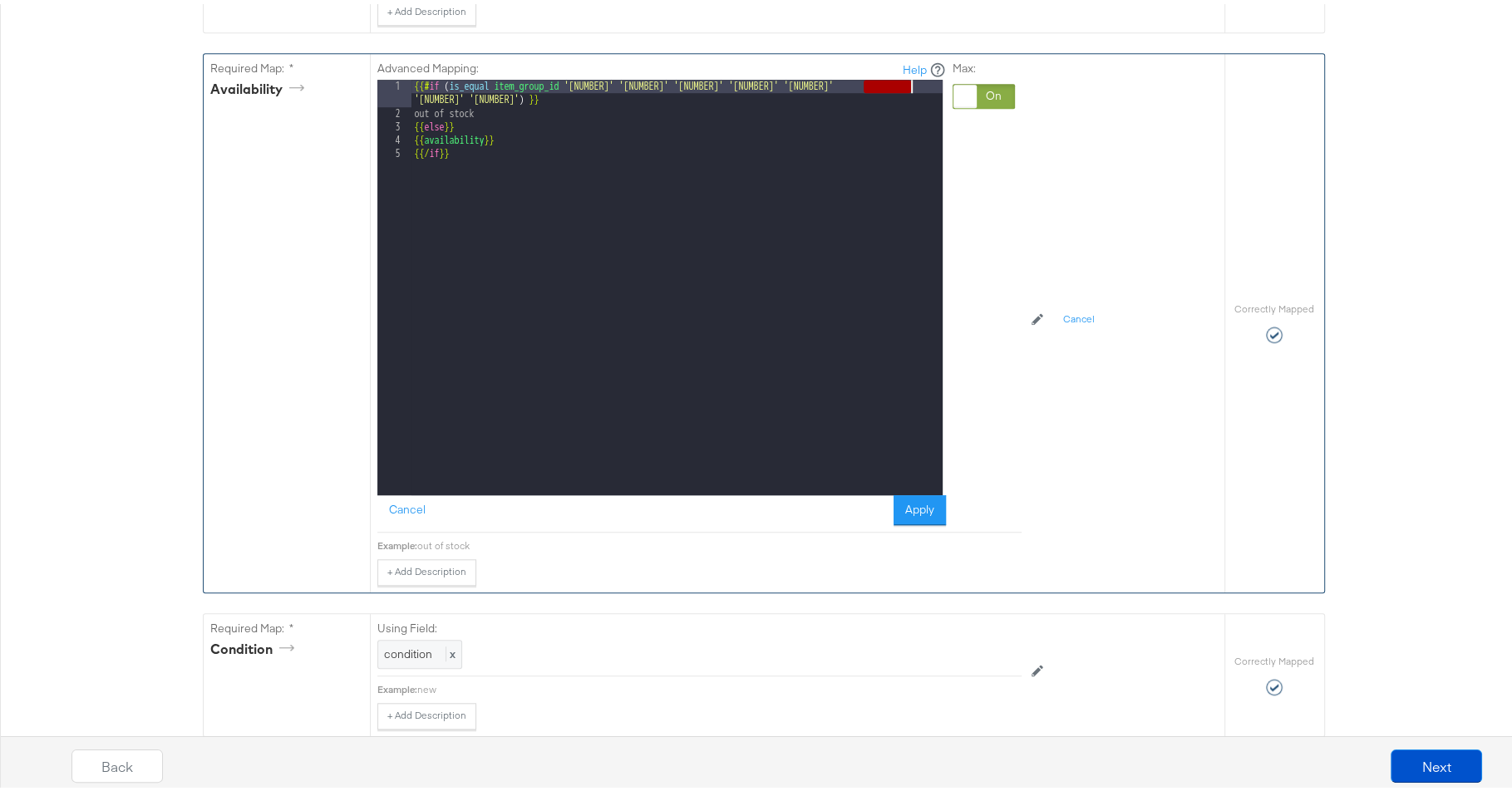 click on "{{# if   ( is_equal   item_group_id   '[NUMBER]'   '[NUMBER]'   '[NUMBER]'   '[NUMBER]'   '[NUMBER]'   '[NUMBER]'   '[NUMBER]' )   }} out of stock {{ else }} {{ availability }} {{/ if }}" at bounding box center (677, 303) 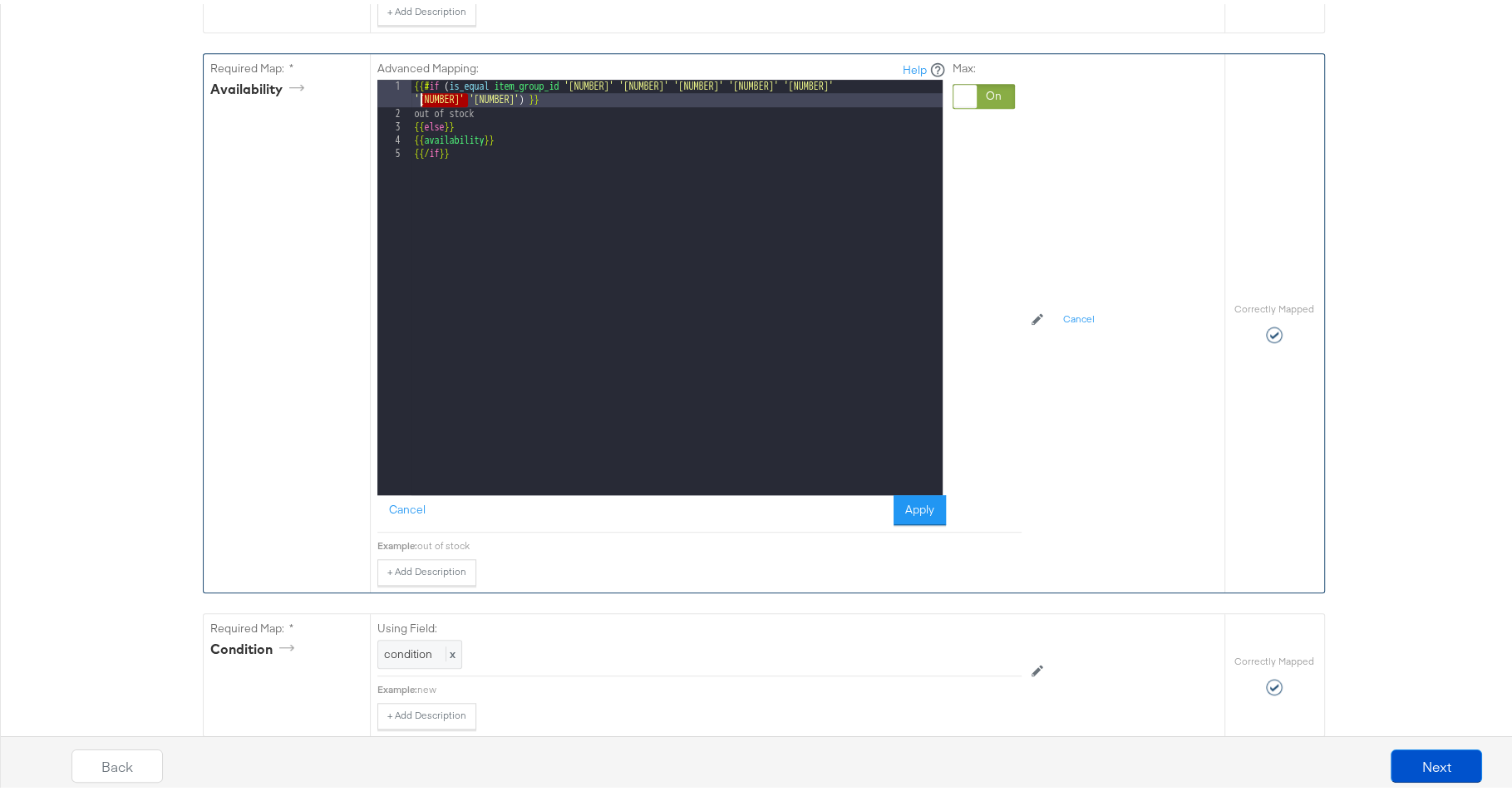 click on "{{# if   ( is_equal   item_group_id   '[NUMBER]'   '[NUMBER]'   '[NUMBER]'   '[NUMBER]'   '[NUMBER]'   '[NUMBER]'   '[NUMBER]' )   }} out of stock {{ else }} {{ availability }} {{/ if }}" at bounding box center [677, 303] 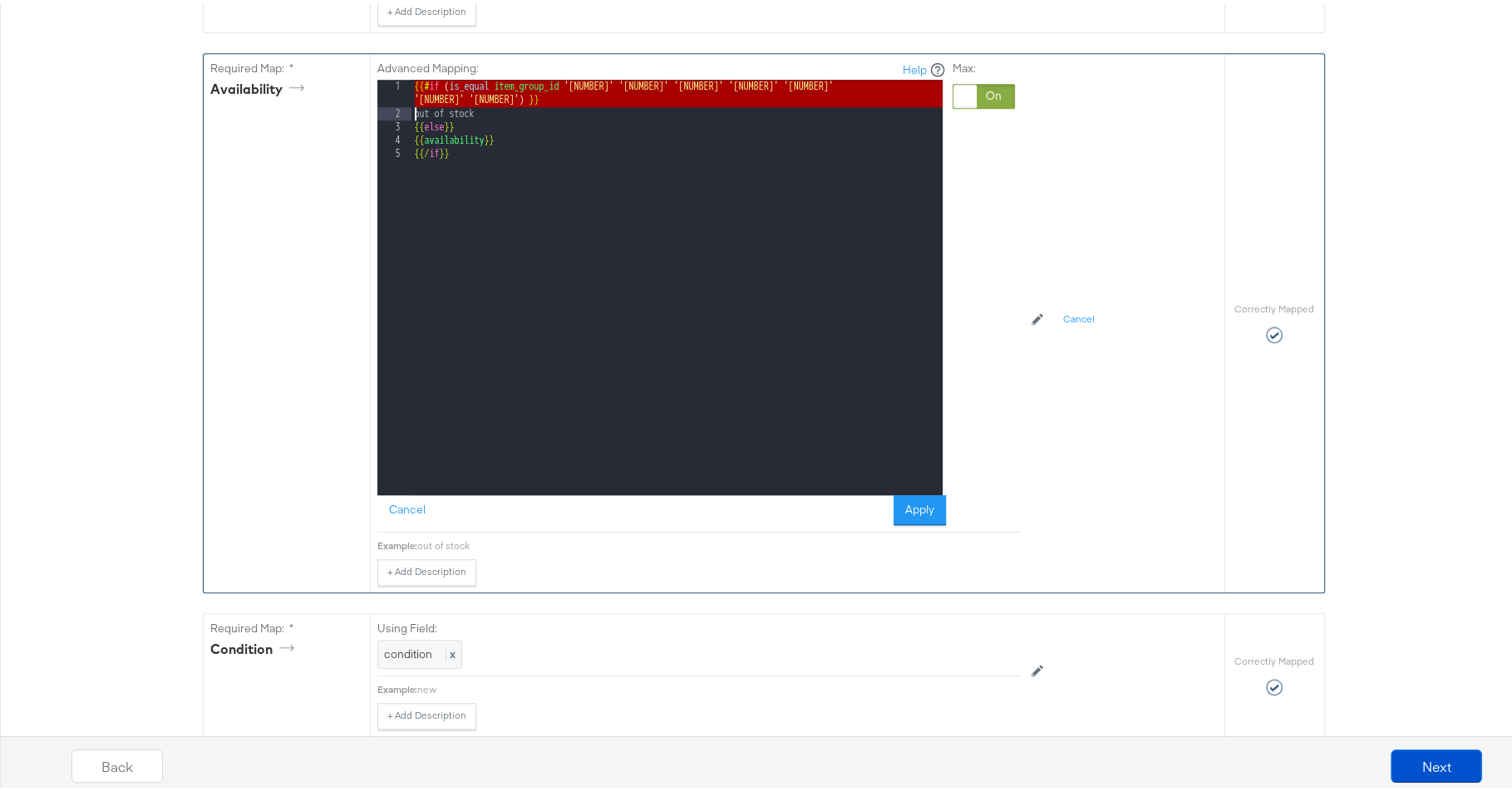 click on "{{# if   ( is_equal   item_group_id   '[NUMBER]'   '[NUMBER]'   '[NUMBER]'   '[NUMBER]'   '[NUMBER]'   '[NUMBER]'   '[NUMBER]' )   }} out of stock {{ else }} {{ availability }} {{/ if }}" at bounding box center [677, 303] 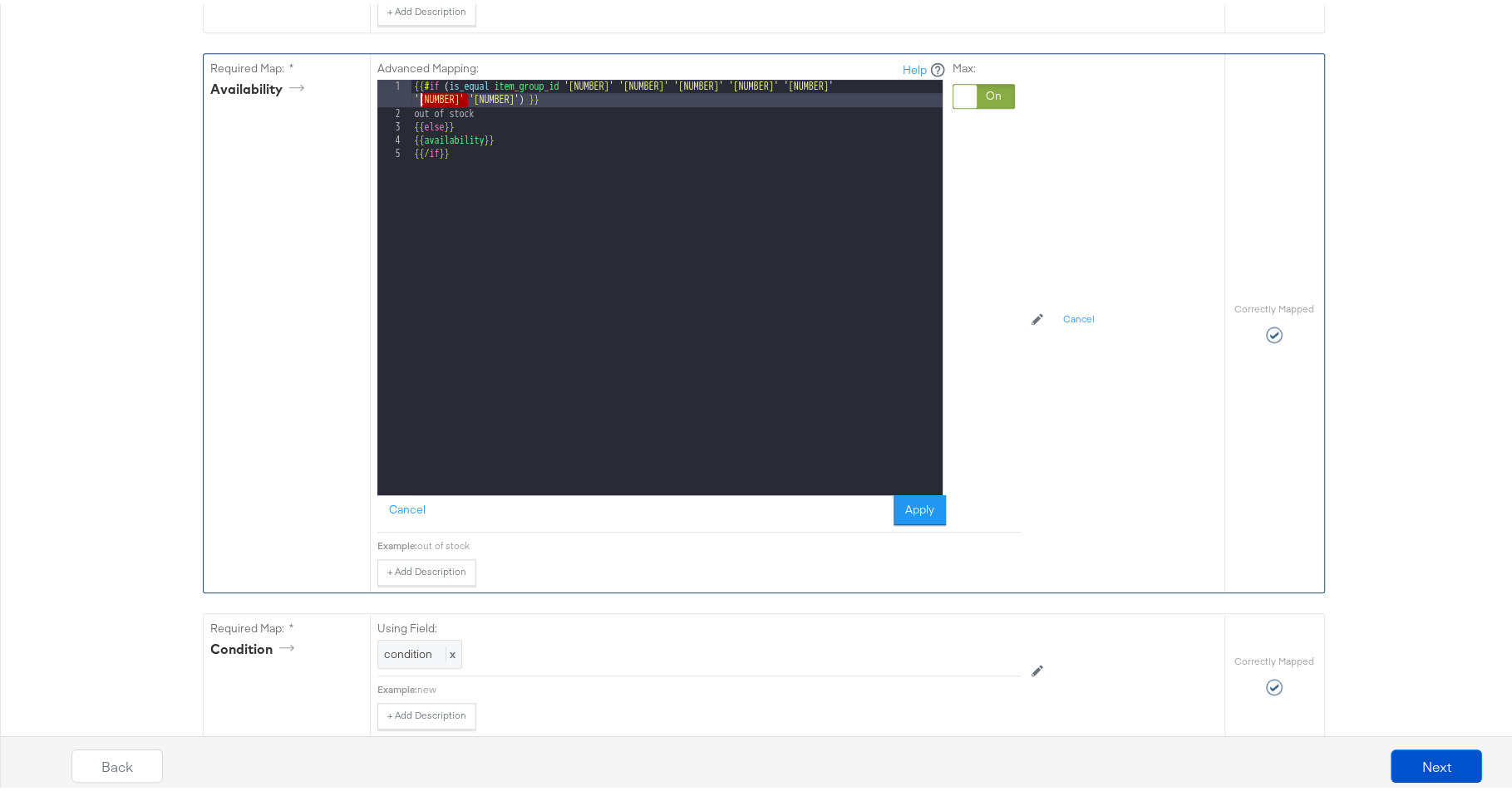 click on "{{# if   ( is_equal   item_group_id   '[NUMBER]'   '[NUMBER]'   '[NUMBER]'   '[NUMBER]'   '[NUMBER]'   '[NUMBER]'   '[NUMBER]' )   }} out of stock {{ else }} {{ availability }} {{/ if }}" at bounding box center [677, 303] 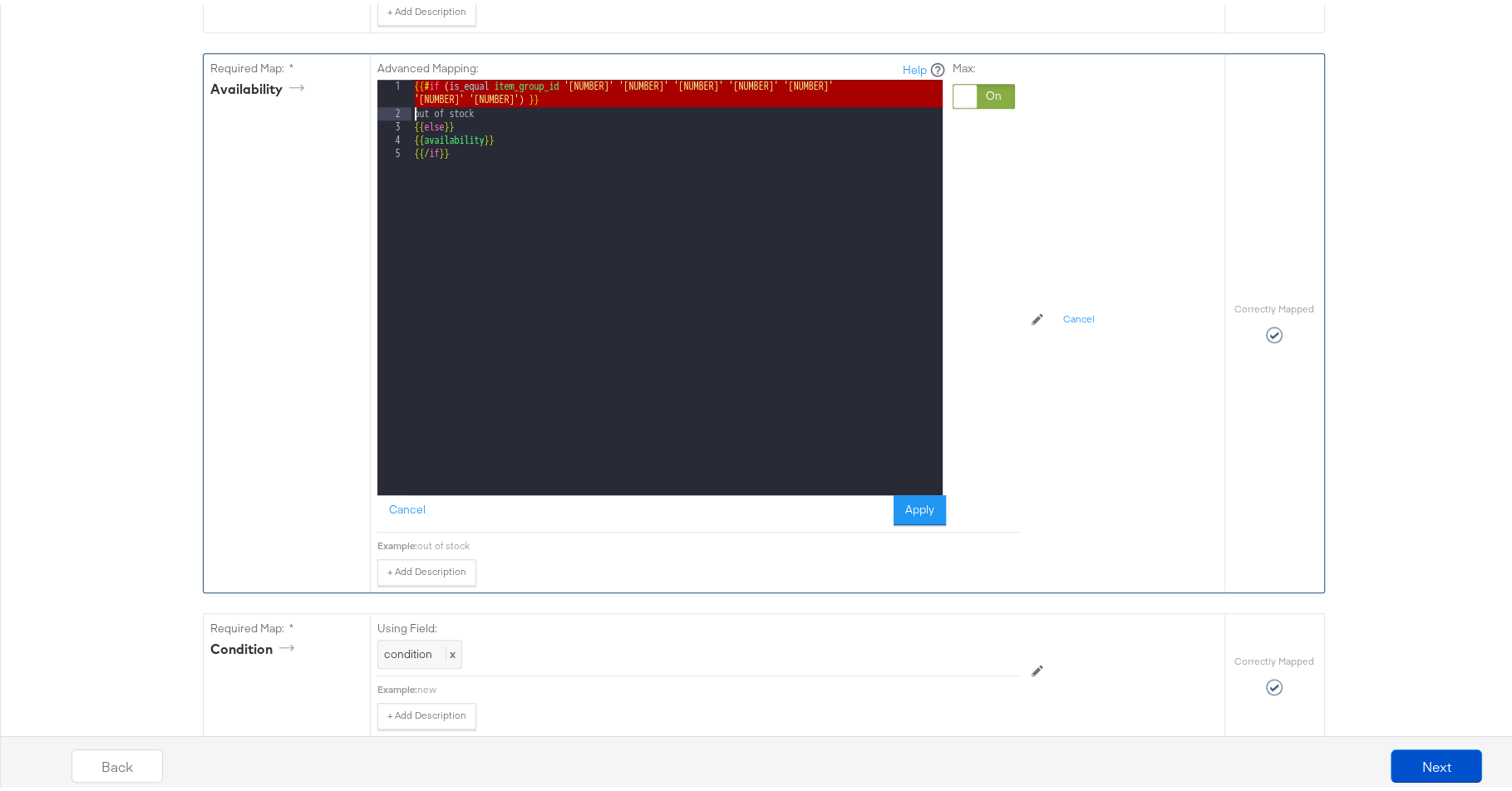 click on "{{# if   ( is_equal   item_group_id   '[NUMBER]'   '[NUMBER]'   '[NUMBER]'   '[NUMBER]'   '[NUMBER]'   '[NUMBER]'   '[NUMBER]' )   }} out of stock {{ else }} {{ availability }} {{/ if }}" at bounding box center [677, 303] 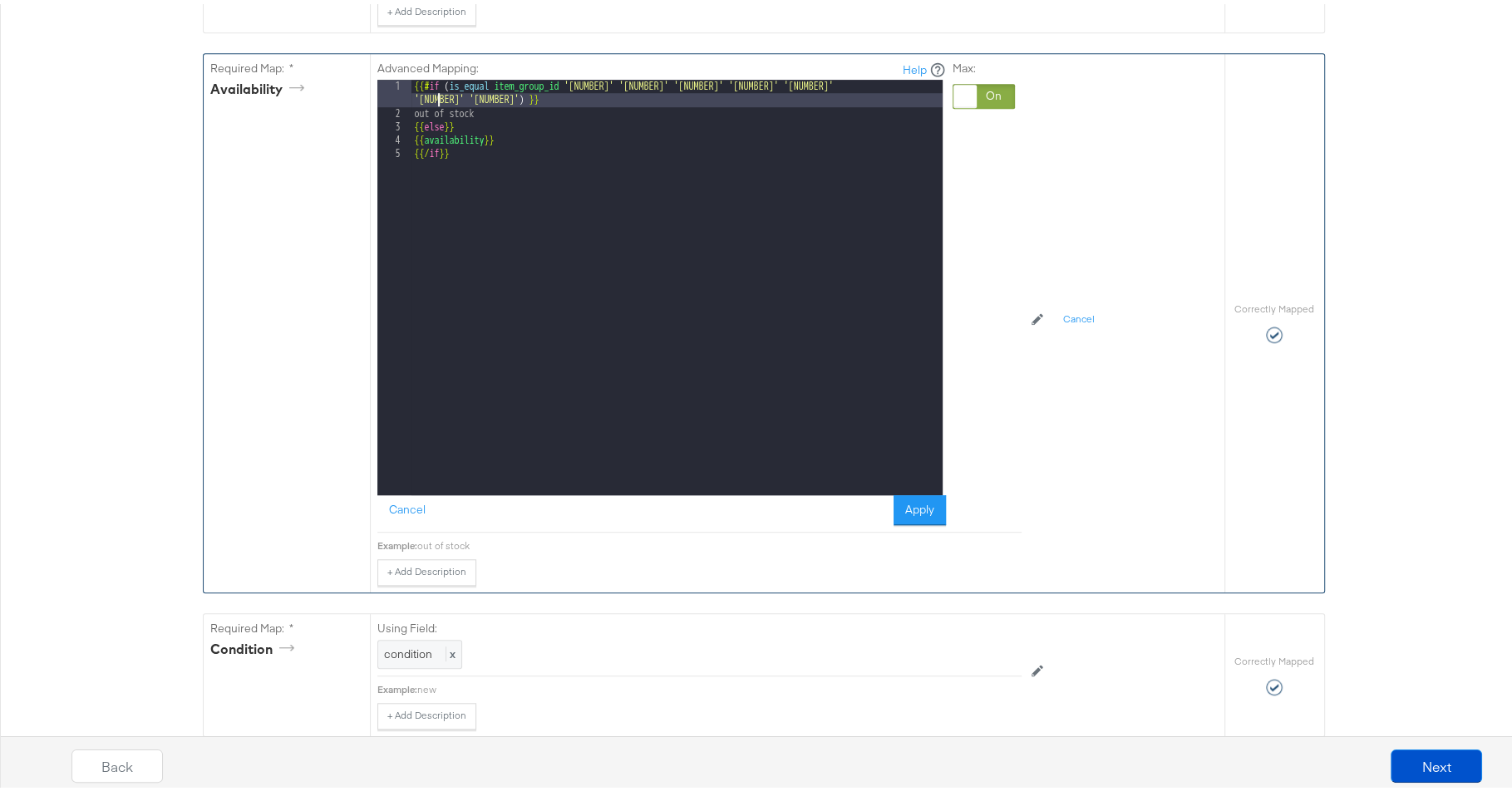 click on "{{# if   ( is_equal   item_group_id   '[NUMBER]'   '[NUMBER]'   '[NUMBER]'   '[NUMBER]'   '[NUMBER]'   '[NUMBER]'   '[NUMBER]' )   }} out of stock {{ else }} {{ availability }} {{/ if }}" at bounding box center (677, 303) 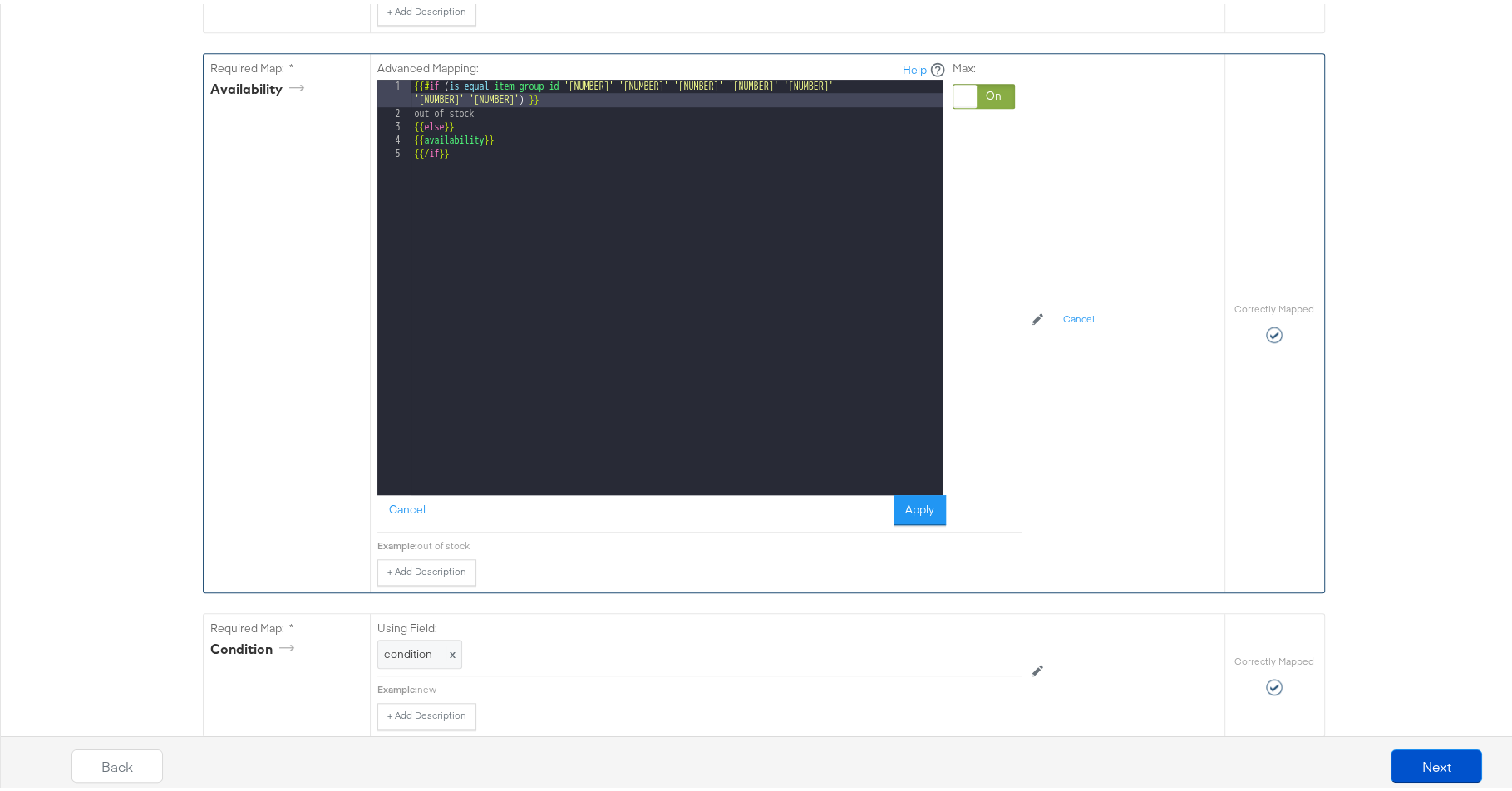 click on "{{# if   ( is_equal   item_group_id   '[NUMBER]'   '[NUMBER]'   '[NUMBER]'   '[NUMBER]'   '[NUMBER]'   '[NUMBER]'   '[NUMBER]' )   }} out of stock {{ else }} {{ availability }} {{/ if }}" at bounding box center (677, 303) 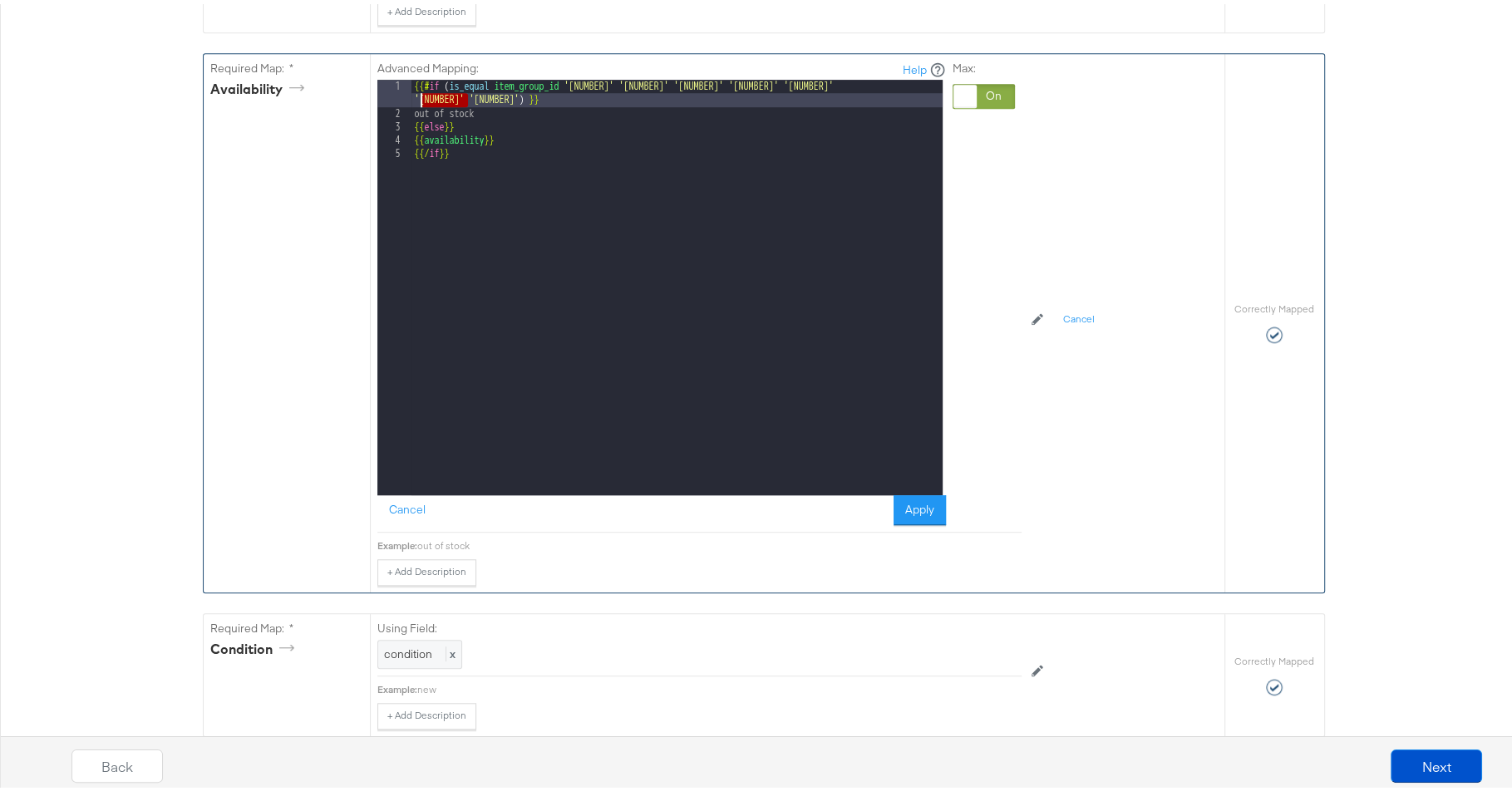 click on "{{# if   ( is_equal   item_group_id   '[NUMBER]'   '[NUMBER]'   '[NUMBER]'   '[NUMBER]'   '[NUMBER]'   '[NUMBER]'   '[NUMBER]' )   }} out of stock {{ else }} {{ availability }} {{/ if }}" at bounding box center [677, 303] 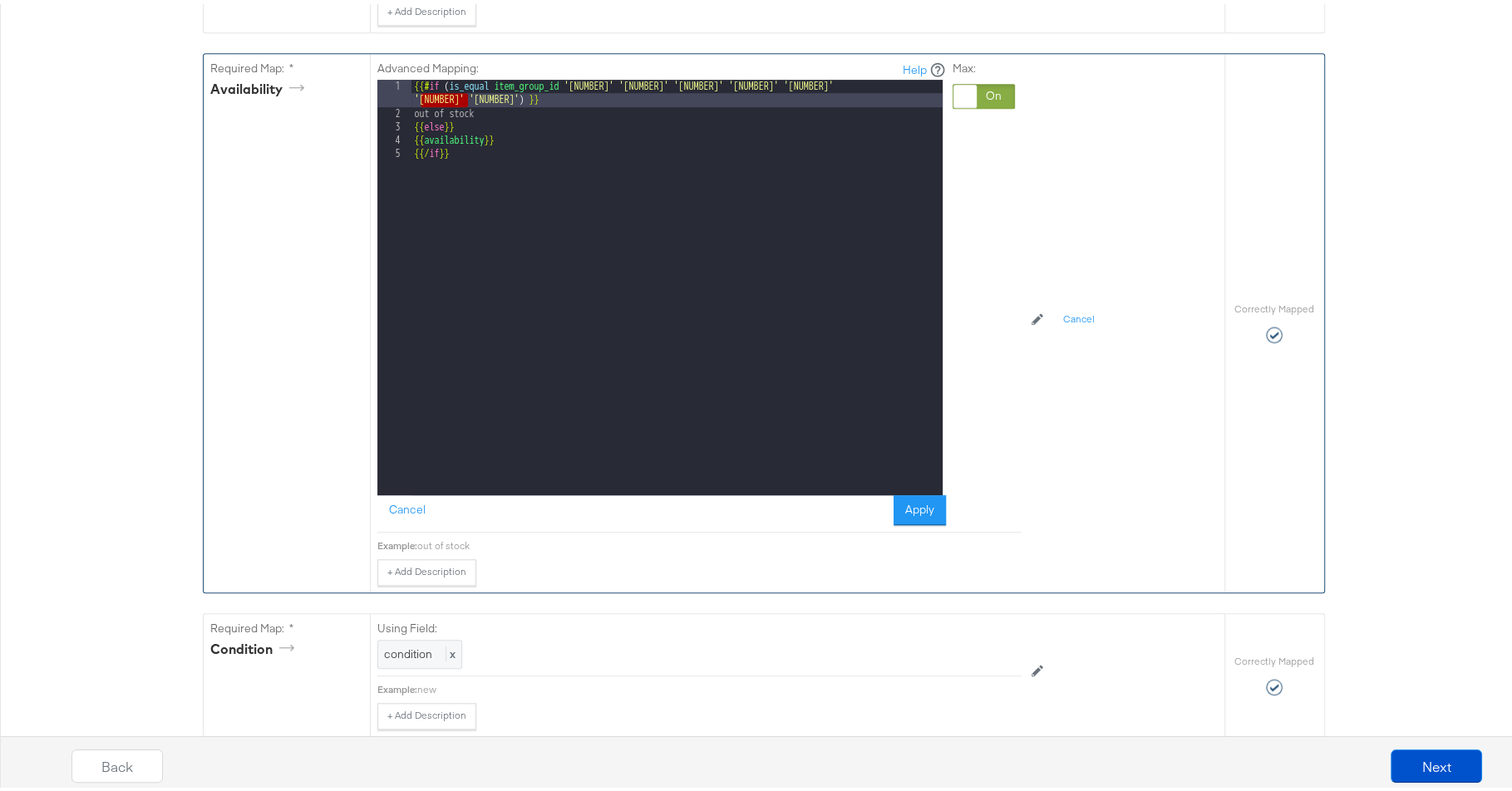 click on "{{# if   ( is_equal   item_group_id   '[NUMBER]'   '[NUMBER]'   '[NUMBER]'   '[NUMBER]'   '[NUMBER]'   '[NUMBER]'   '[NUMBER]' )   }} out of stock {{ else }} {{ availability }} {{/ if }}" at bounding box center (677, 303) 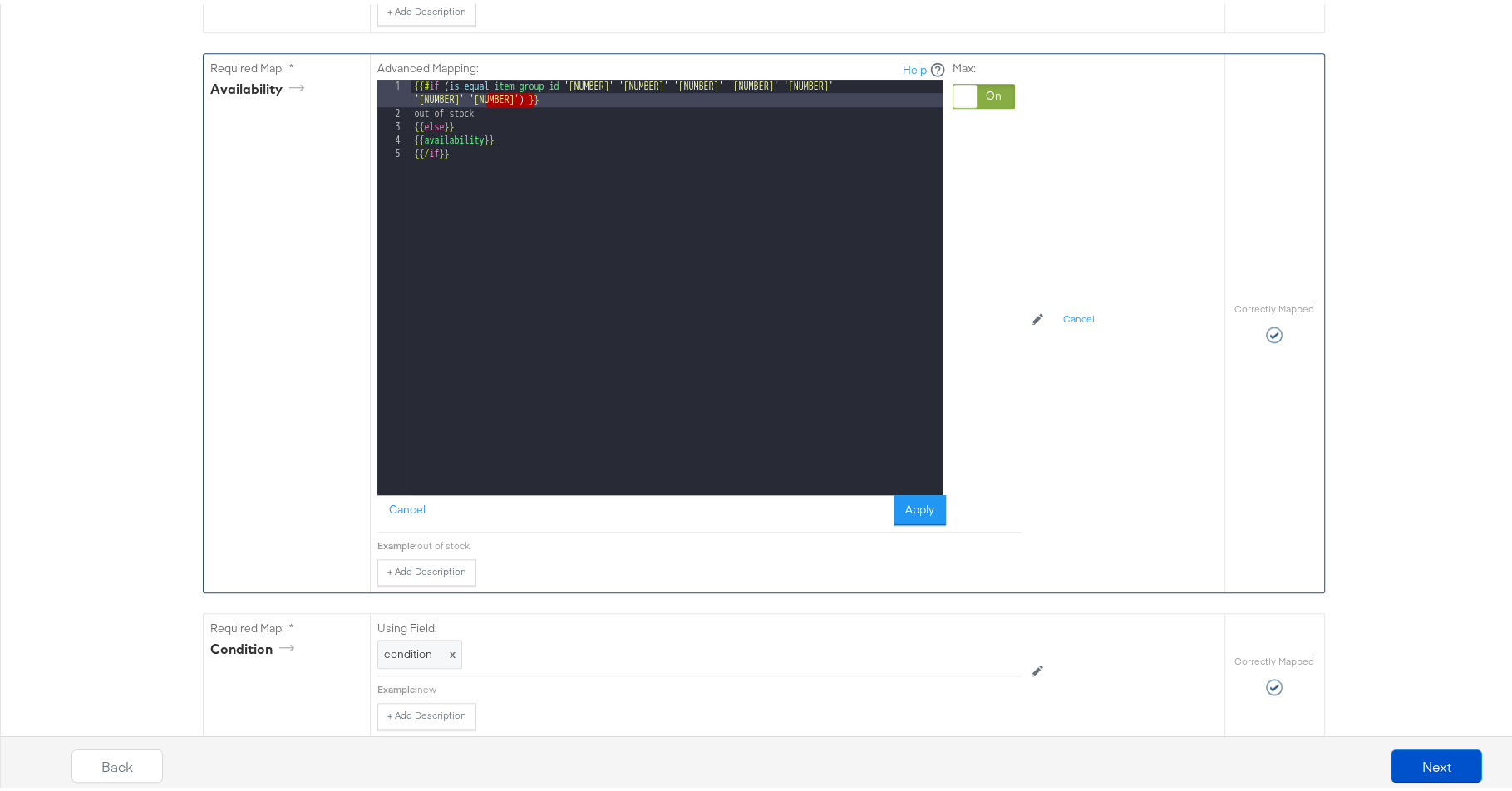 click on "{{# if   ( is_equal   item_group_id   '[NUMBER]'   '[NUMBER]'   '[NUMBER]'   '[NUMBER]'   '[NUMBER]'   '[NUMBER]'   '[NUMBER]' )   }} out of stock {{ else }} {{ availability }} {{/ if }}" at bounding box center (677, 303) 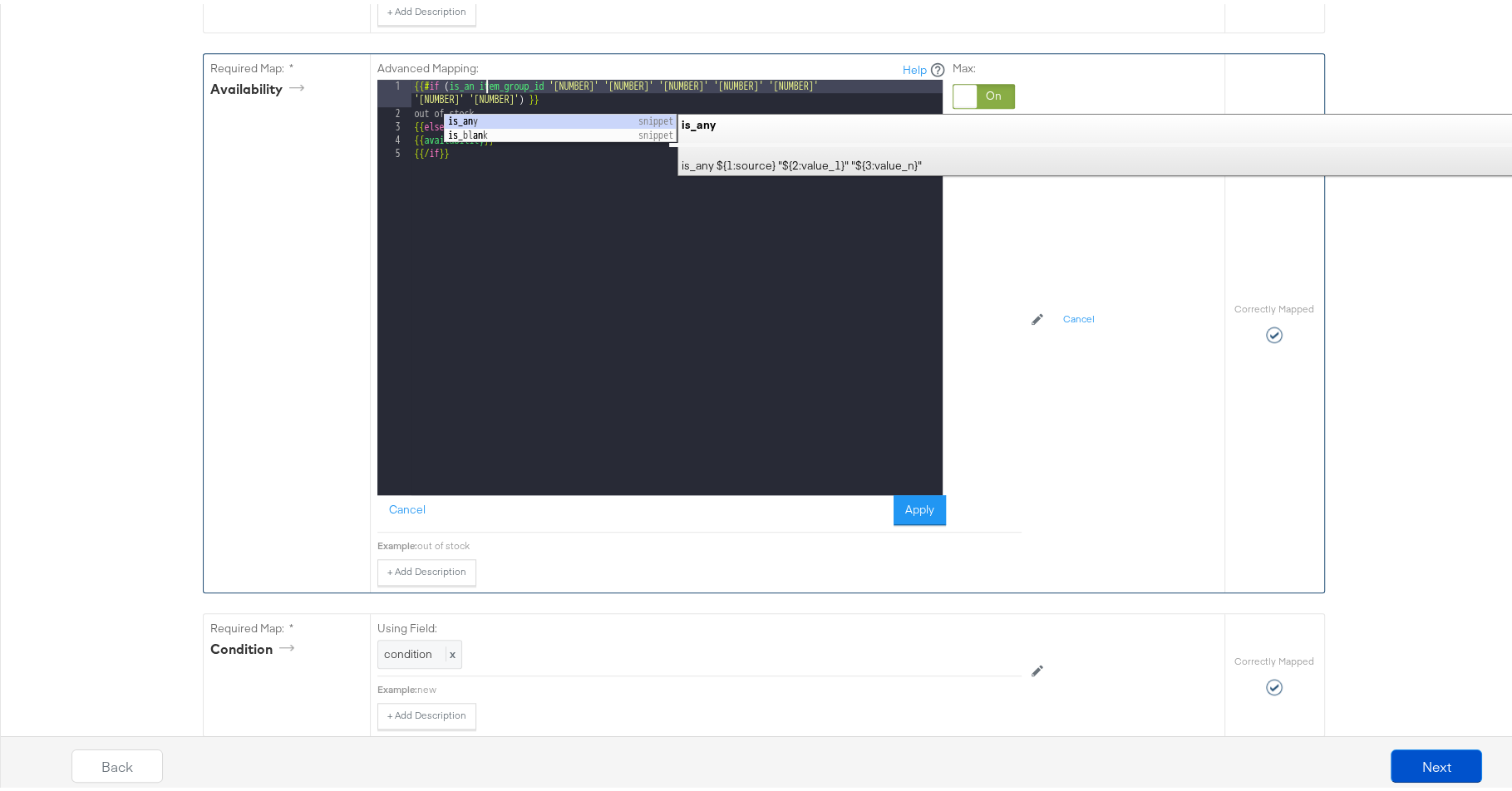 type 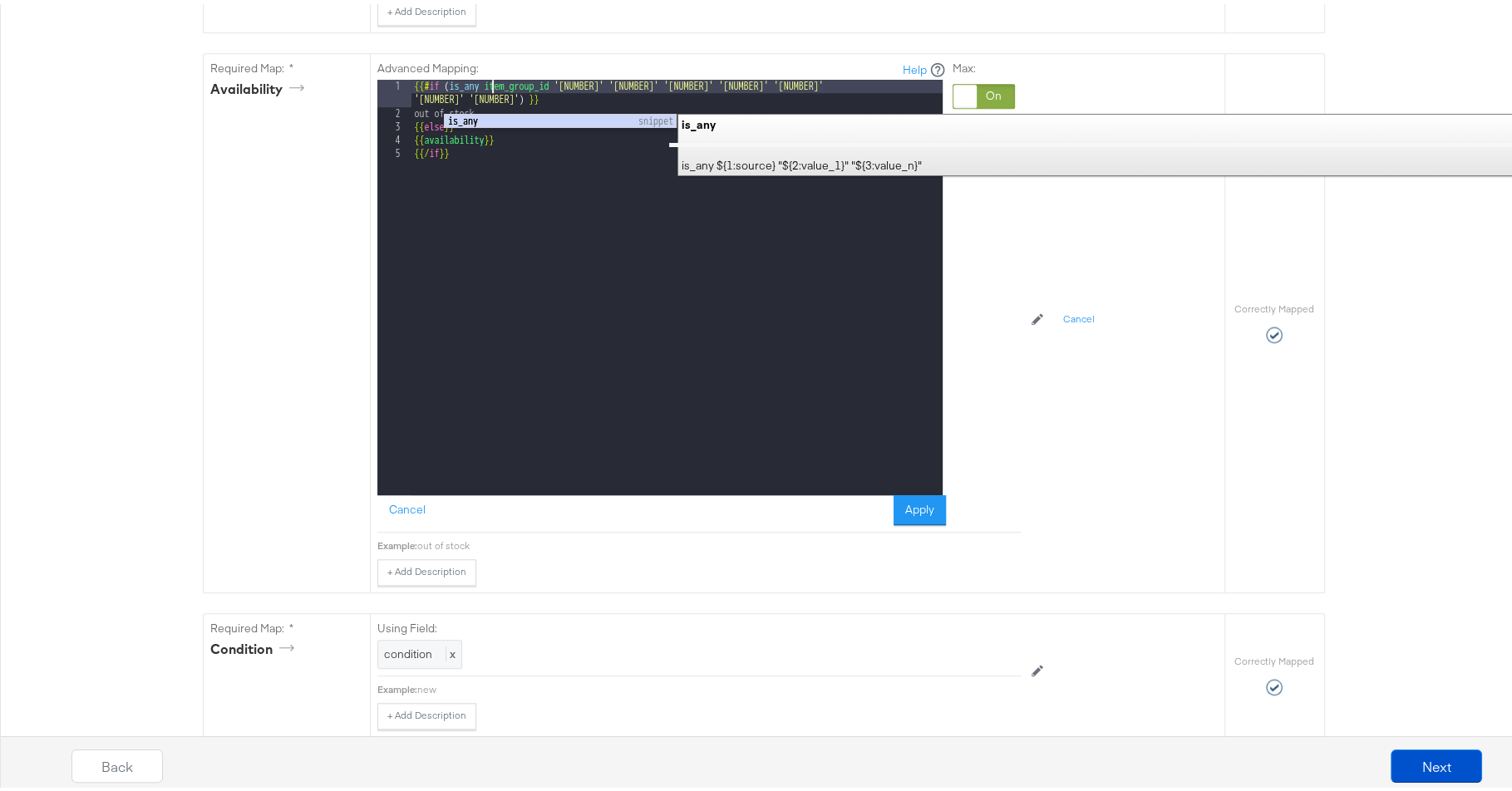 click on "Catalog Mapping Tool Map the required fields to items in your product catalog until each row is marked as correctly mapped.  Edit Rules  Load Mapping  Copy Mapping Required Fields Mapping Options  Correctly Mapped  Needs Mapping Required Map:  * id Using Field: id x Example:  SO[NUMBER]-[NUMBER]-[NUMBER] + Add Description Add Note Edit Field Correctly Mapped Required Map:  * title Using Field: {{{  replace title in='®' out='®'  }}} x Example:  On-The-Go PowerHold® High-Waisted 6'' Short + Add Description Add Note Edit Field Correctly Mapped Required Map:  * description Using Field: {{{  replace description in='®' out='®'  }}} x Example:  Stay connected at the gym with our high-rise pocket capris, built to keep you sweat-free and chafe-free, but never tune-free. Made in our famous, figure-flattering PowerHold® fabric, featuring InstaBoost Technology for the ultimate hold. + Add Description Add Note Edit Field Correctly Mapped Required Map:  * price Using Field: price x Example:  54.95 USD link x" at bounding box center [763, 2145] 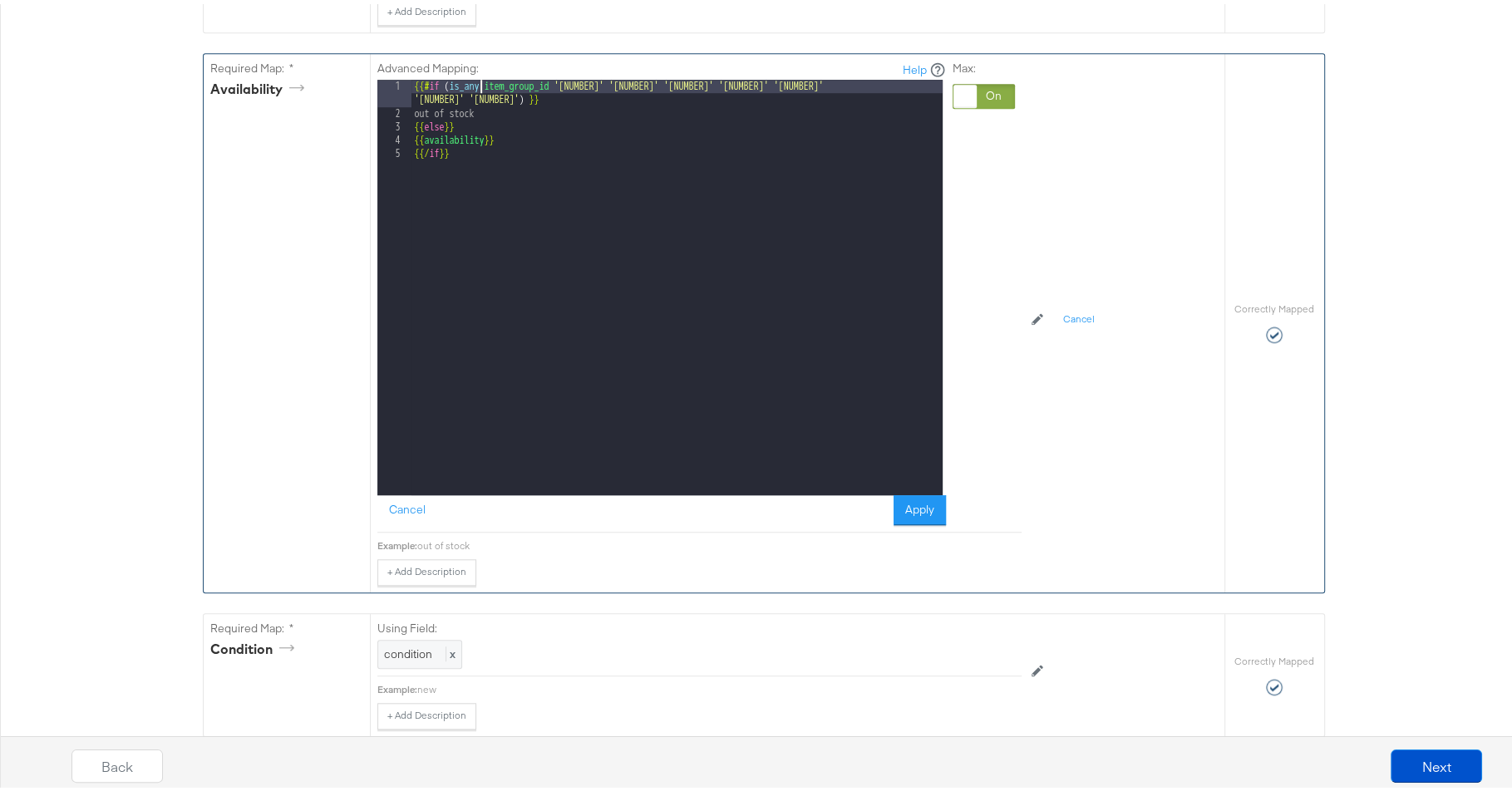drag, startPoint x: 471, startPoint y: 109, endPoint x: 578, endPoint y: 111, distance: 107.01869 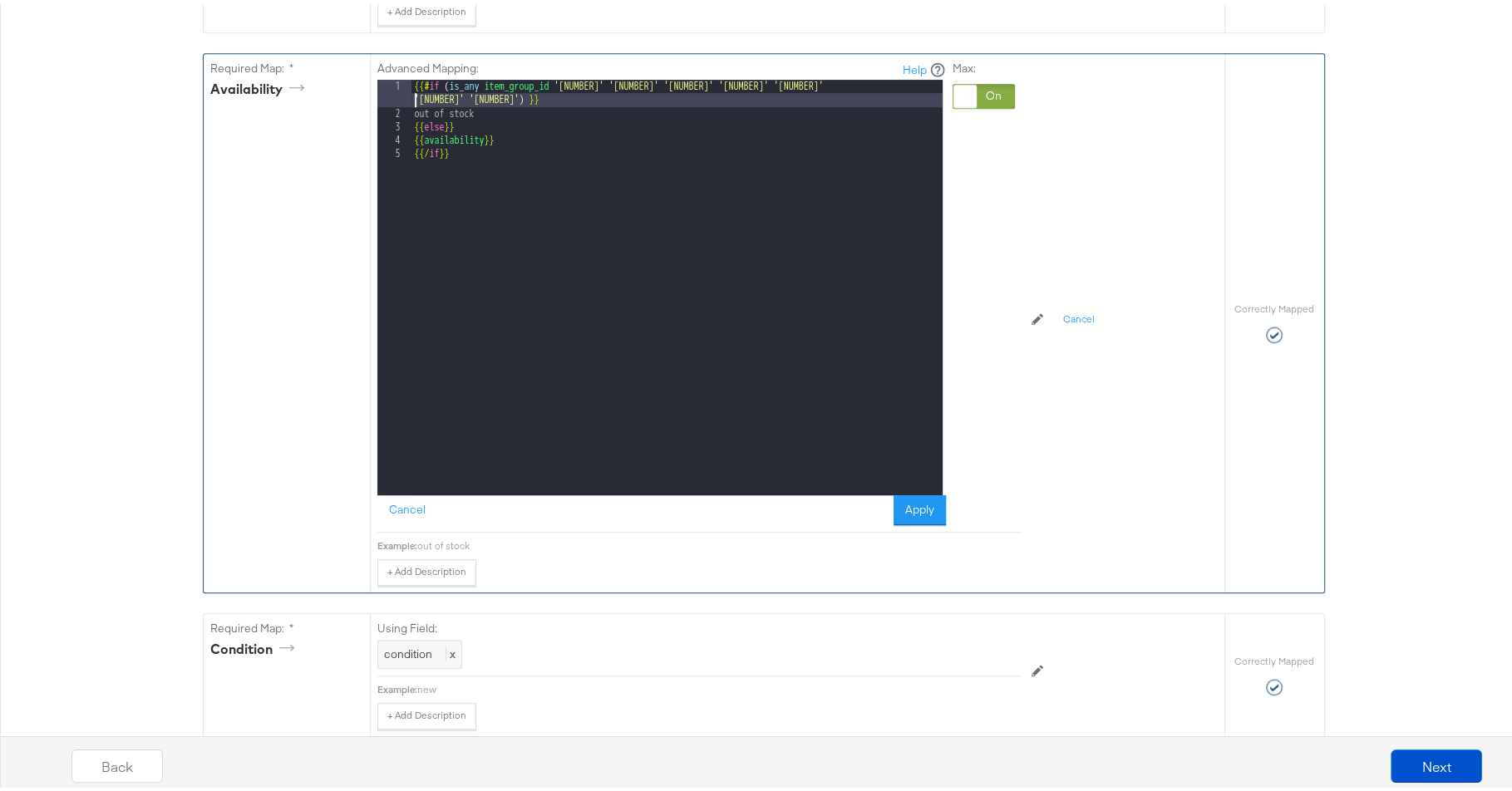 drag, startPoint x: 408, startPoint y: 112, endPoint x: 607, endPoint y: 129, distance: 199.72481 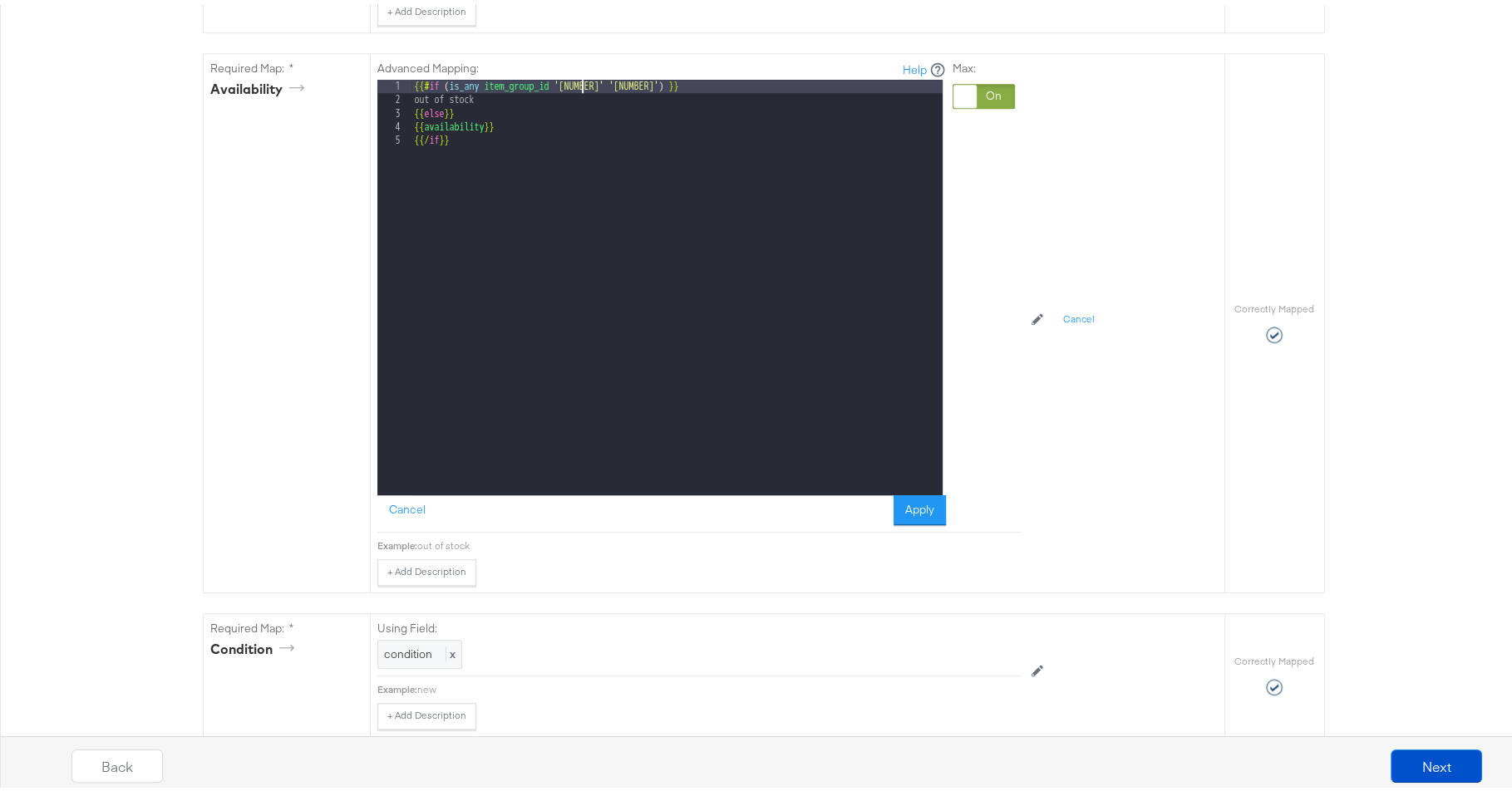 click on "Catalog Mapping Tool Map the required fields to items in your product catalog until each row is marked as correctly mapped.  Edit Rules  Load Mapping  Copy Mapping Required Fields Mapping Options  Correctly Mapped  Needs Mapping Required Map:  * id Using Field: id x Example:  SO[NUMBER]-[NUMBER]-[NUMBER] + Add Description Add Note Edit Field Correctly Mapped Required Map:  * title Using Field: {{{  replace title in='®' out='®'  }}} x Example:  On-The-Go PowerHold® High-Waisted 6'' Short + Add Description Add Note Edit Field Correctly Mapped Required Map:  * description Using Field: {{{  replace description in='®' out='®'  }}} x Example:  Stay connected at the gym with our high-rise pocket capris, built to keep you sweat-free and chafe-free, but never tune-free. Made in our famous, figure-flattering PowerHold® fabric, featuring InstaBoost Technology for the ultimate hold. + Add Description Add Note Edit Field Correctly Mapped Required Map:  * price Using Field: price x Example:  54.95 USD link x" at bounding box center (763, 2145) 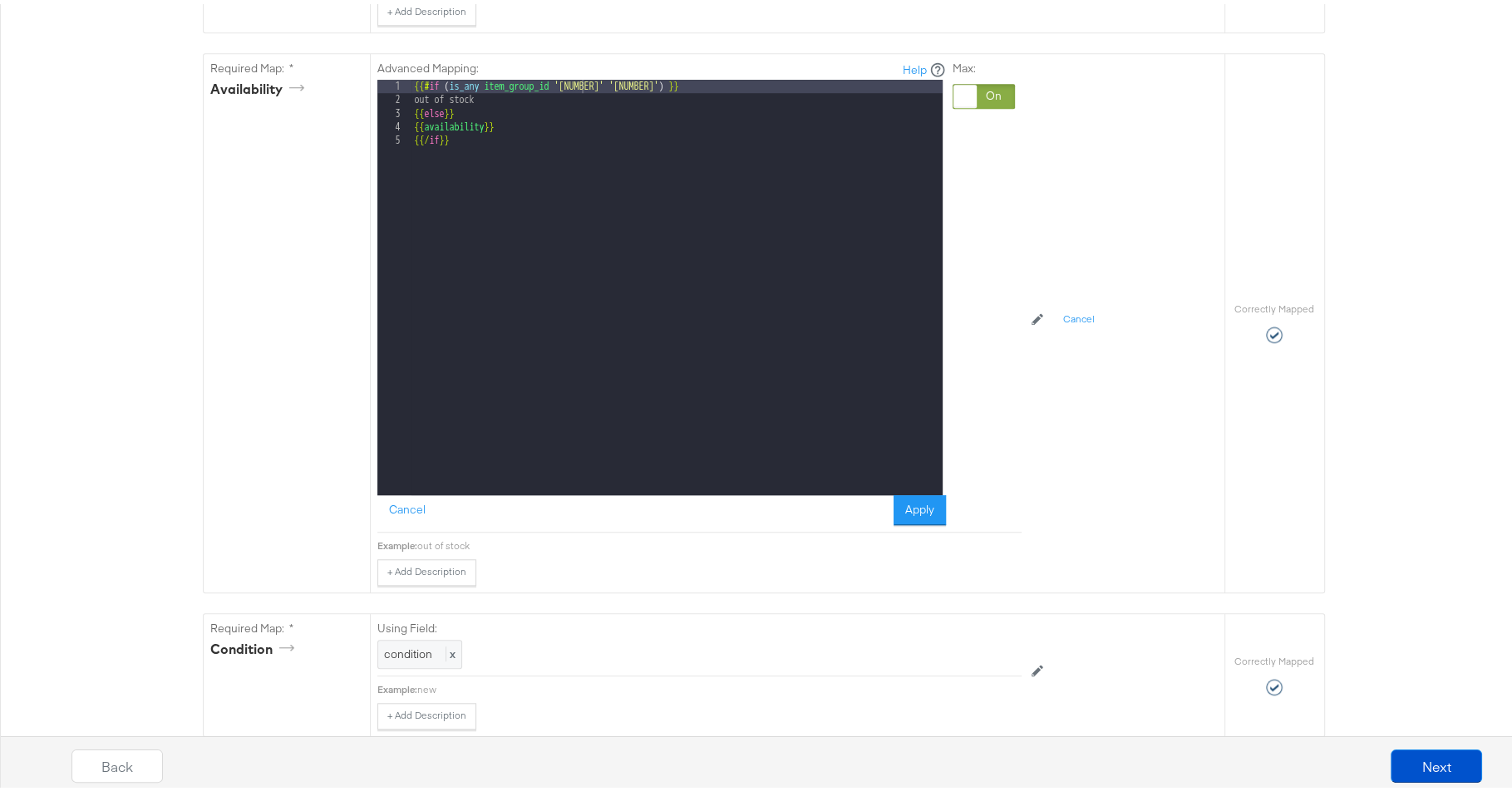 click on "Apply" at bounding box center [919, 506] 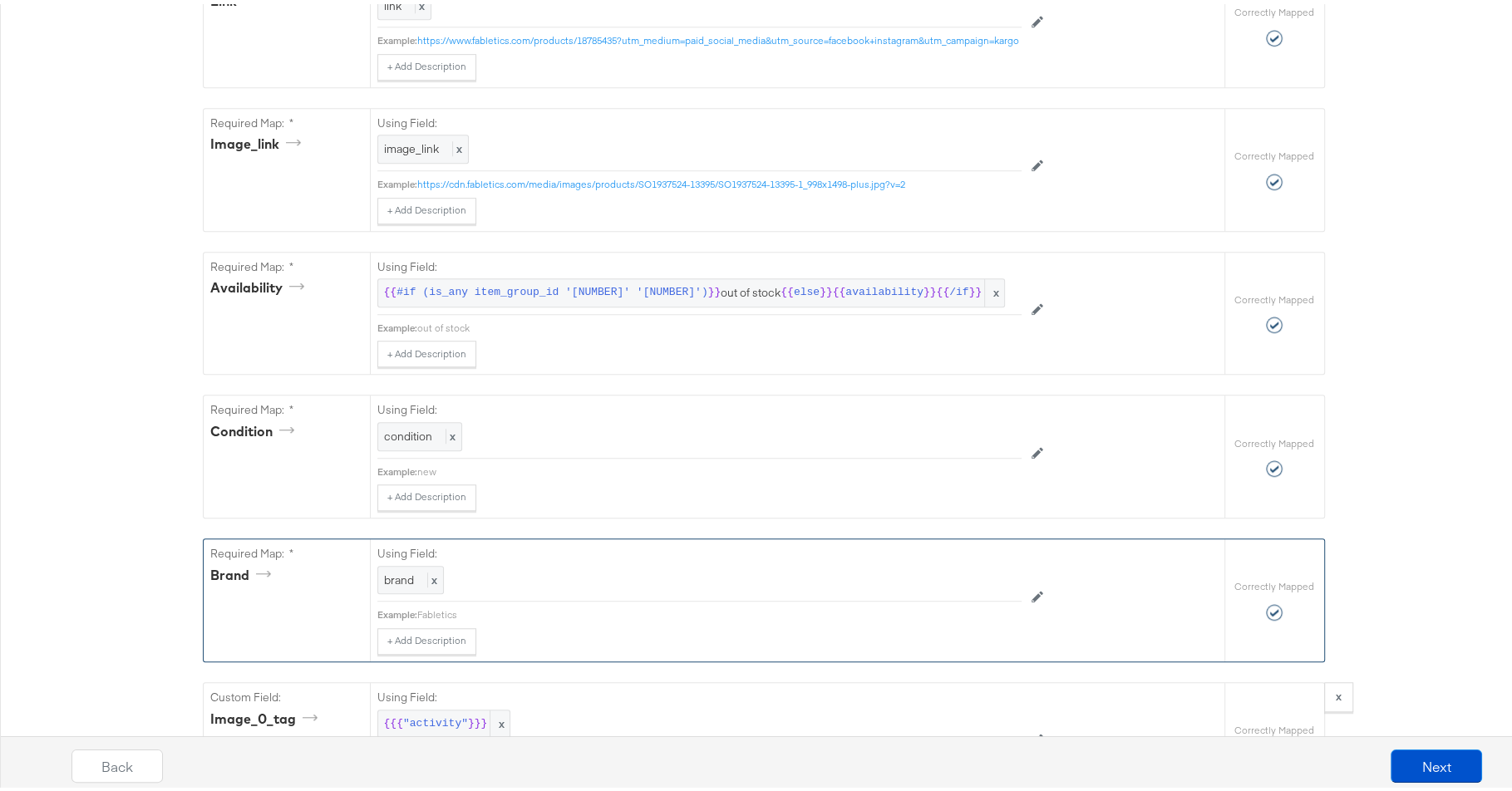scroll, scrollTop: 1031, scrollLeft: 0, axis: vertical 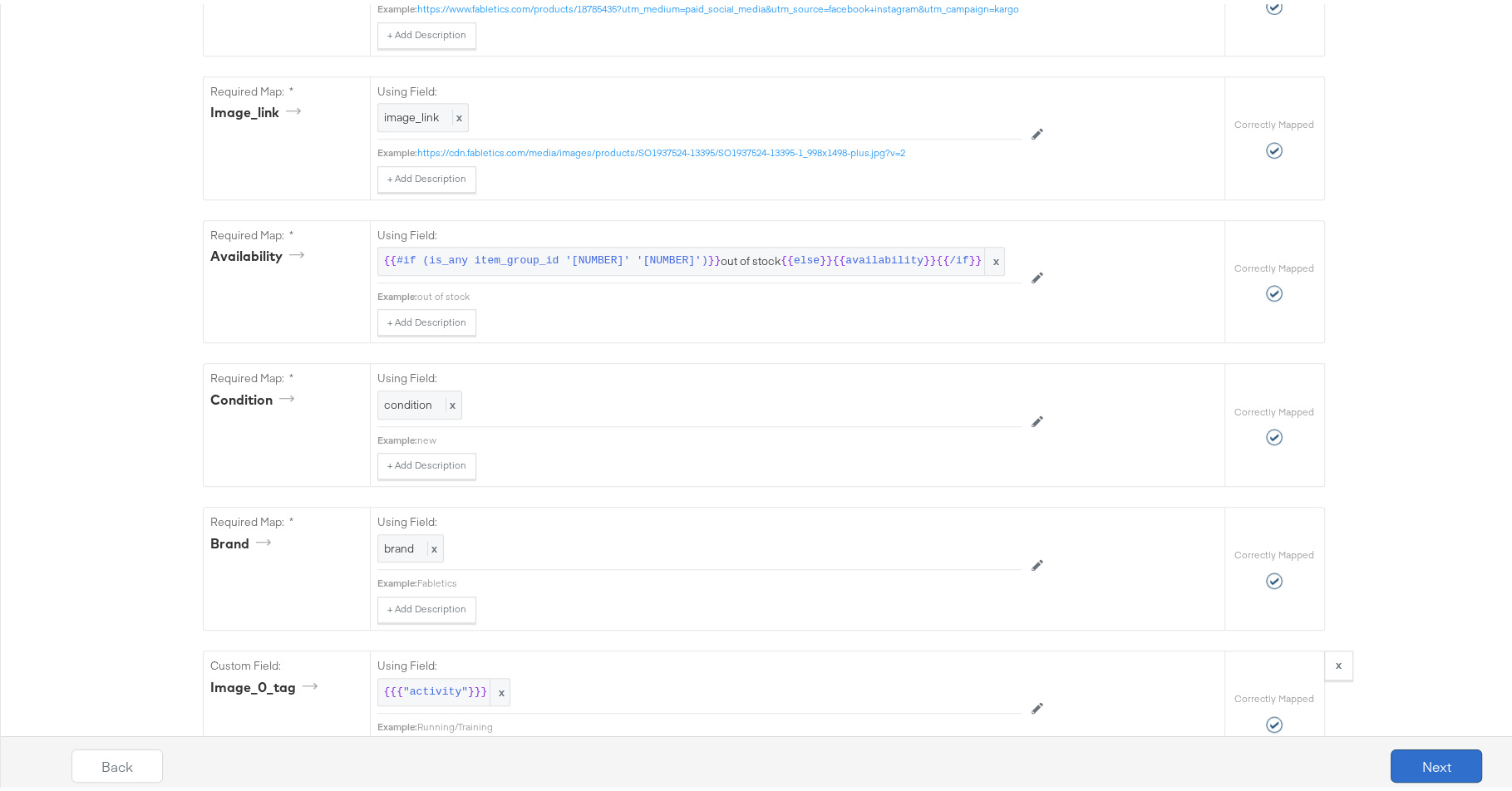 click on "Next" at bounding box center (1436, 762) 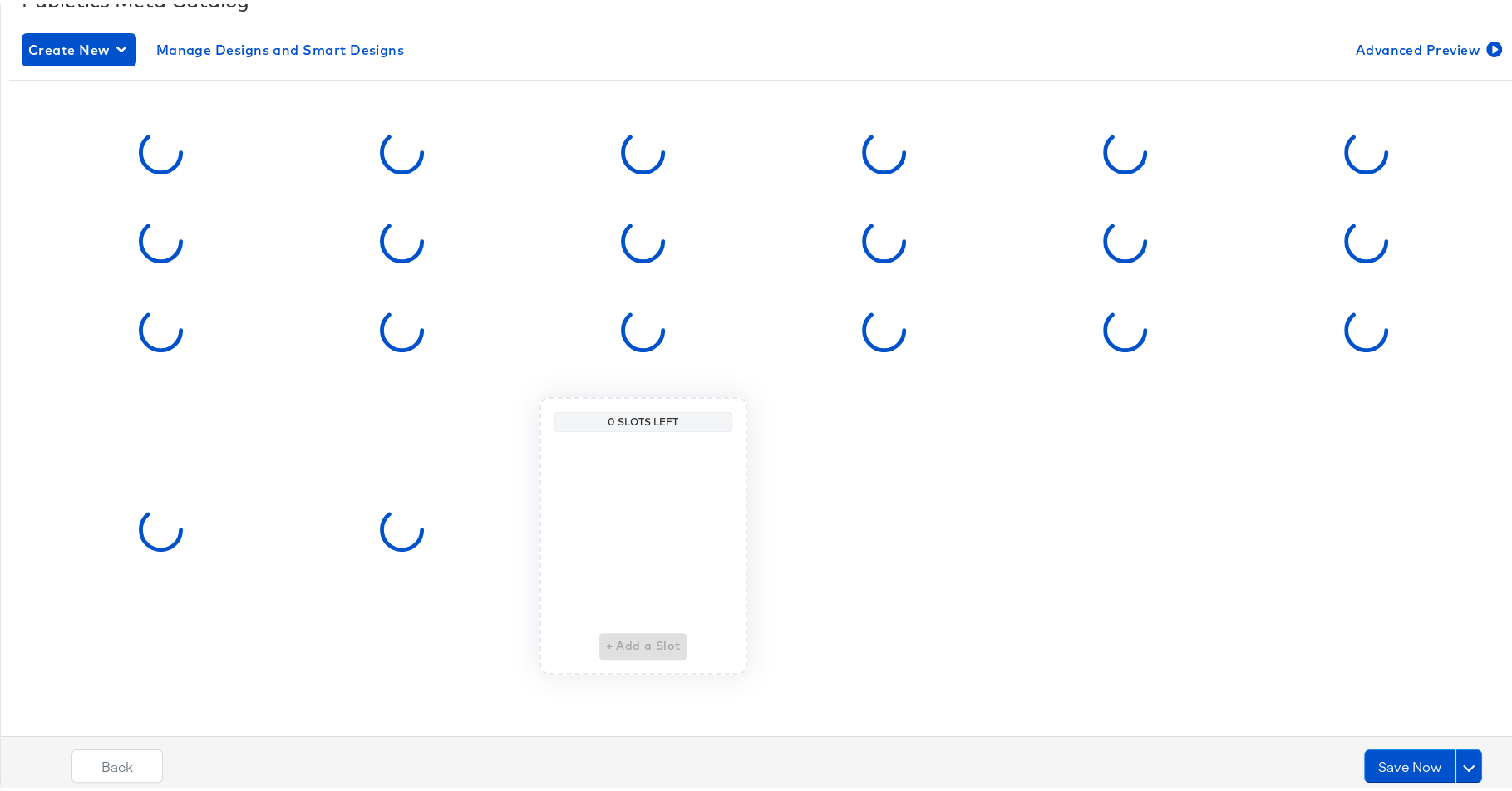 scroll, scrollTop: 0, scrollLeft: 0, axis: both 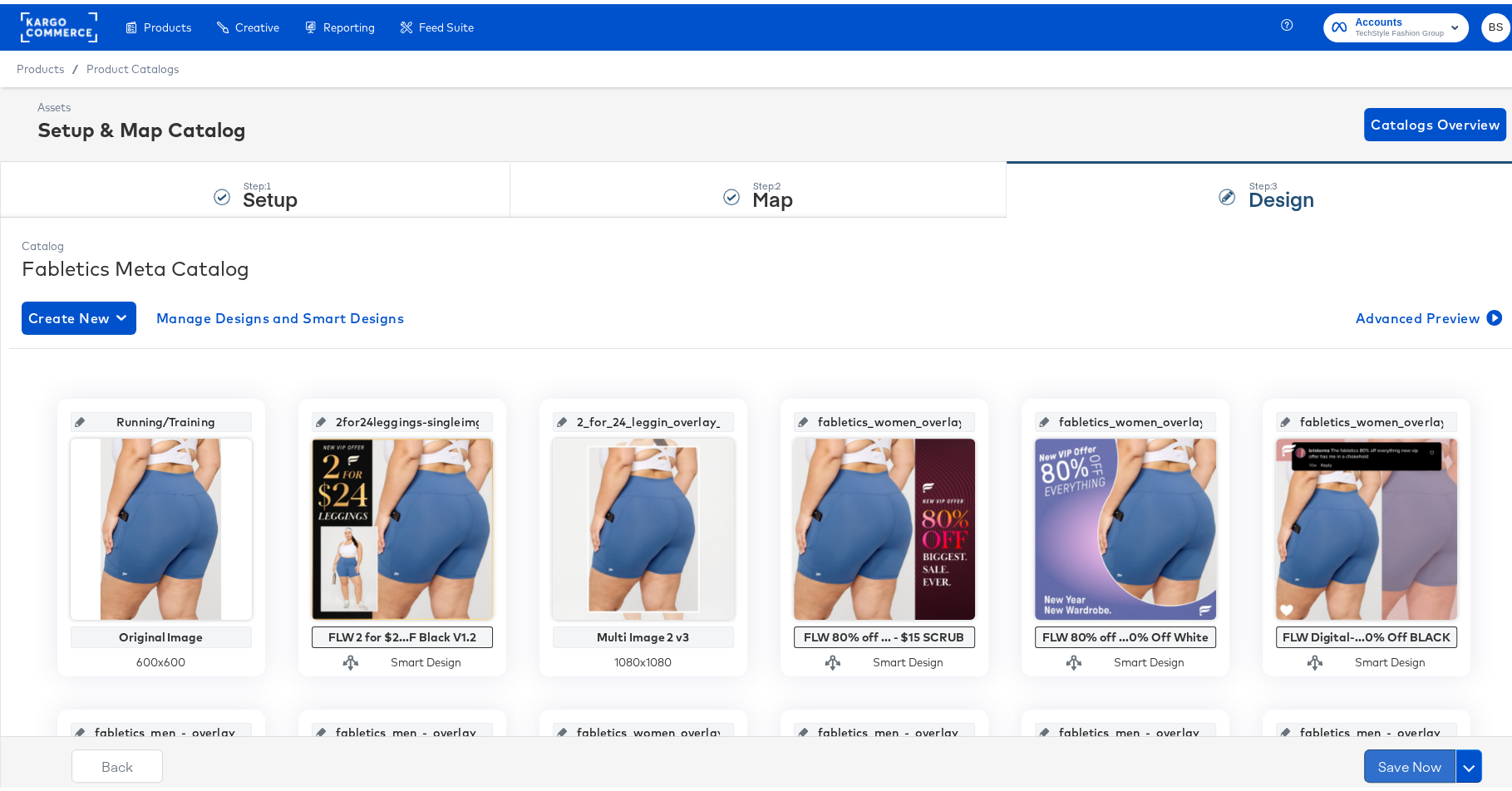 click on "Save Now" at bounding box center (1410, 762) 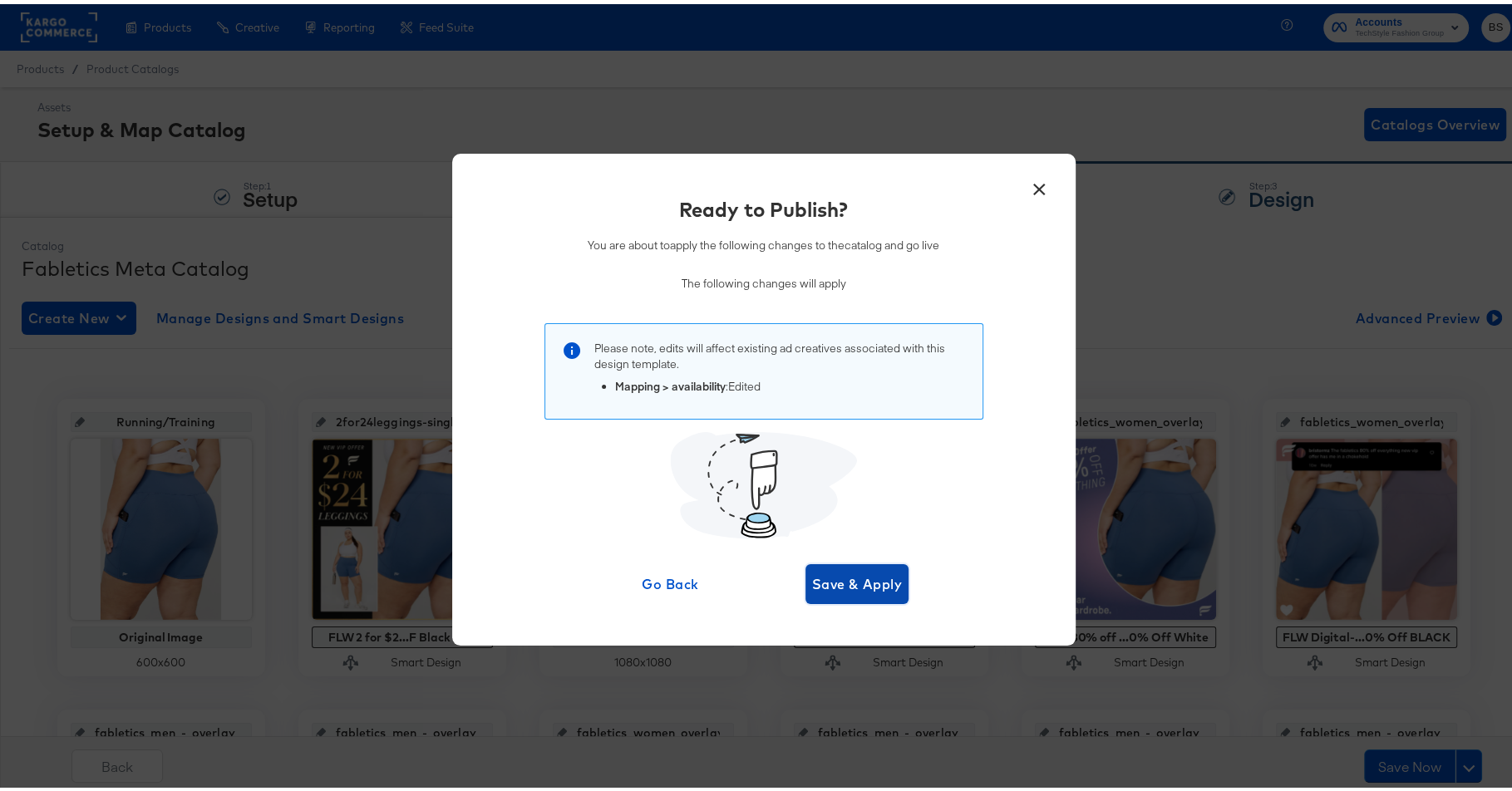 click on "Save & Apply" at bounding box center (857, 580) 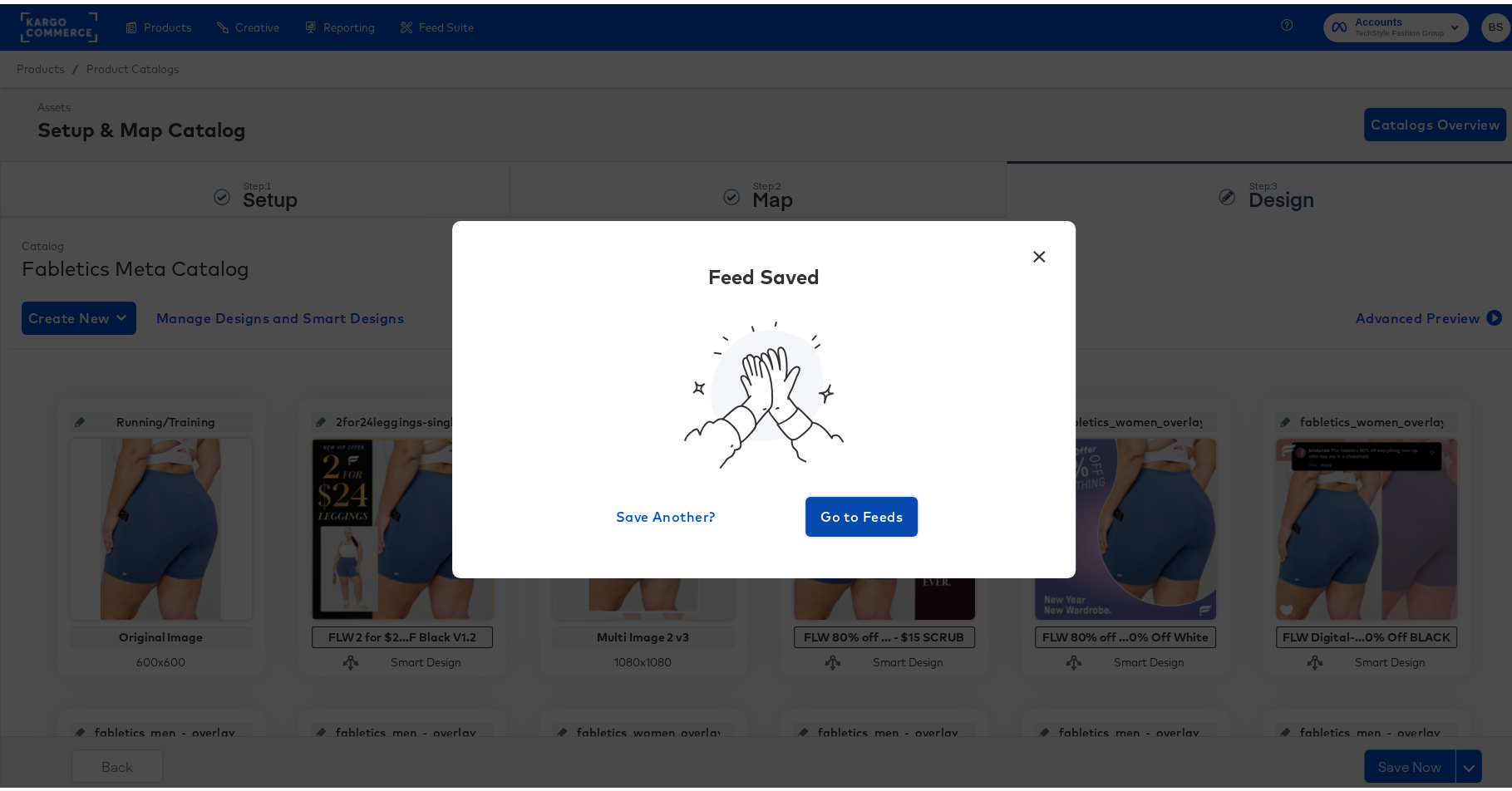 click on "Go to Feeds" at bounding box center (862, 513) 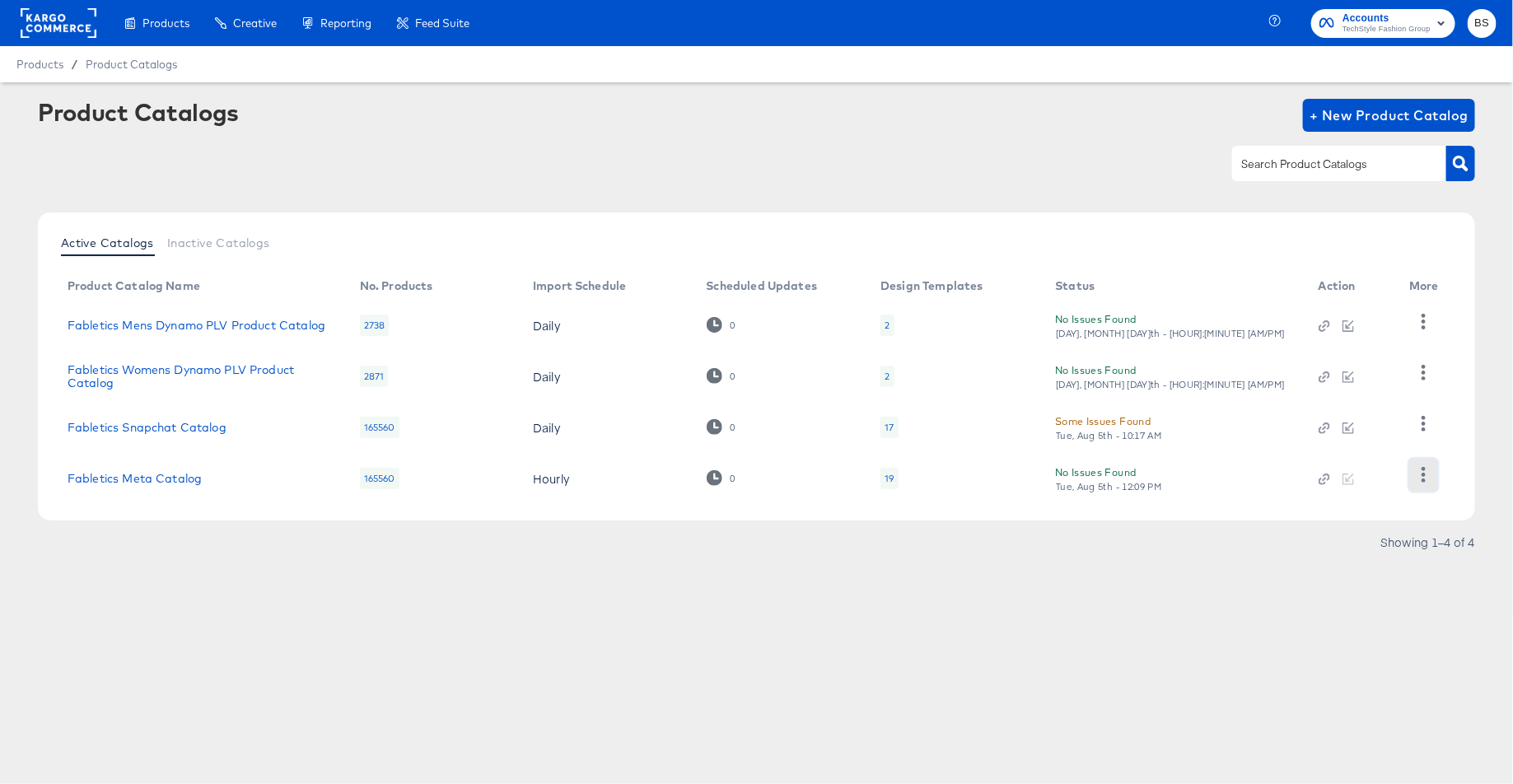 click at bounding box center [1423, 475] 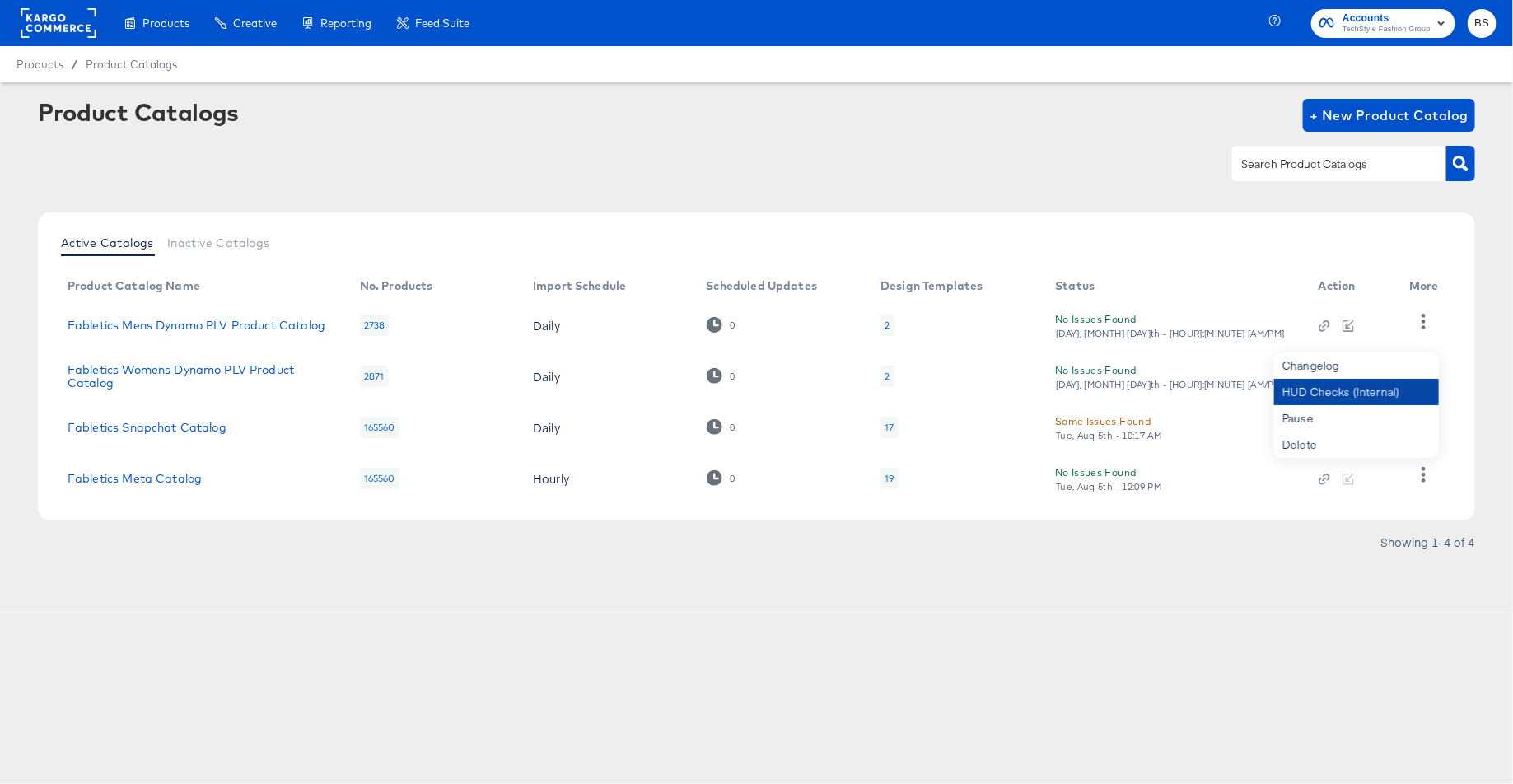 click on "HUD Checks (Internal)" at bounding box center (1357, 392) 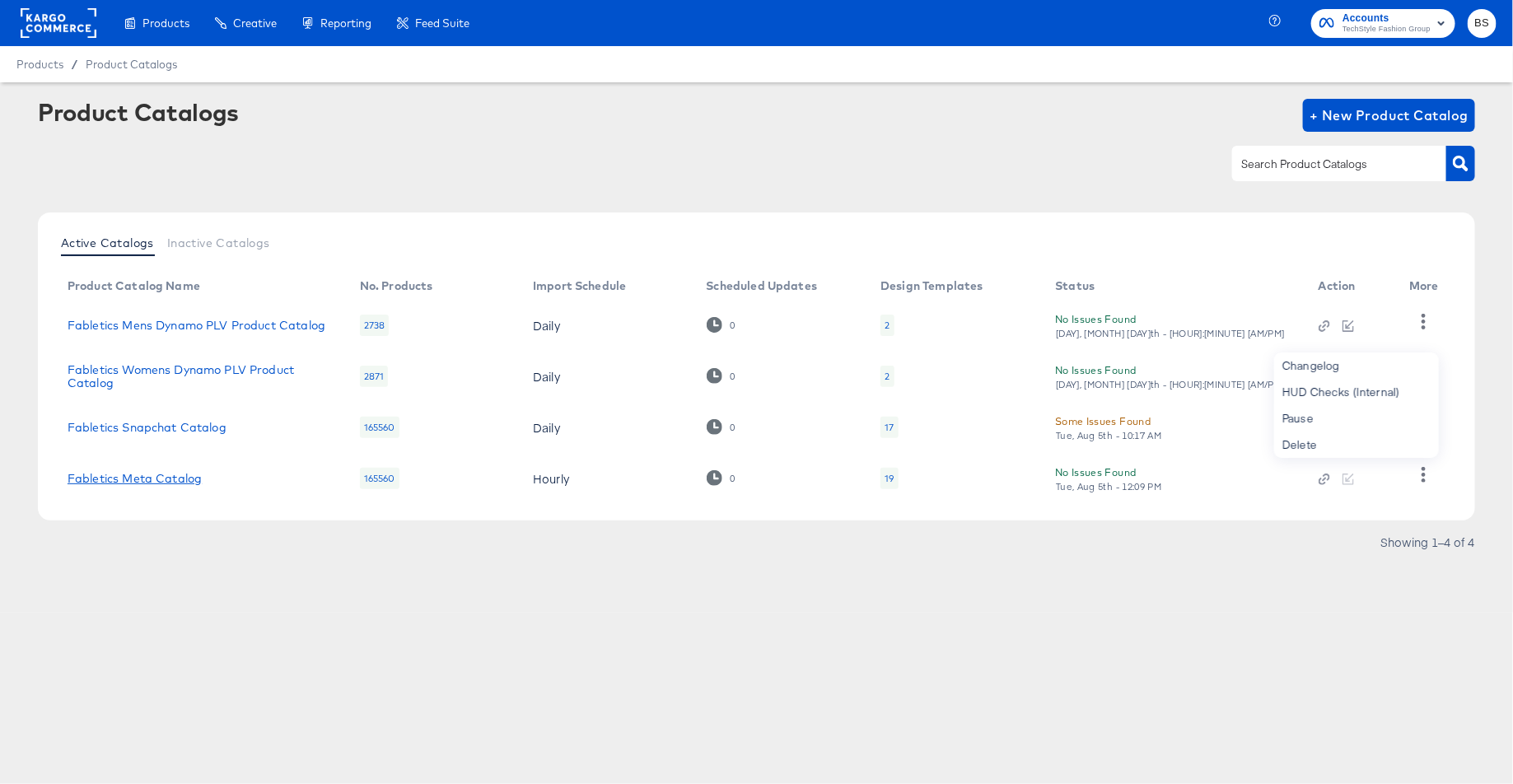 click on "Fabletics Meta Catalog" at bounding box center [134, 478] 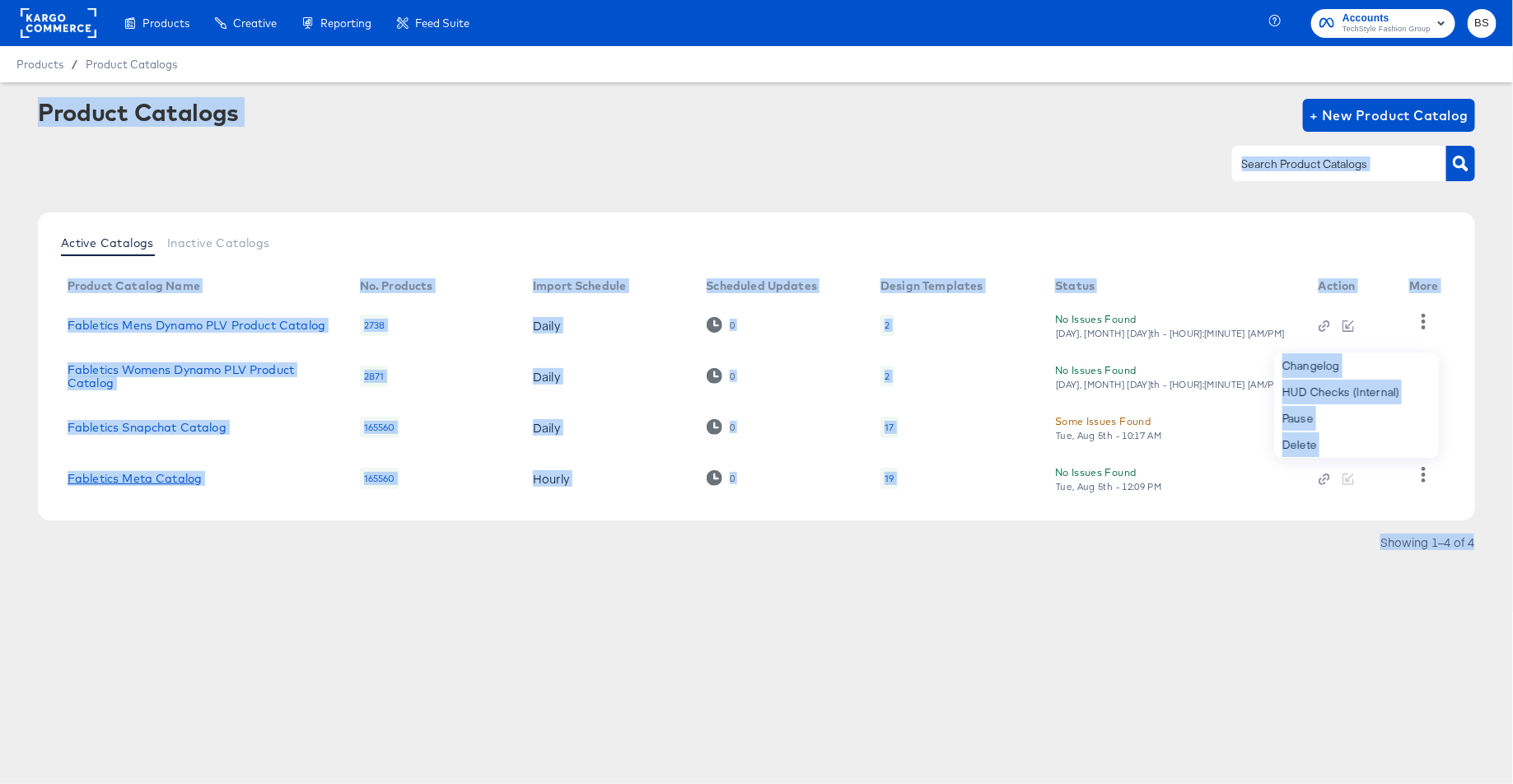 click on "Product Catalogs + New Product Catalog Active Catalogs Inactive Catalogs Product Catalog Name No. Products Import Schedule Scheduled Updates Design Templates Status Action More Fabletics Mens Dynamo PLV Product Catalog [NUMBER] Daily 0 2 No Issues Found [DAY], [MONTH] [DAY]th - [HOUR]:[MINUTE] [AM/PM] Fabletics Womens Dynamo PLV Product Catalog [NUMBER] Daily 0 2 No Issues Found [DAY], [MONTH] [DAY]th - [HOUR]:[MINUTE] [AM/PM] Fabletics Snapchat Catalog [NUMBER] Daily 0 17 Some Issues Found [DAY], [MONTH] [DAY]th - [HOUR]:[MINUTE] [AM/PM] Fabletics Meta Catalog [NUMBER] Hourly 0 19 No Issues Found [DAY], [MONTH] [DAY]th - [HOUR]:[MINUTE] [AM/PM] Changelog HUD Checks (Internal) Pause Delete Showing 1–4 of 4" at bounding box center (756, 348) 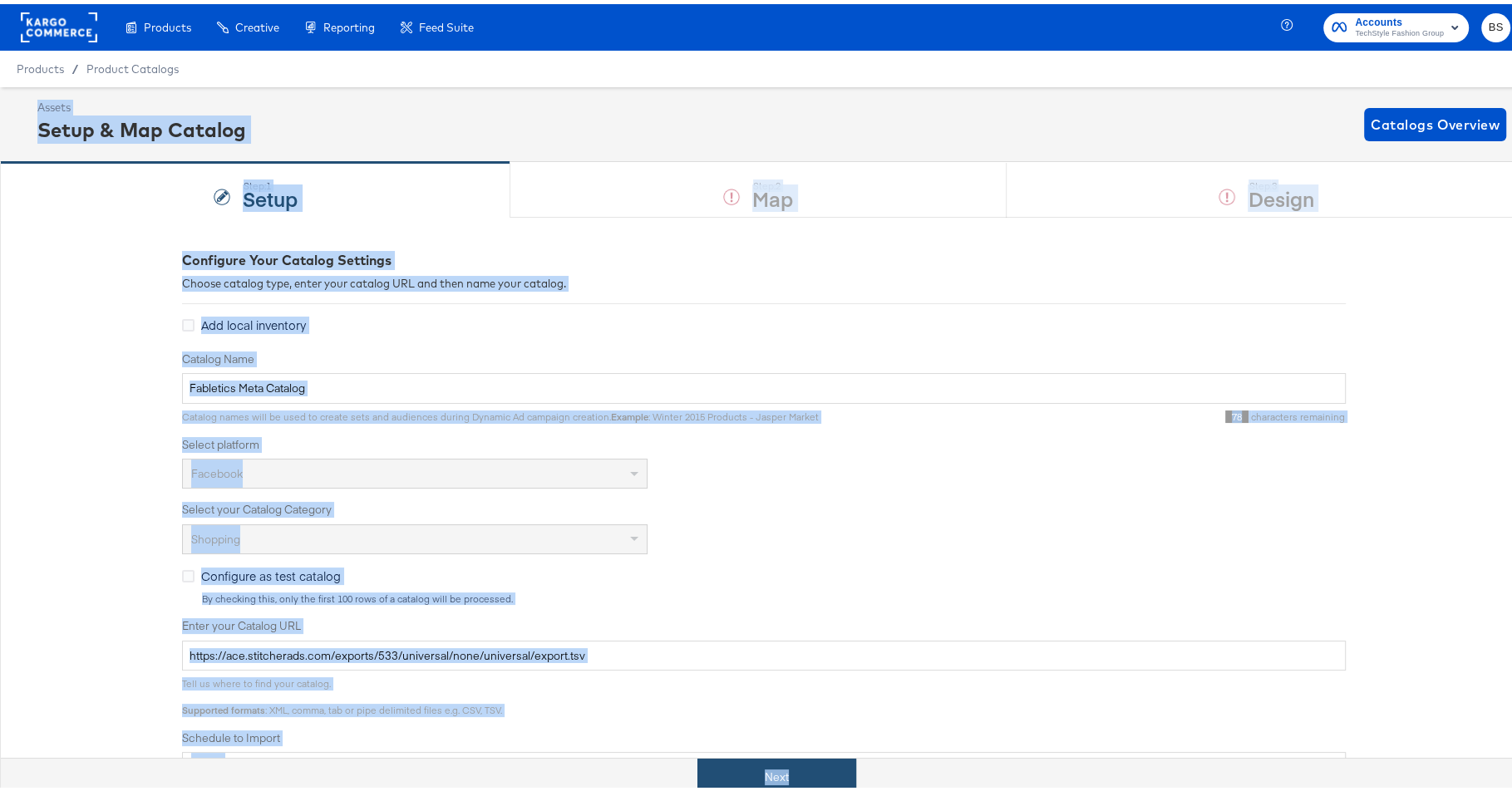 drag, startPoint x: 806, startPoint y: 752, endPoint x: 801, endPoint y: 761, distance: 10.29563 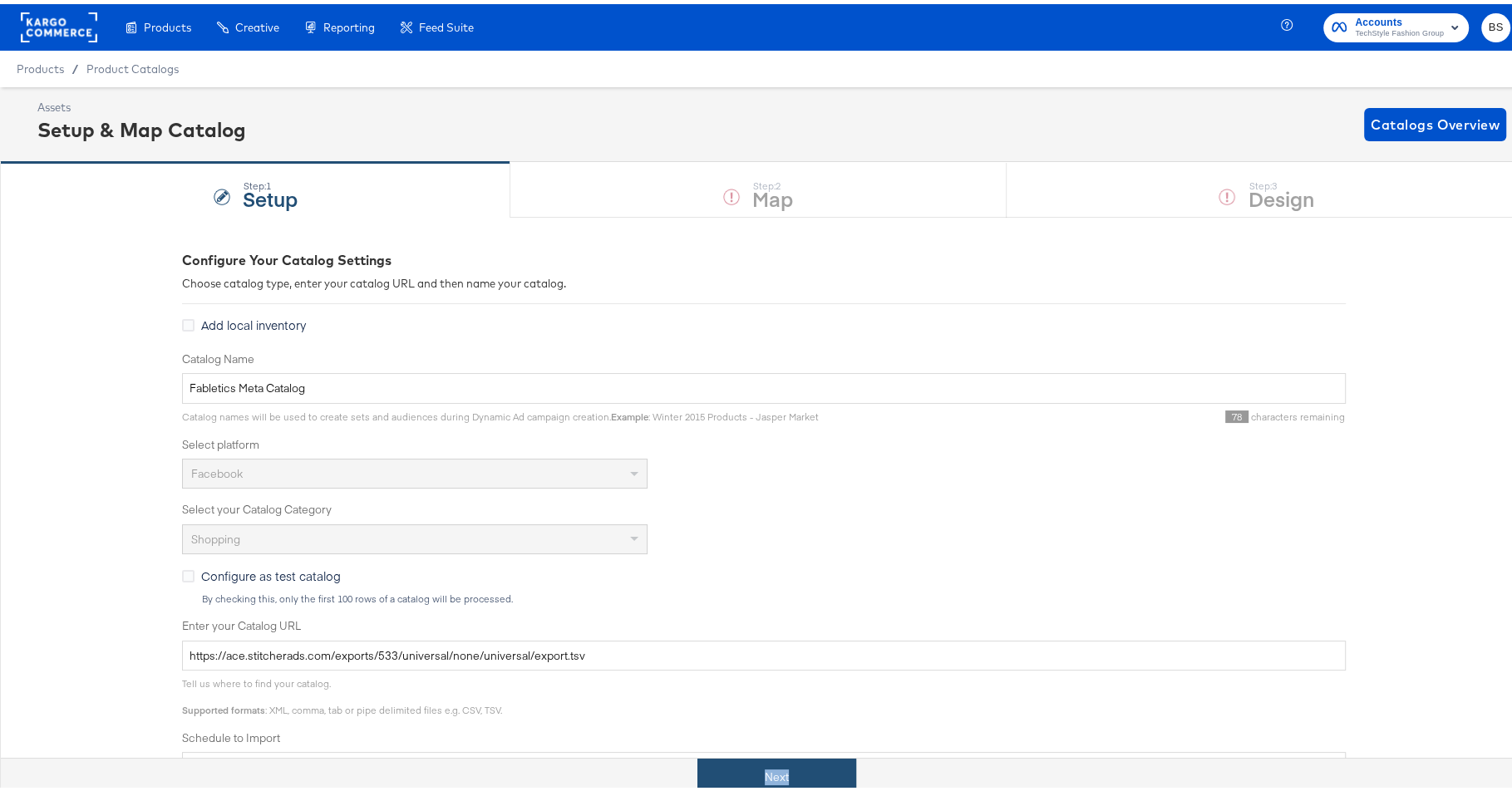 click on "Next" at bounding box center (776, 773) 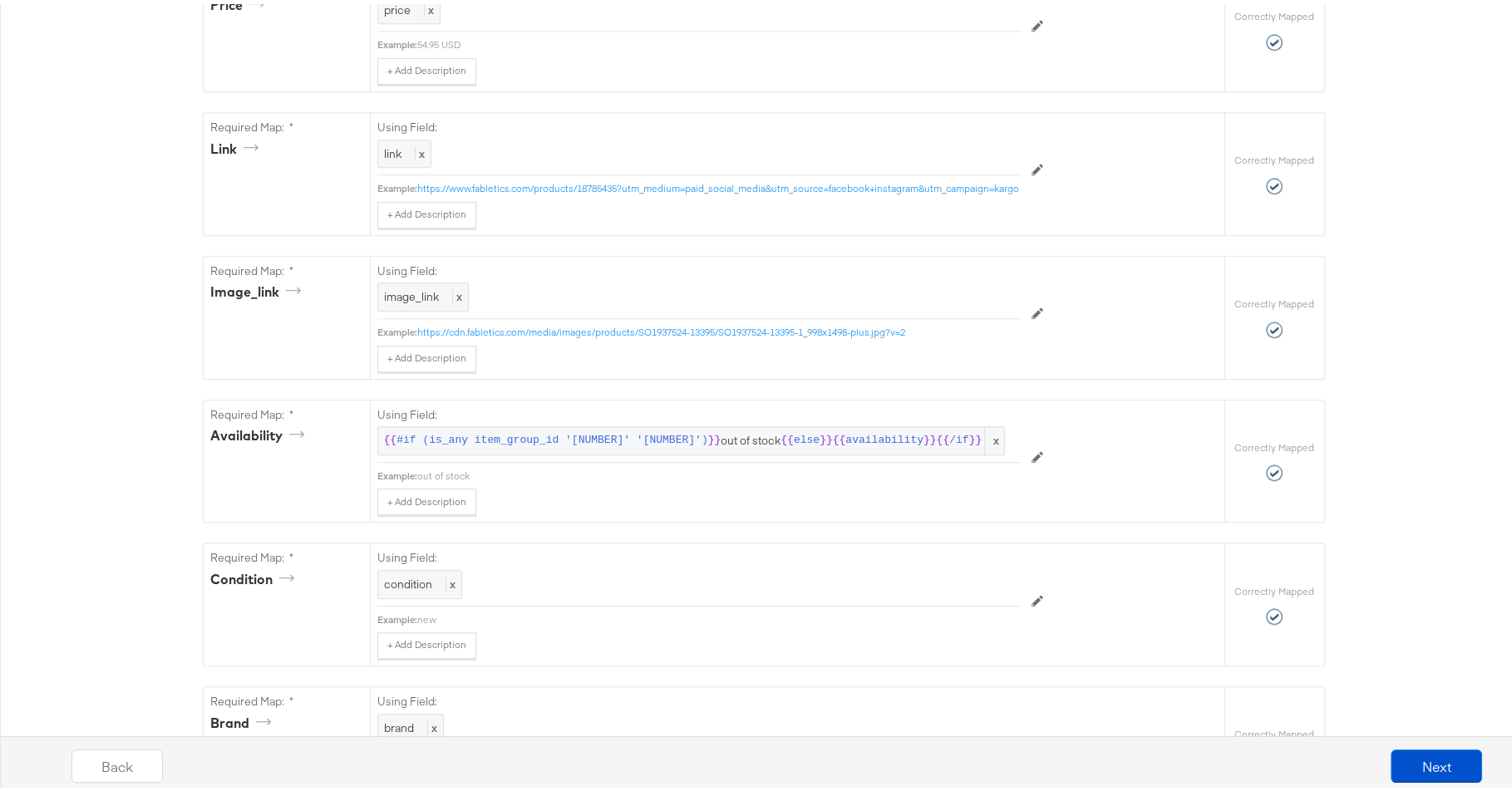 scroll, scrollTop: 906, scrollLeft: 0, axis: vertical 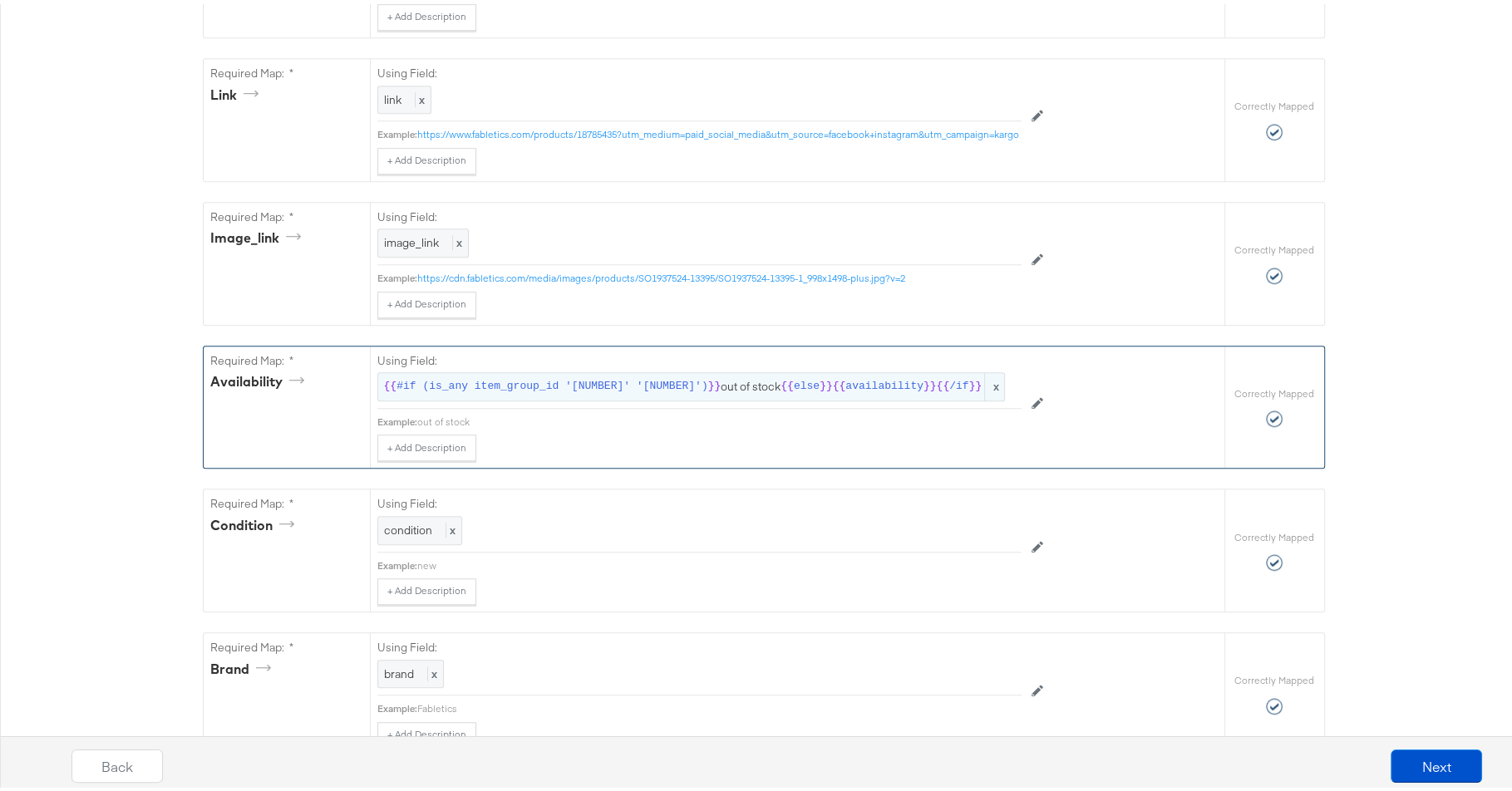 click on "#if (is_any item_group_id '[NUMBER]' '[NUMBER]')" at bounding box center [552, 382] 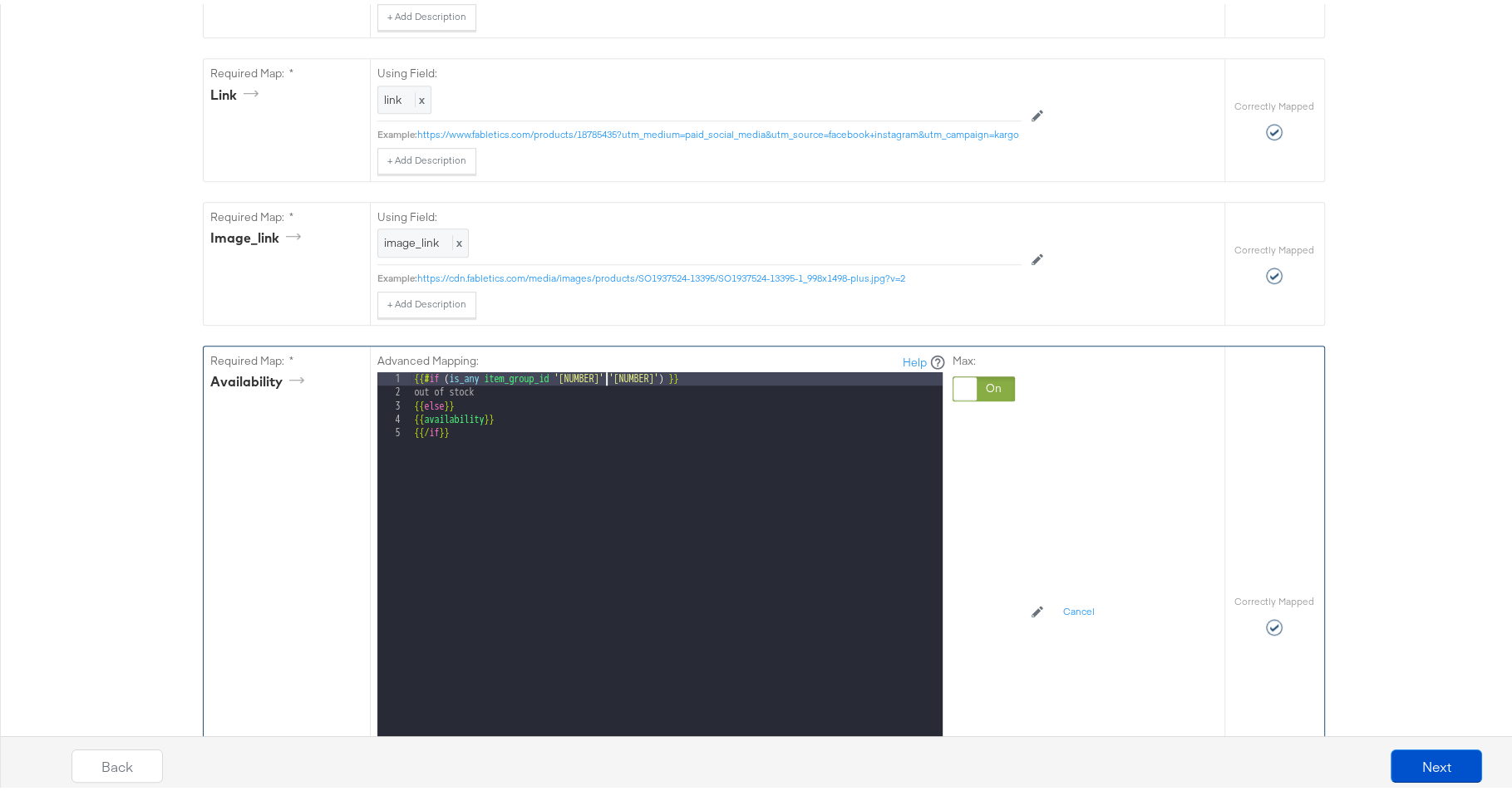 click on "{{# if   ( is_any   item_group_id   '[NUMBER]'   '[NUMBER]' )   }} out of stock {{ else }} {{ availability }} {{/ if }}" at bounding box center (677, 589) 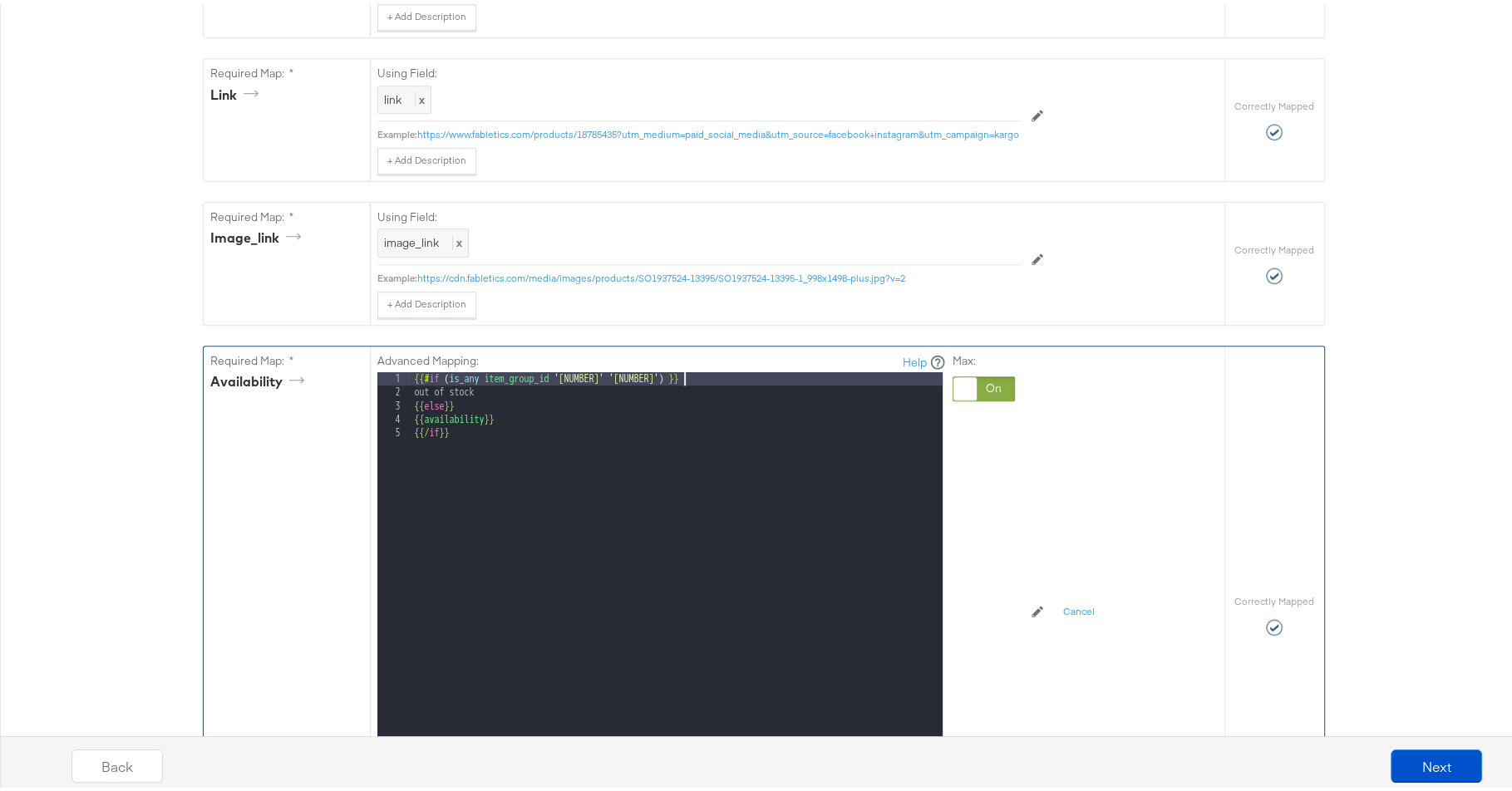 click on "{{# if   ( is_any   item_group_id   '[NUMBER]'   '[NUMBER]' )   }} out of stock {{ else }} {{ availability }} {{/ if }}" at bounding box center (677, 589) 